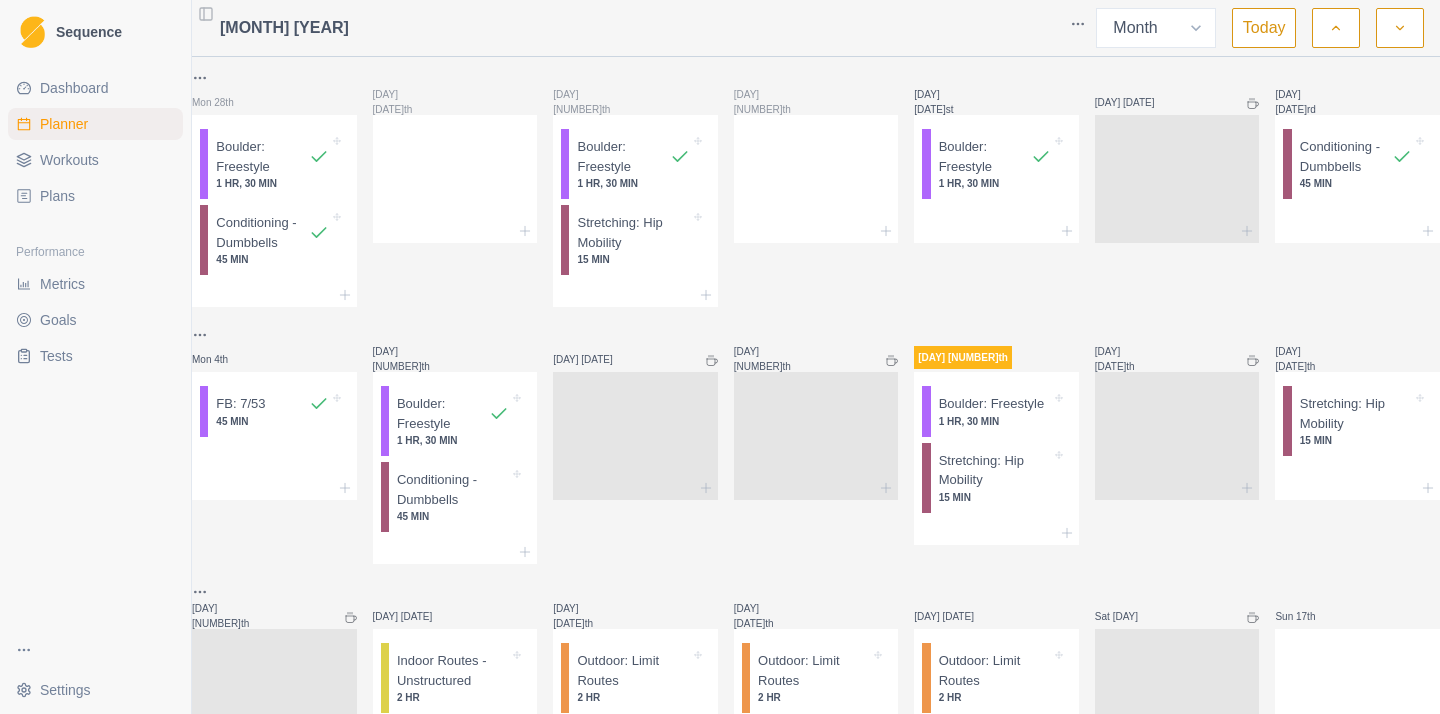 select on "month" 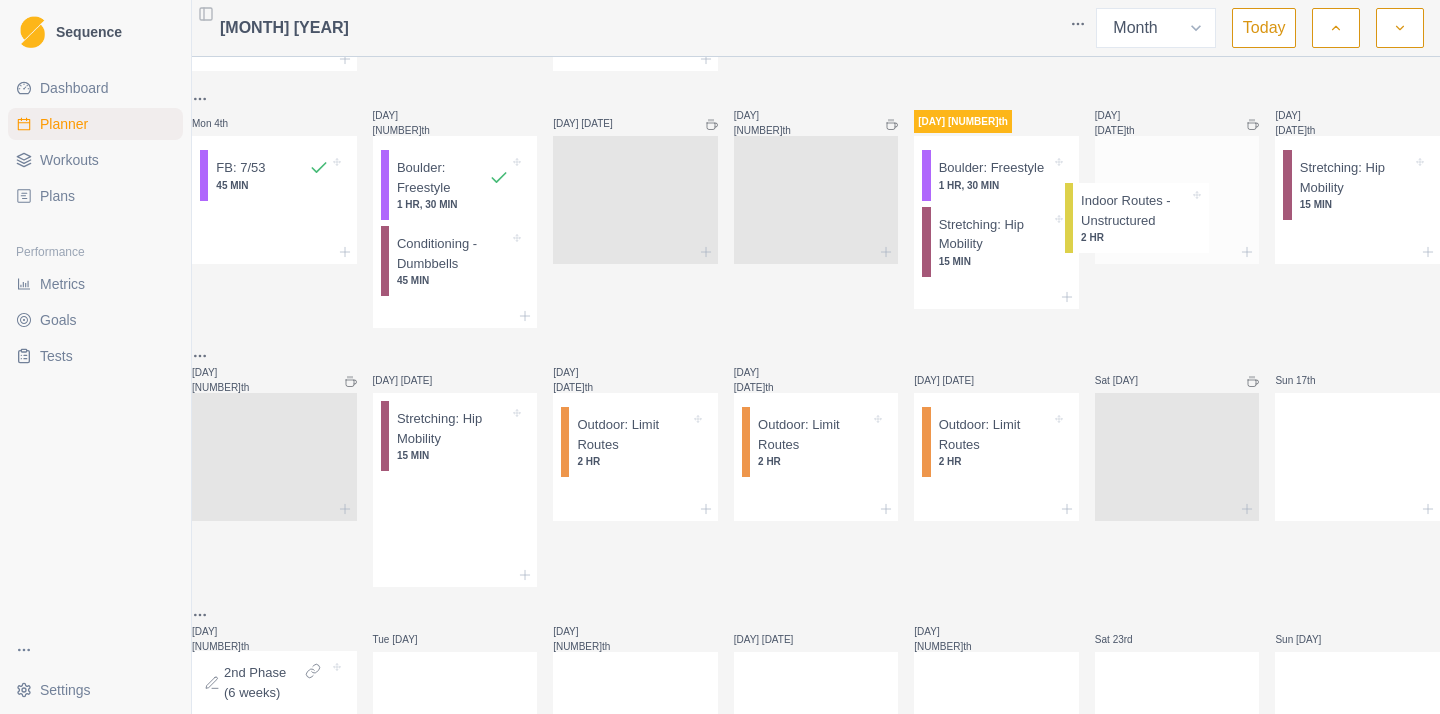 drag, startPoint x: 492, startPoint y: 435, endPoint x: 1180, endPoint y: 191, distance: 729.9863 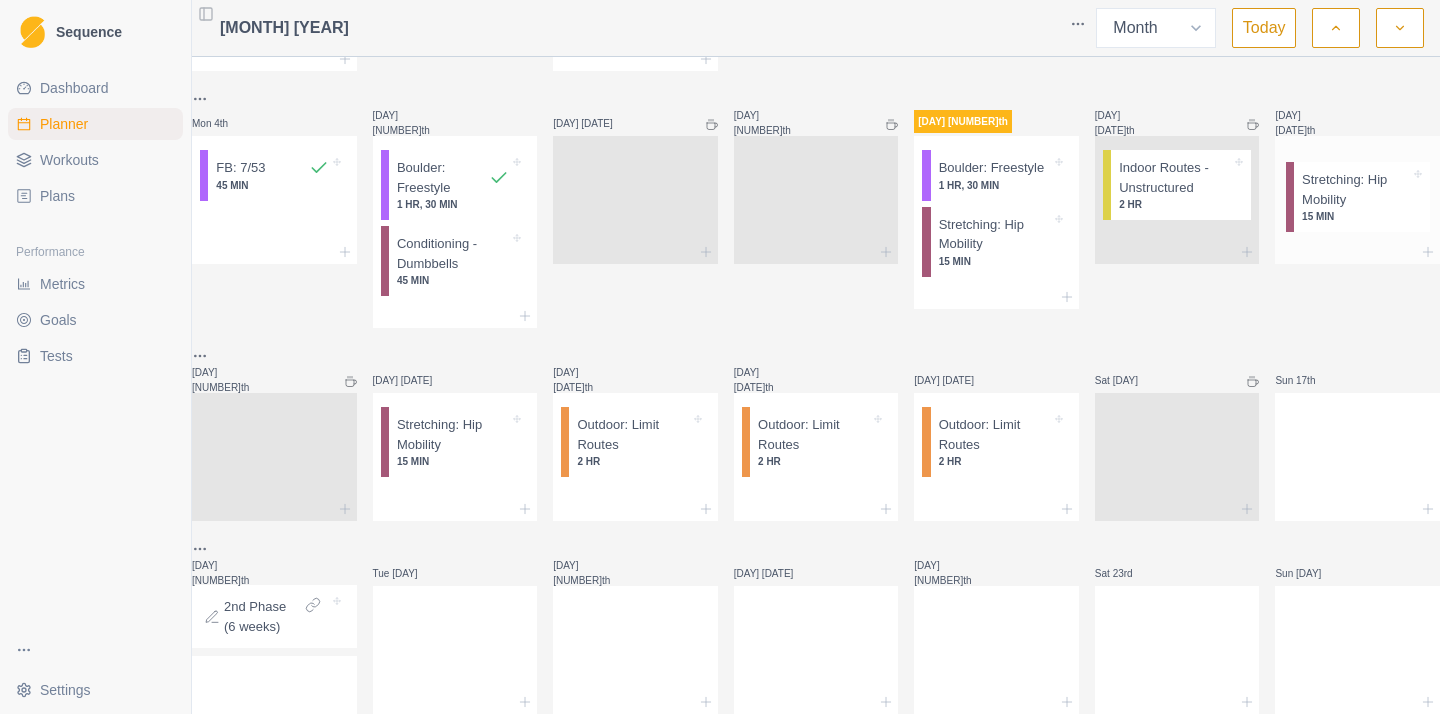 drag, startPoint x: 1345, startPoint y: 179, endPoint x: 1352, endPoint y: 190, distance: 13.038404 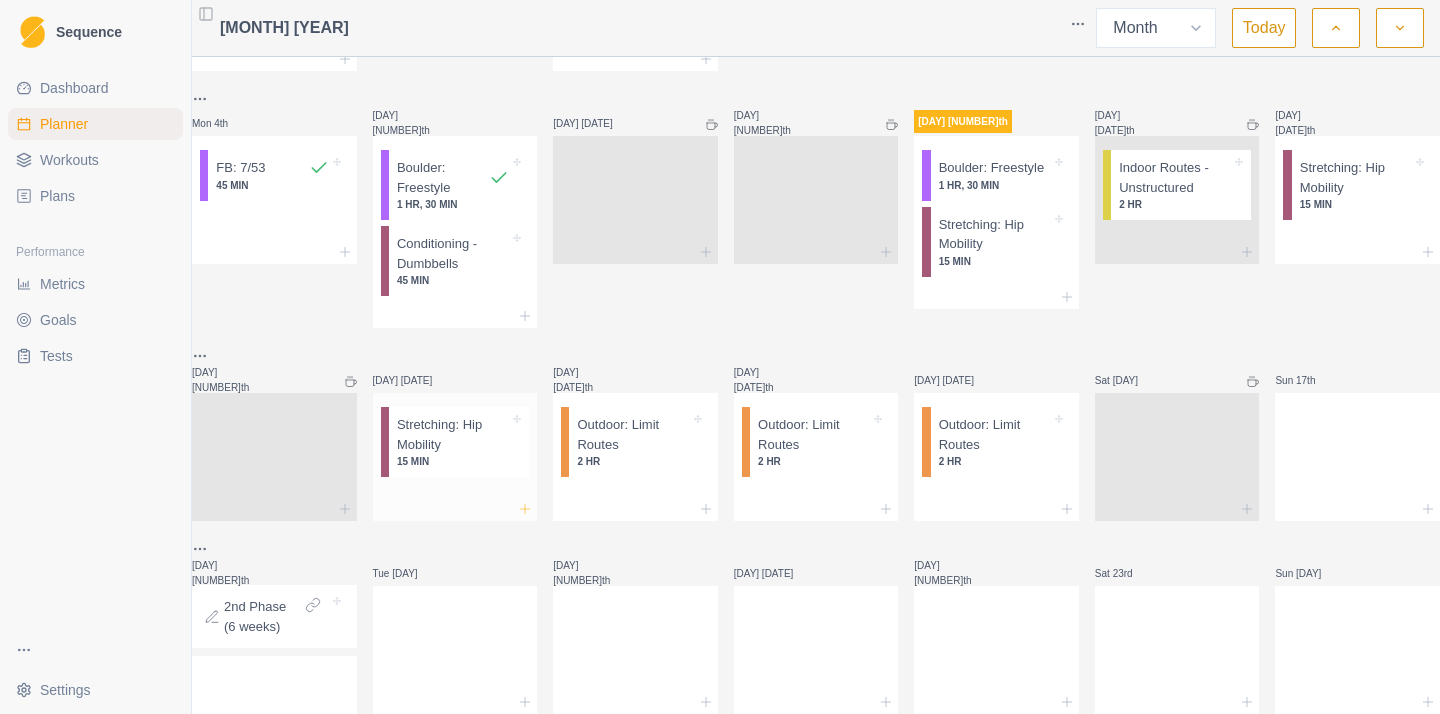 click 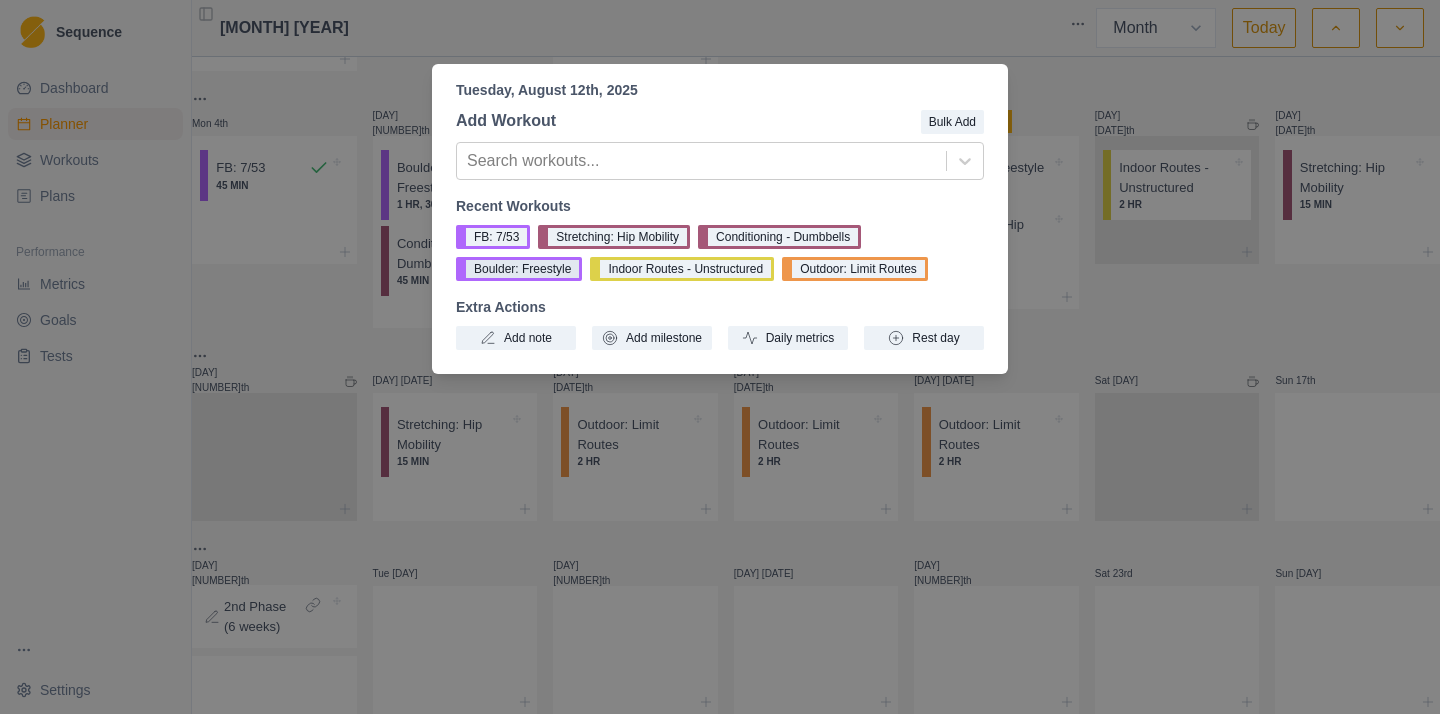 click on "Boulder: Freestyle" at bounding box center [519, 269] 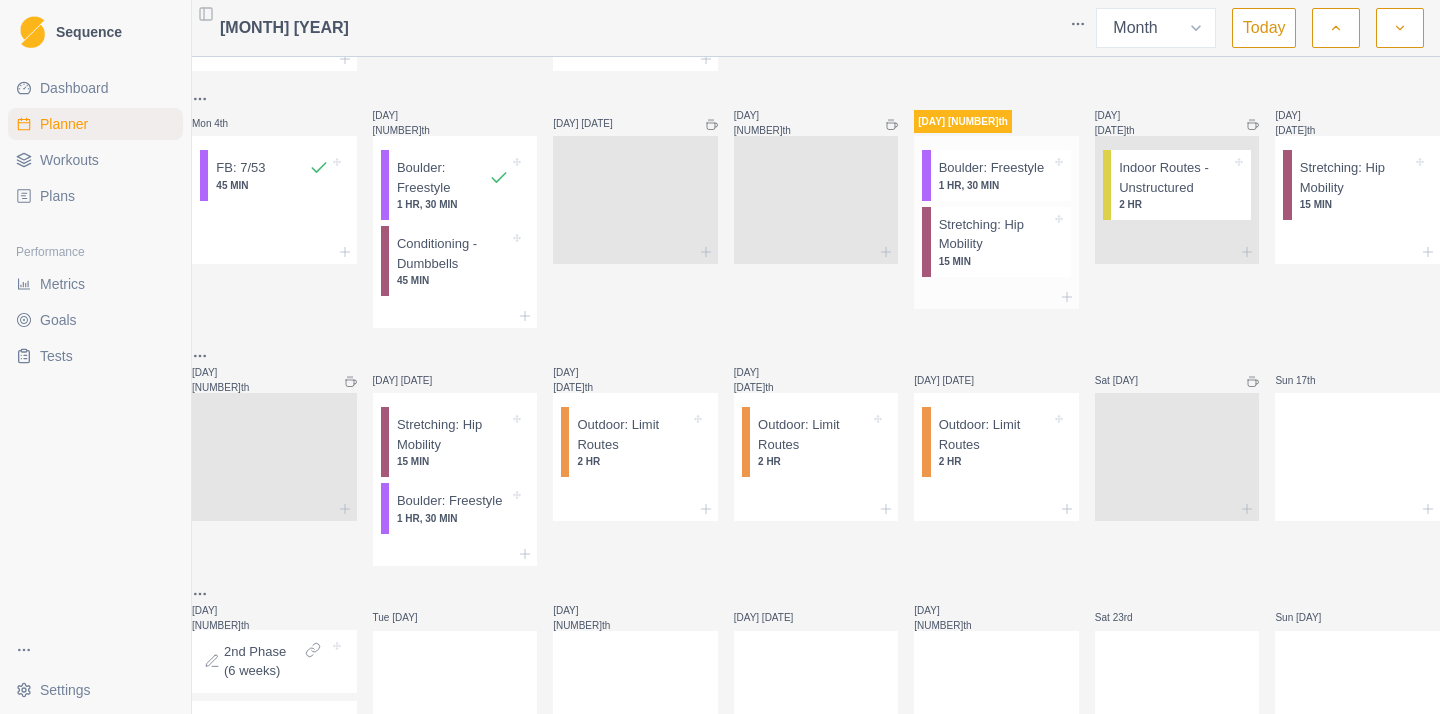 click on "1 HR, 30 MIN" at bounding box center [995, 185] 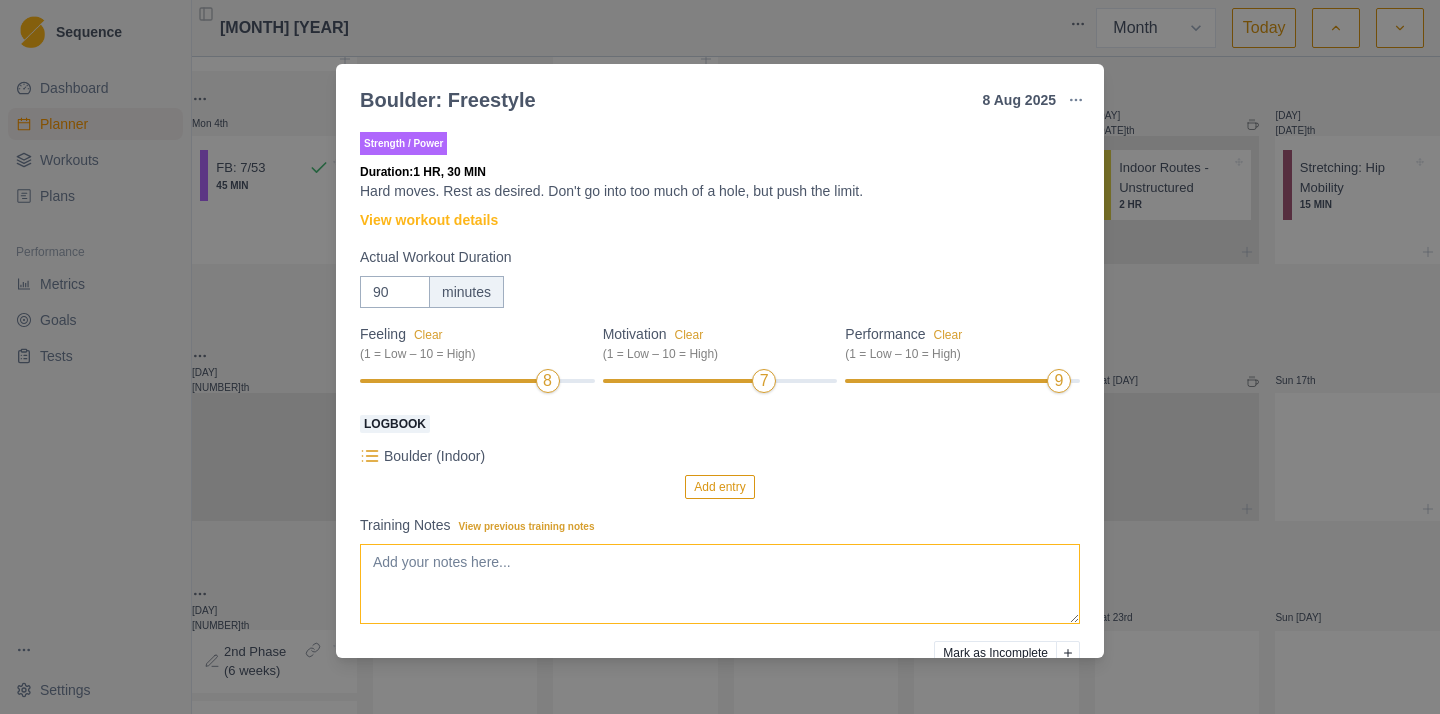 click on "Training Notes View previous training notes" at bounding box center (720, 584) 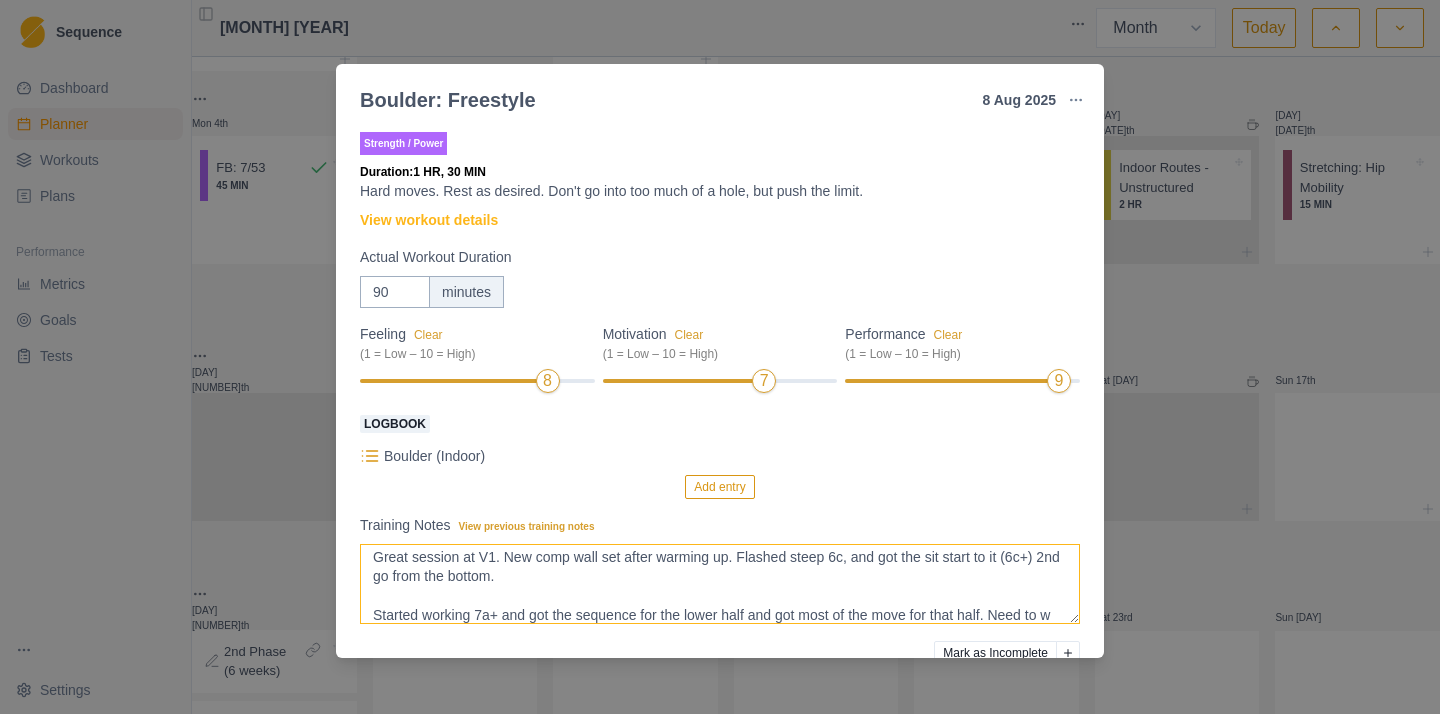 scroll, scrollTop: 24, scrollLeft: 0, axis: vertical 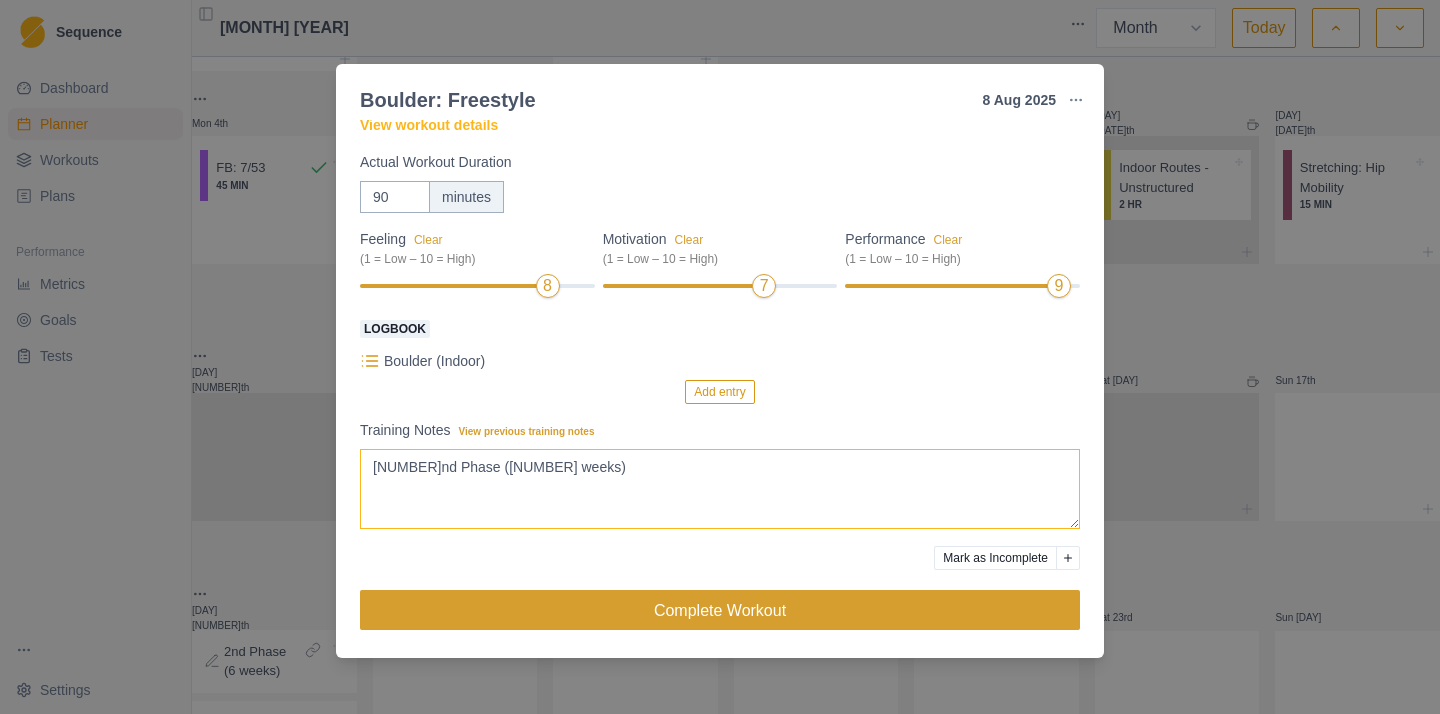 type on "[NUMBER]nd Phase ([NUMBER] weeks)" 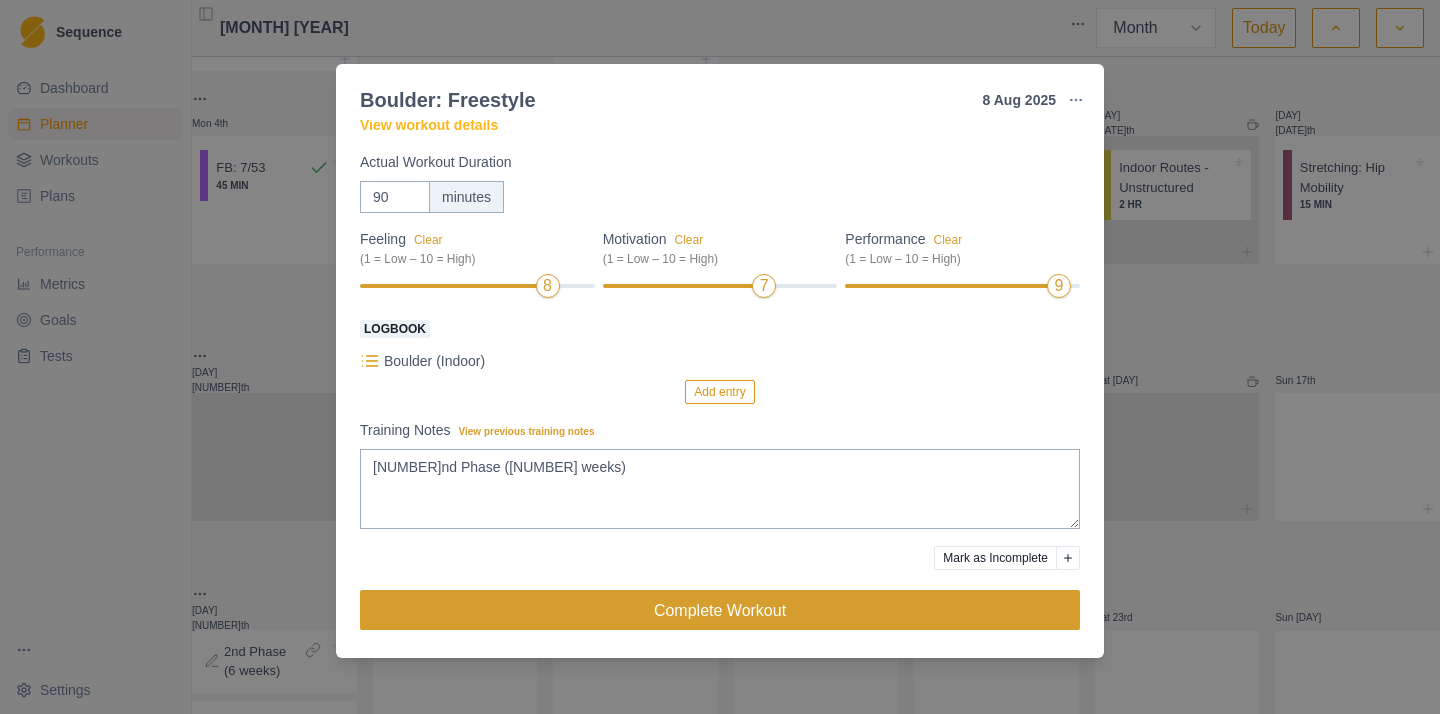 click on "Complete Workout" at bounding box center [720, 610] 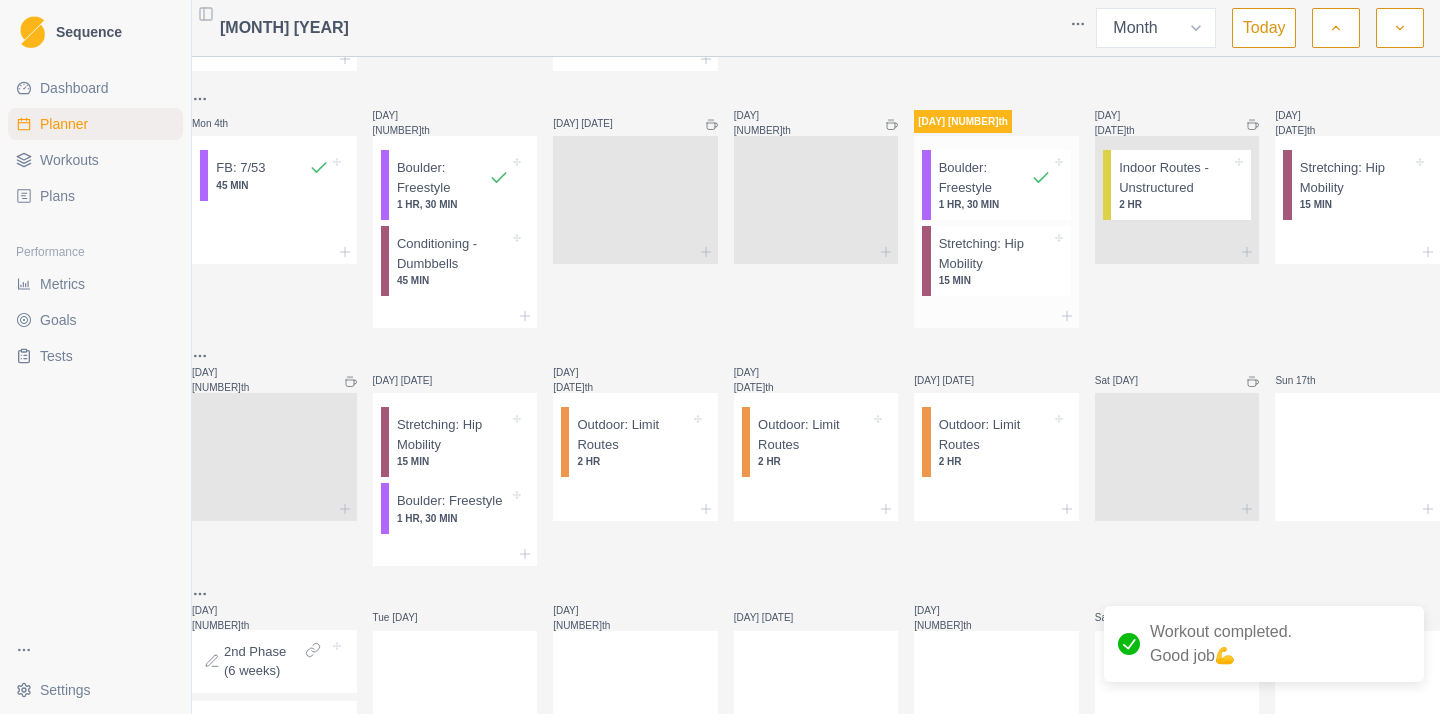click on "15 MIN" at bounding box center [995, 280] 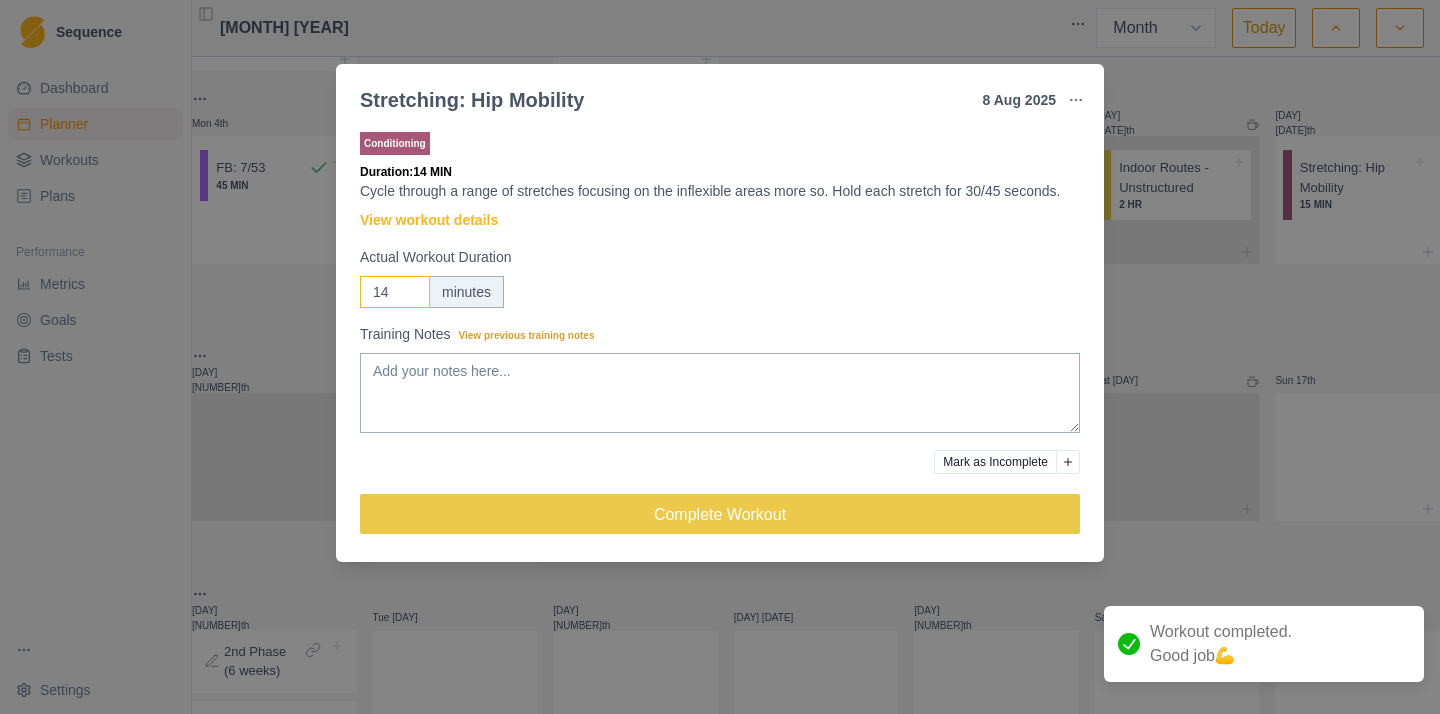 drag, startPoint x: 416, startPoint y: 320, endPoint x: 273, endPoint y: 319, distance: 143.0035 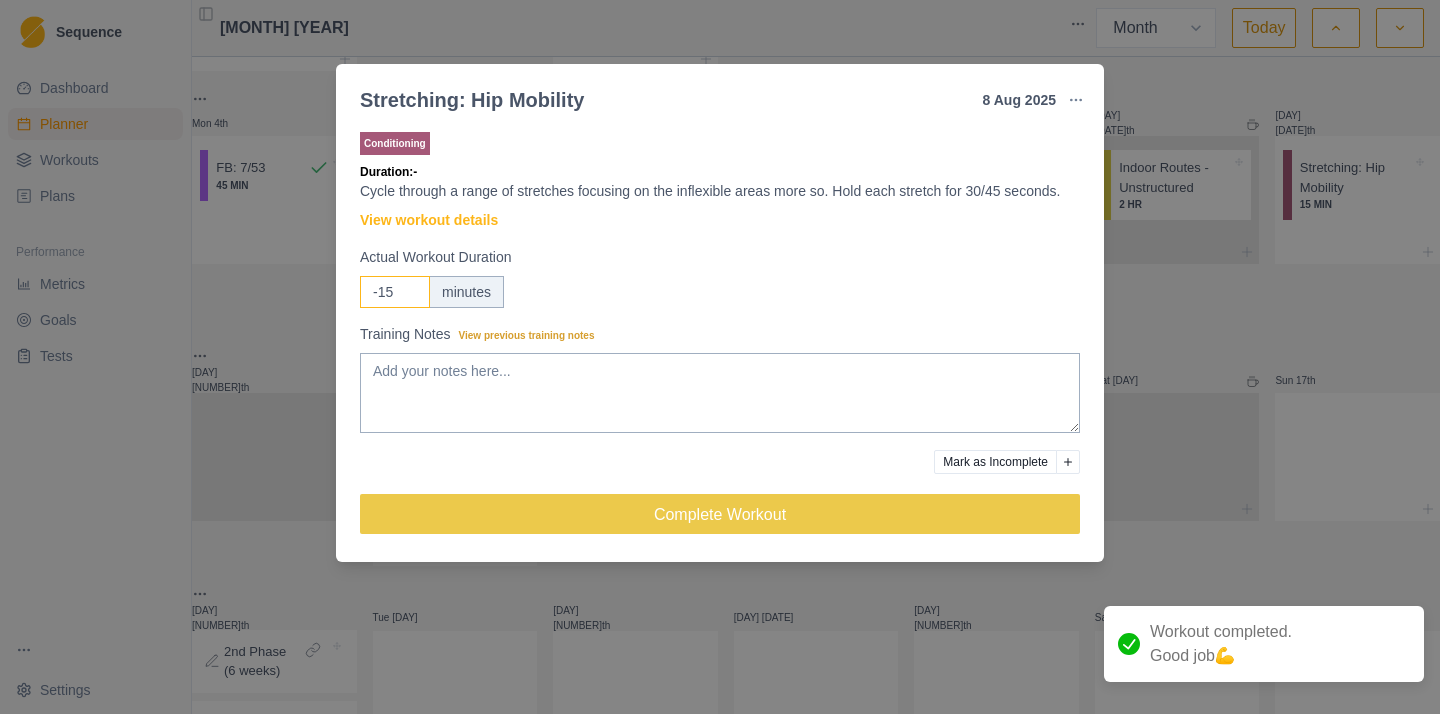 click on "-15" at bounding box center [395, 292] 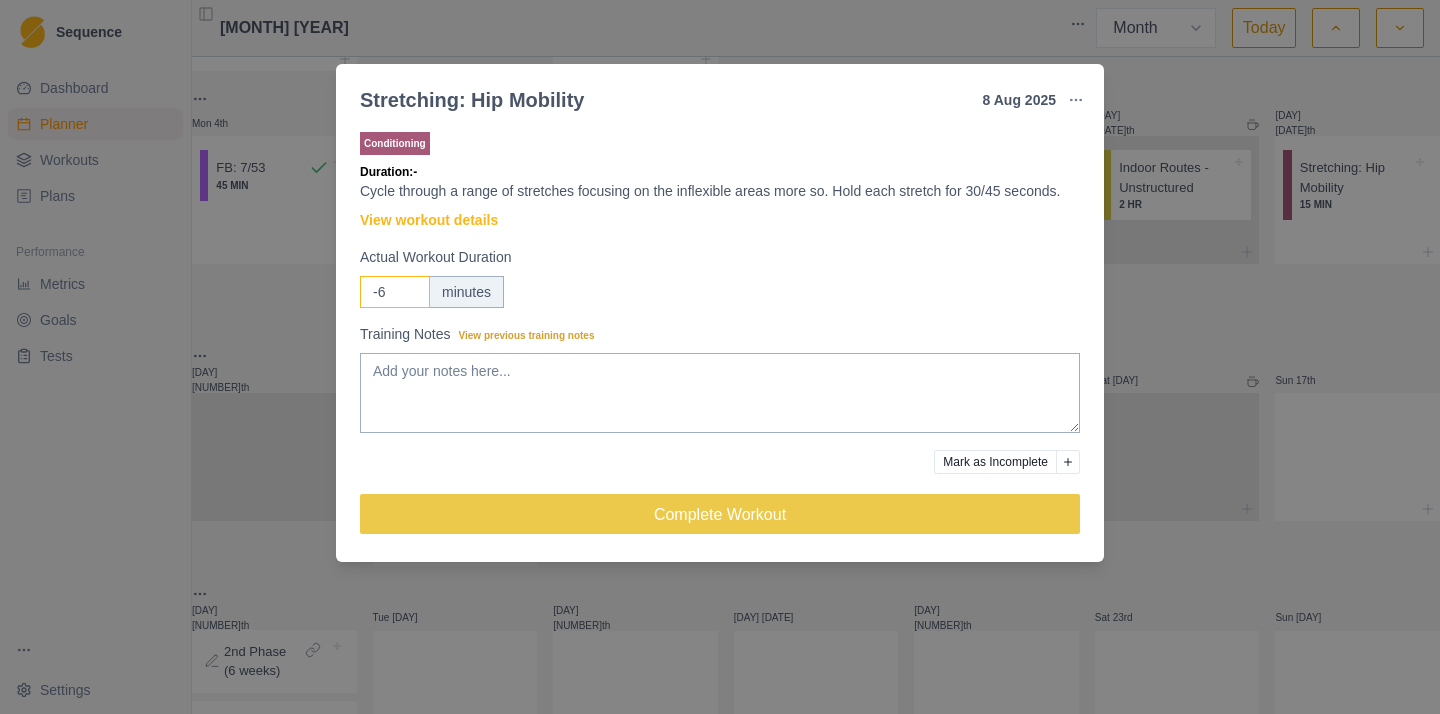 type on "-7" 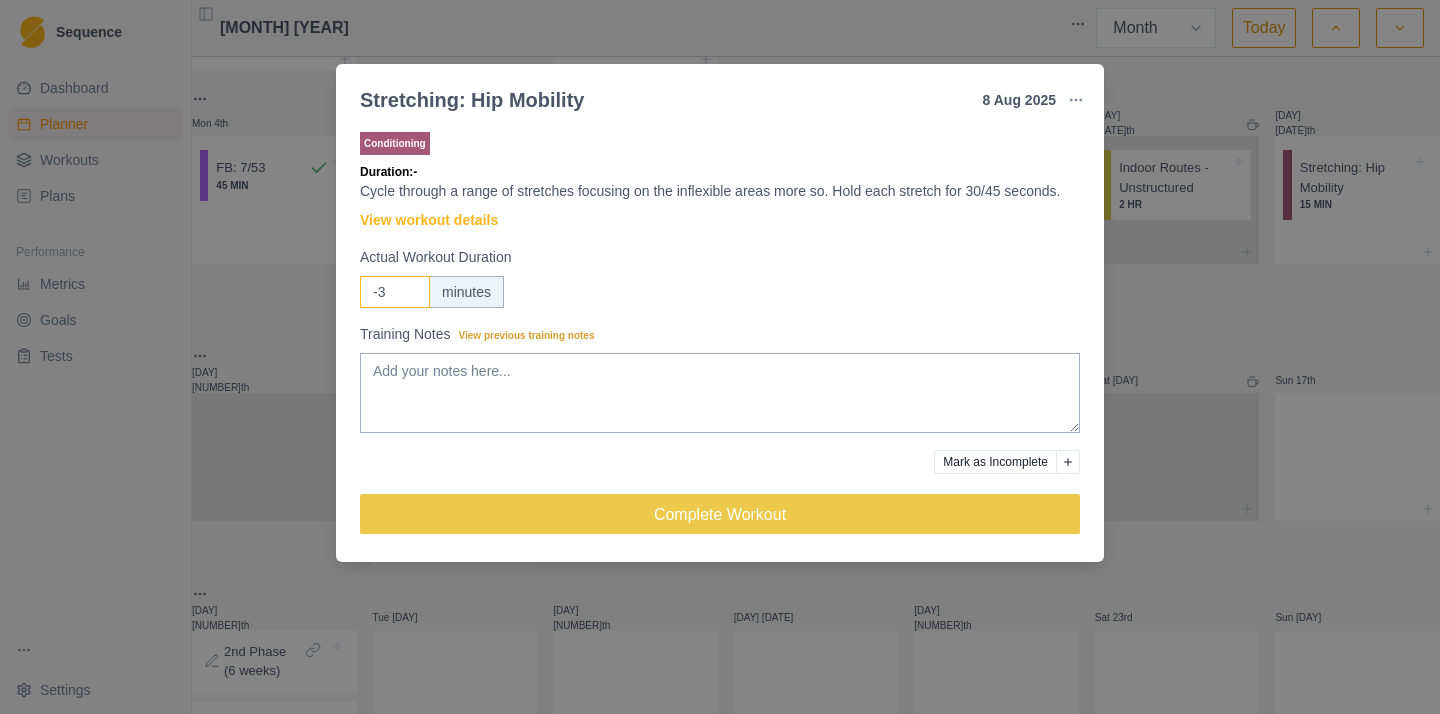 type on "-4" 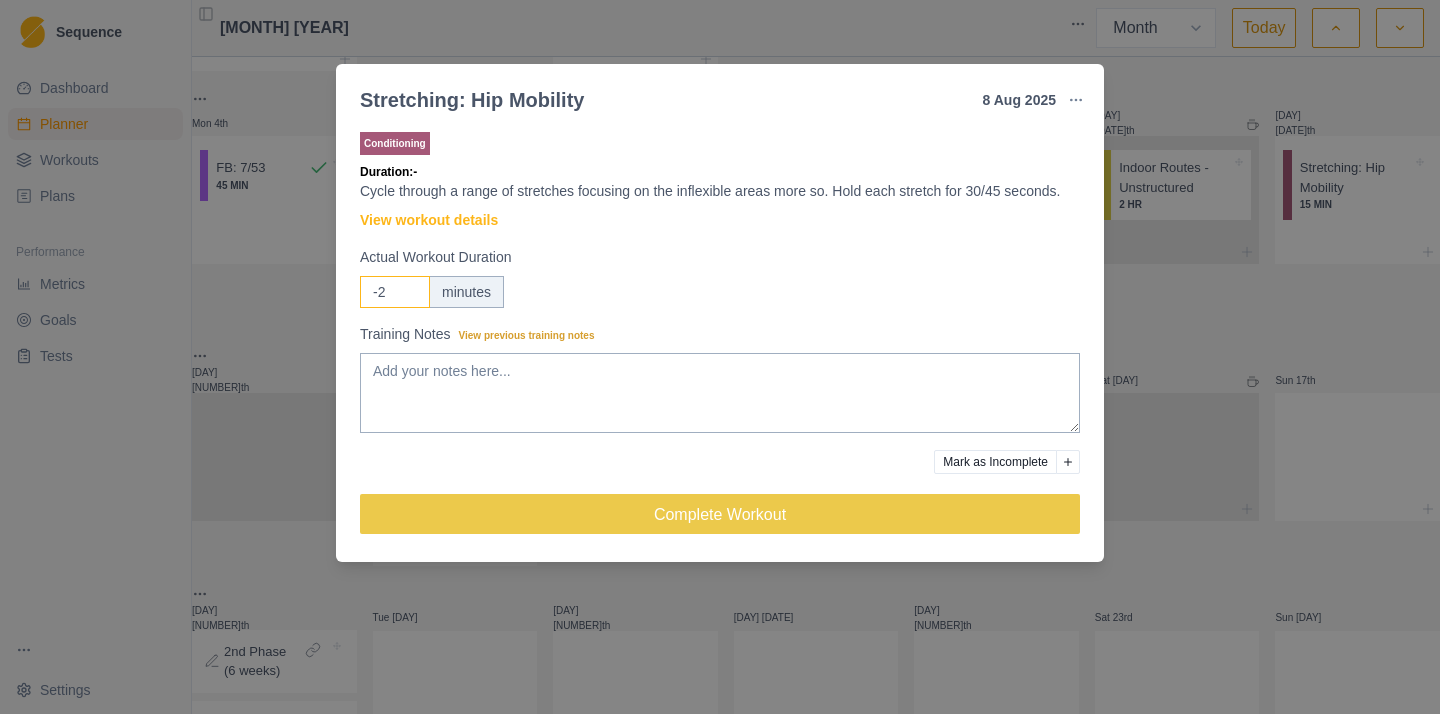 type on "-3" 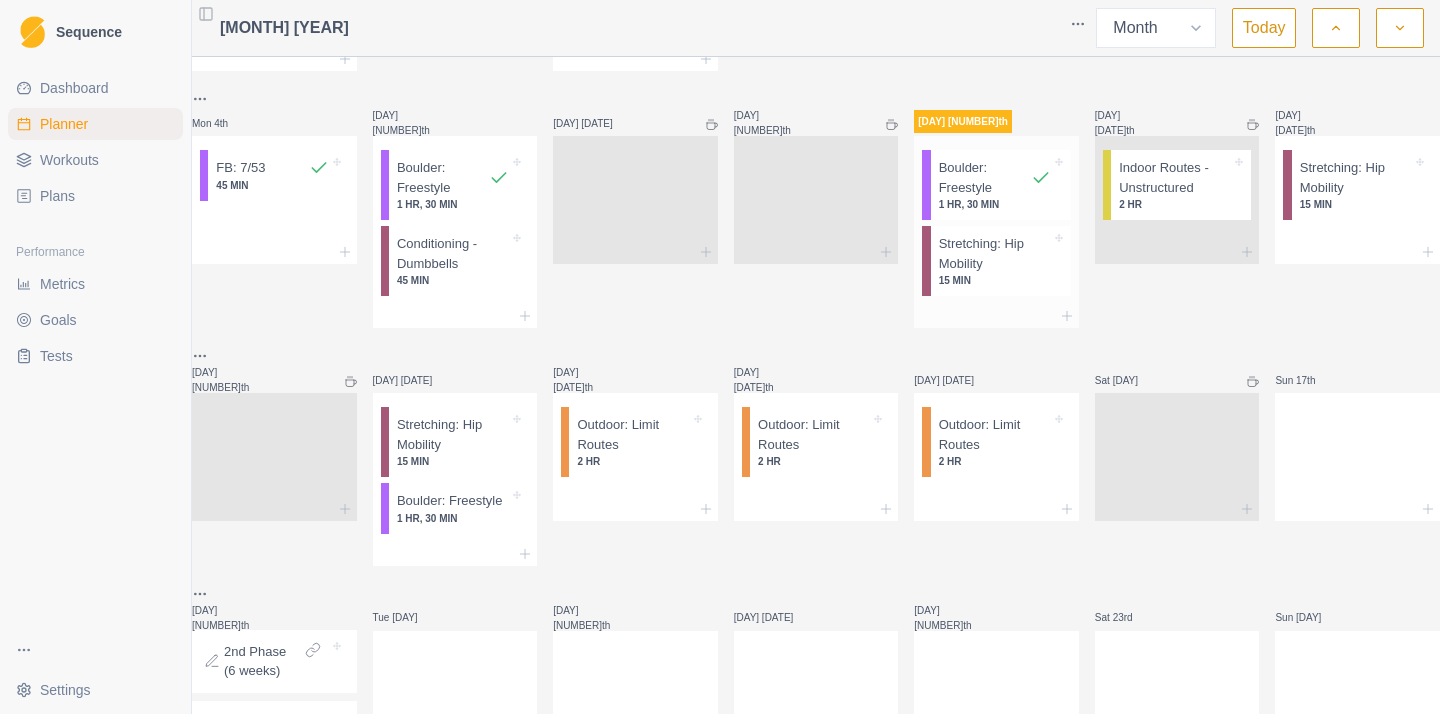 click on "Stretching: Hip Mobility" at bounding box center (995, 253) 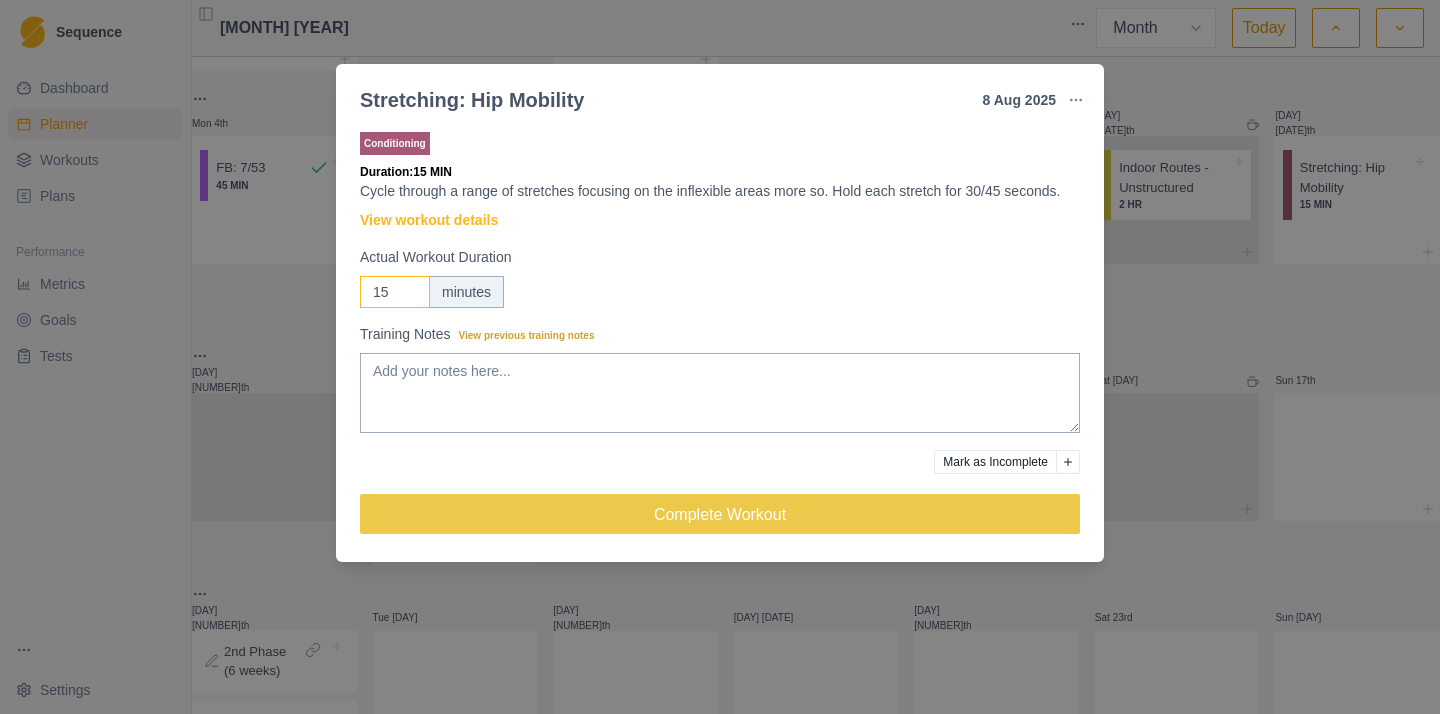 click on "15" at bounding box center (395, 292) 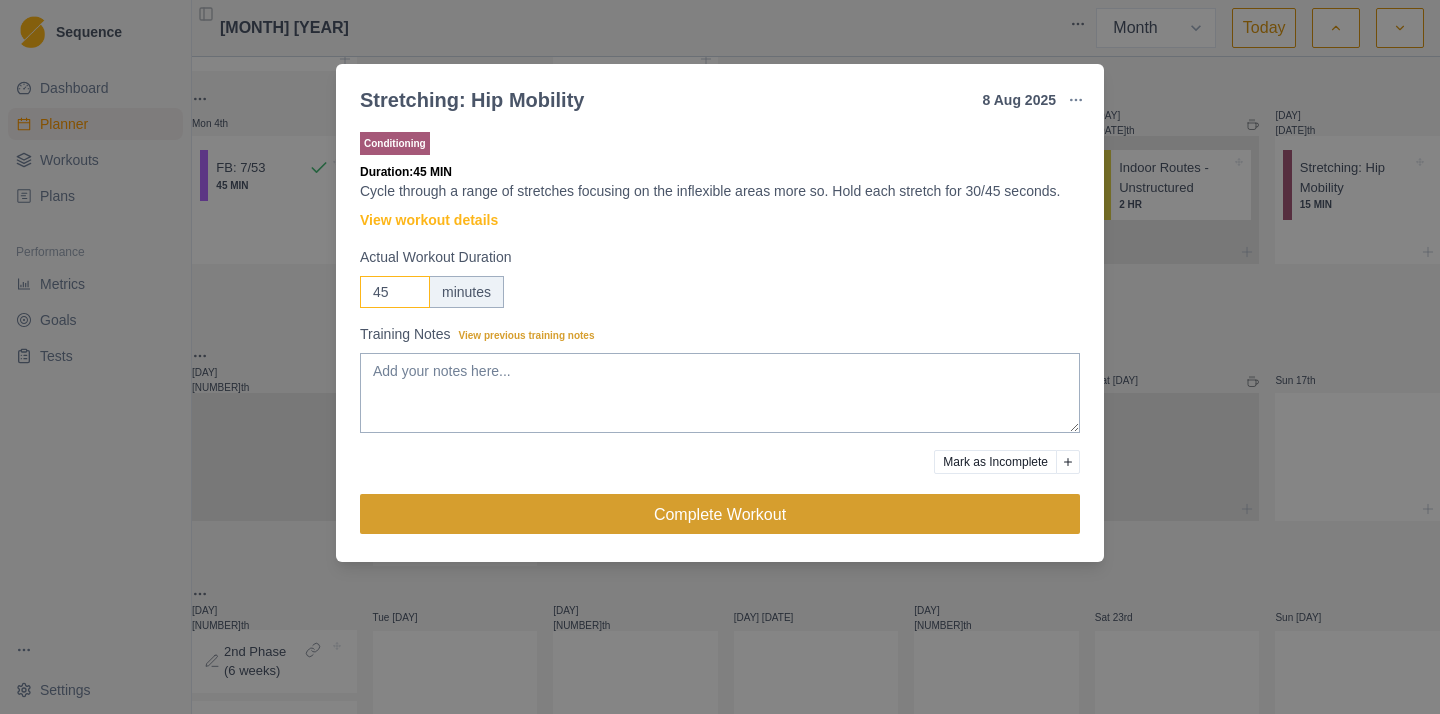 type on "45" 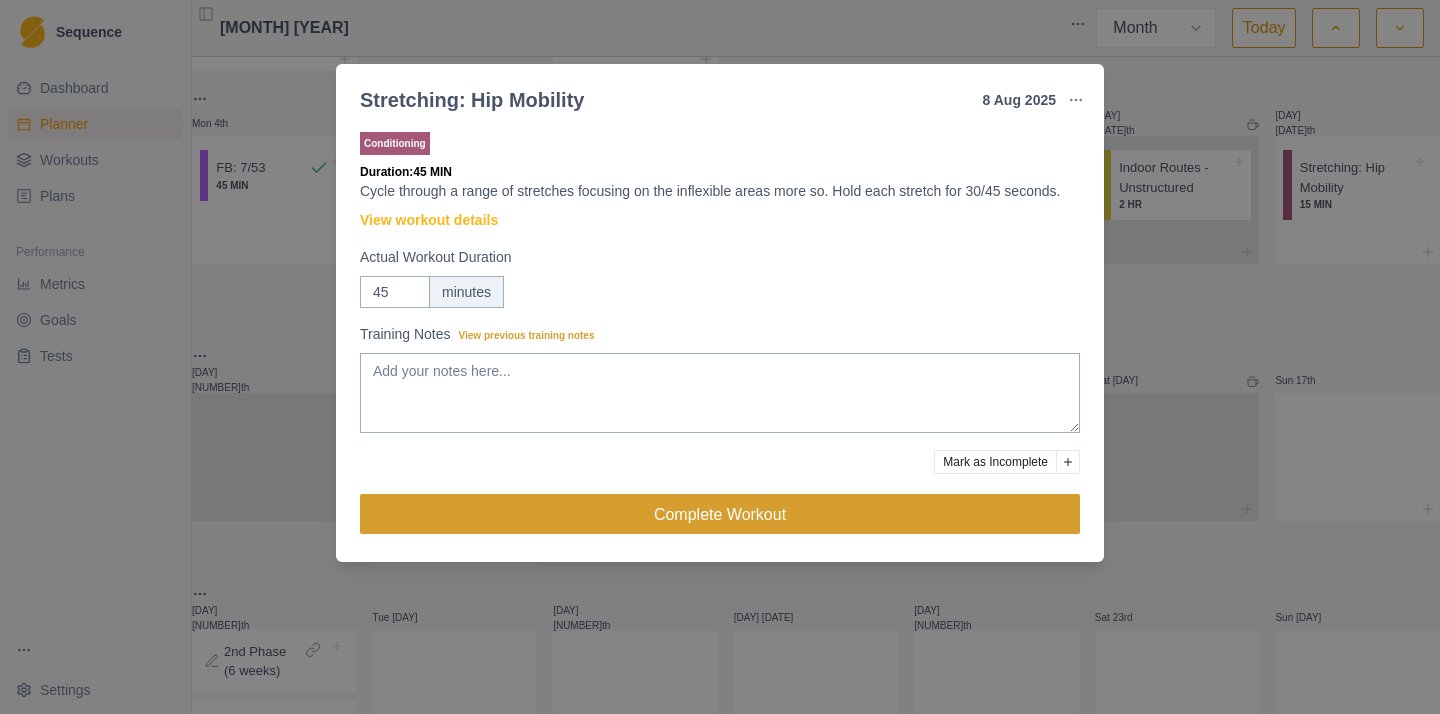 click on "Complete Workout" at bounding box center (720, 514) 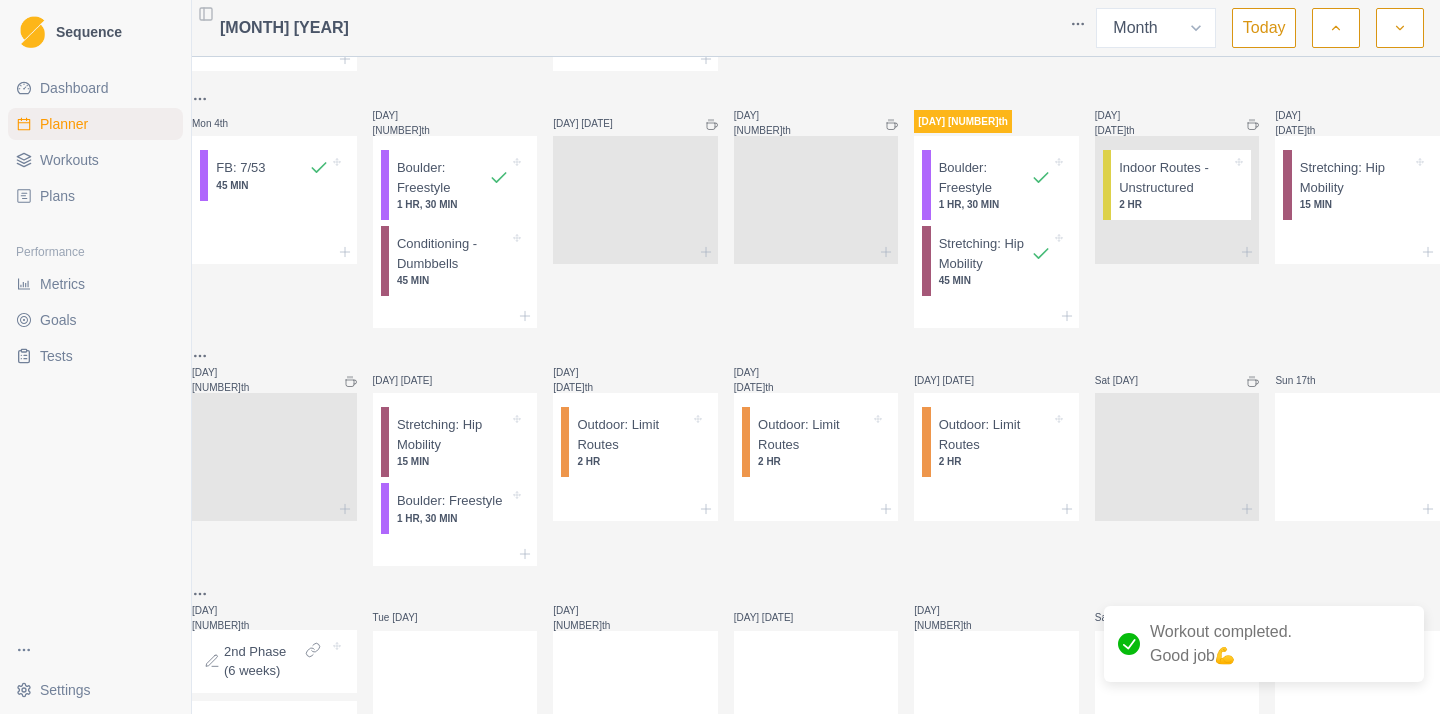 click 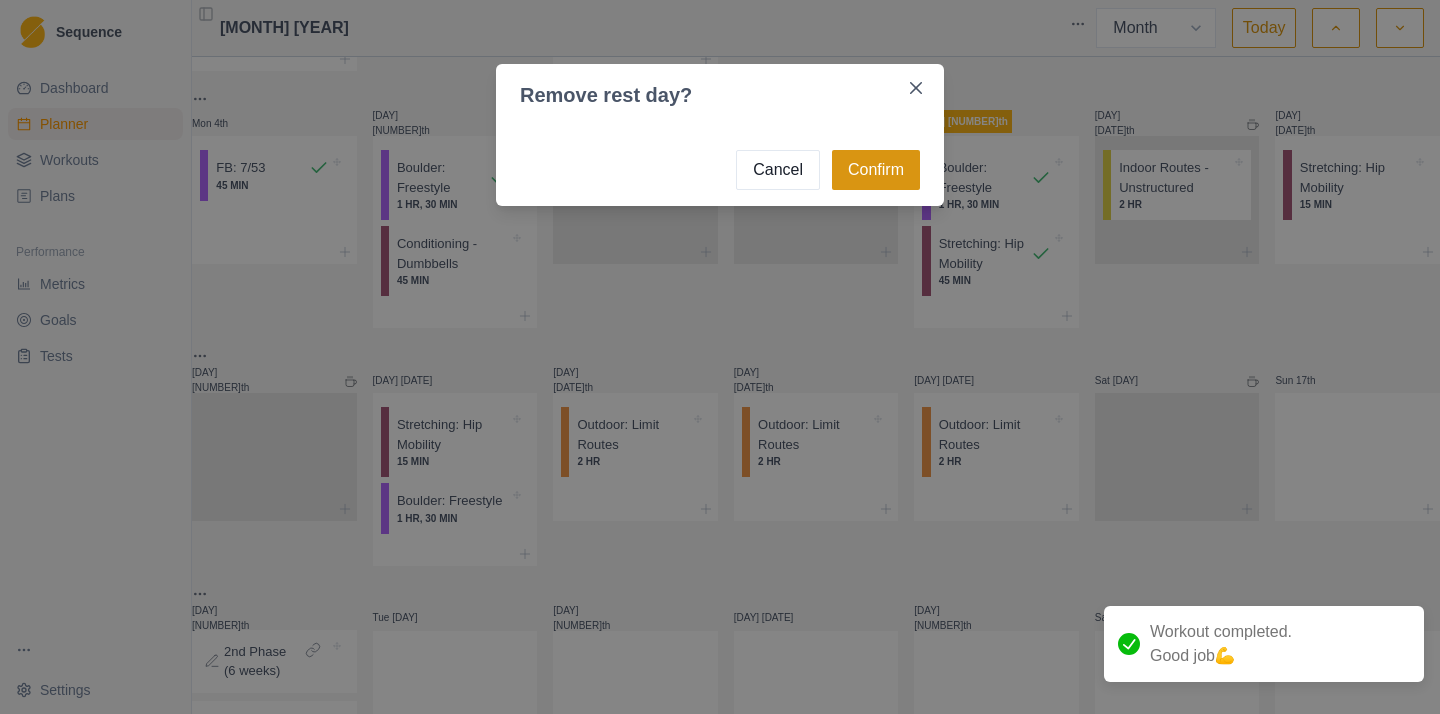 click on "Confirm" at bounding box center (876, 170) 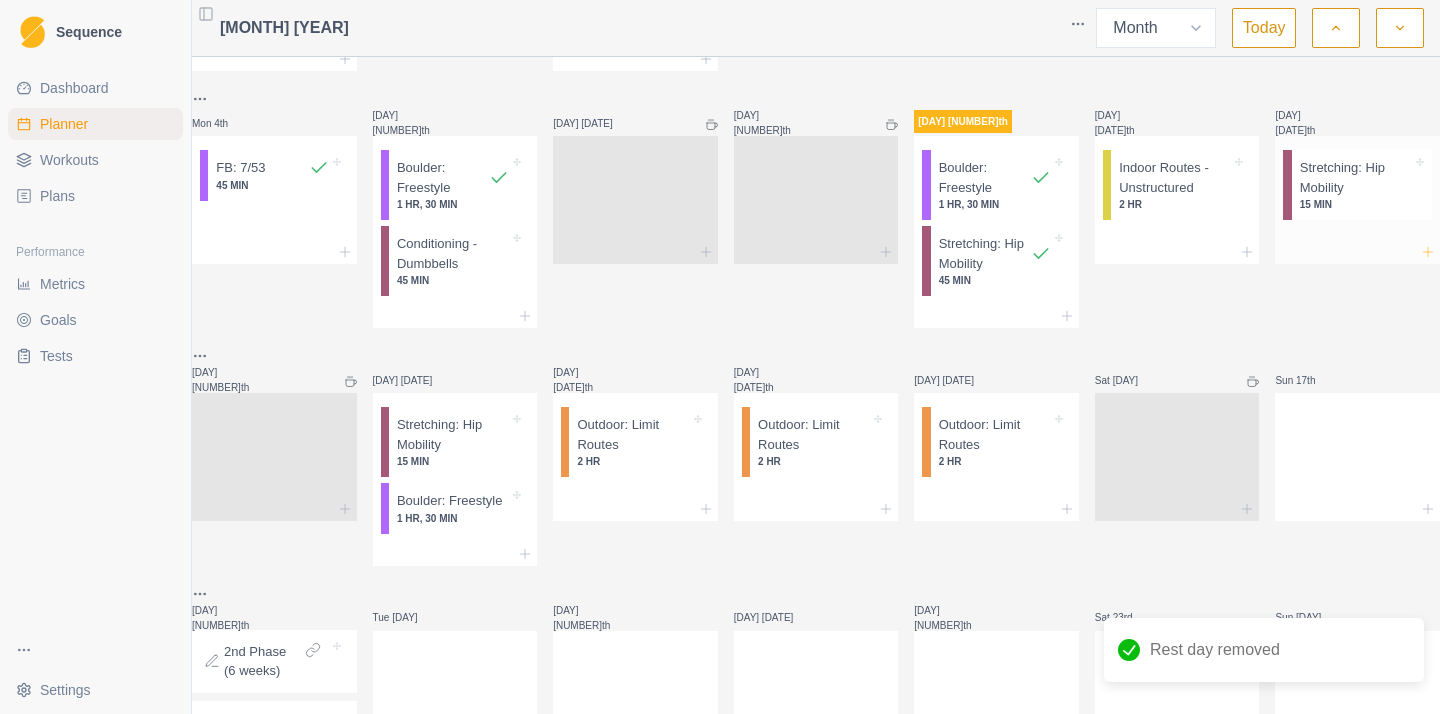click 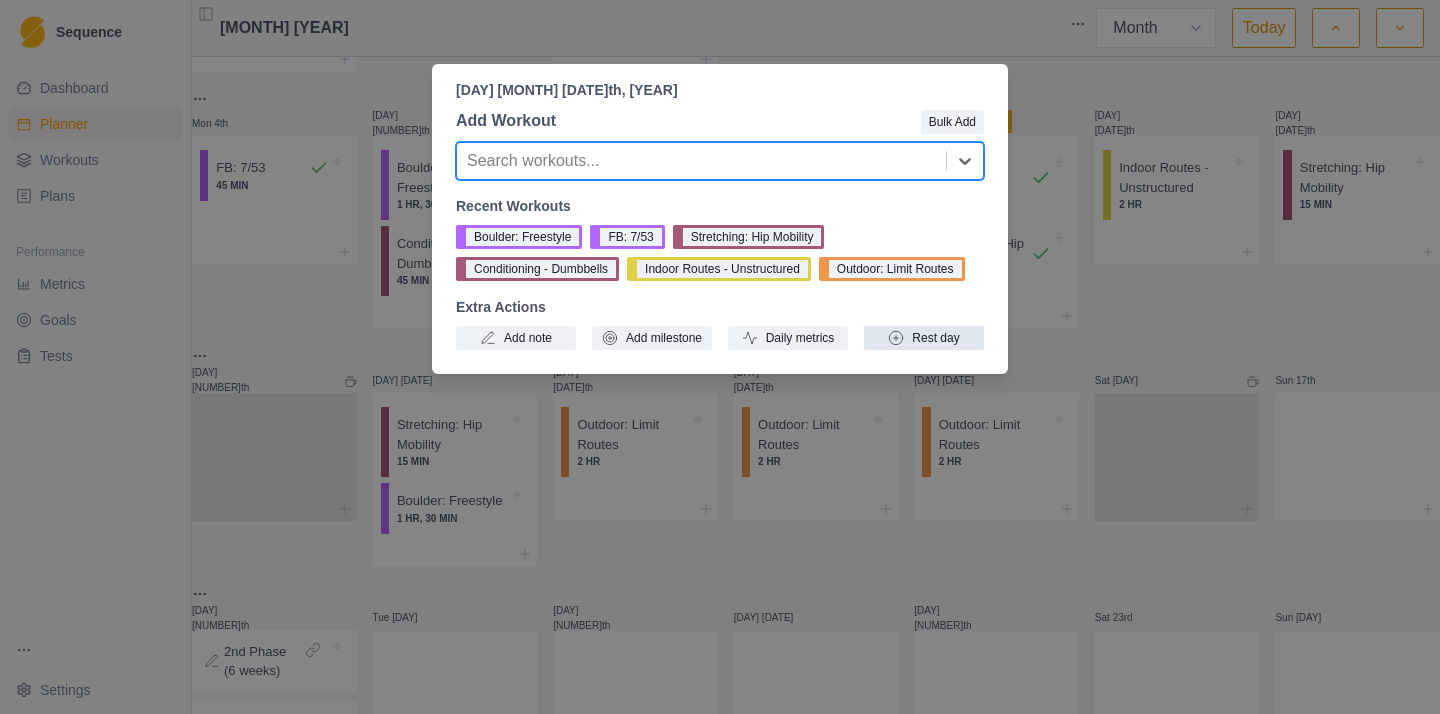 click on "Rest day" at bounding box center (924, 338) 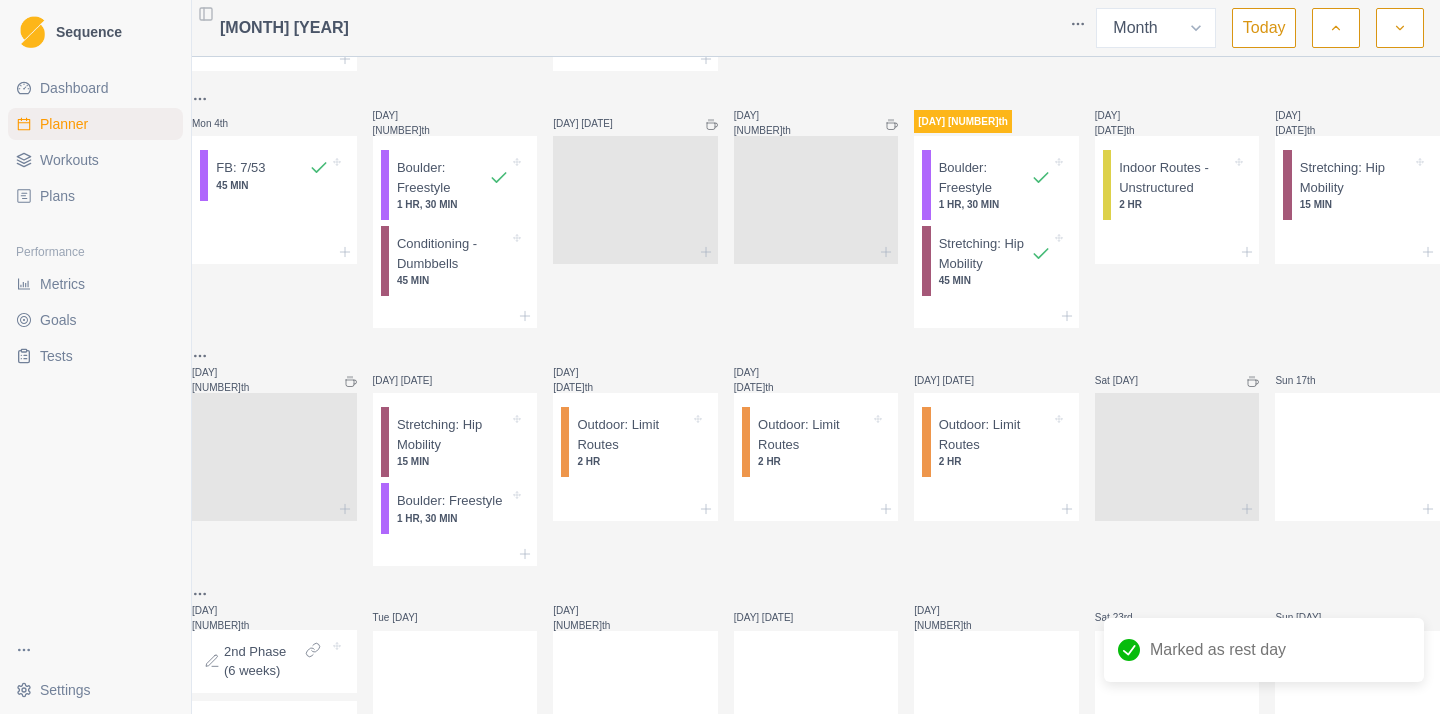 click on "Dashboard Planner Workouts Plans Performance Metrics Goals Tests" at bounding box center (95, 345) 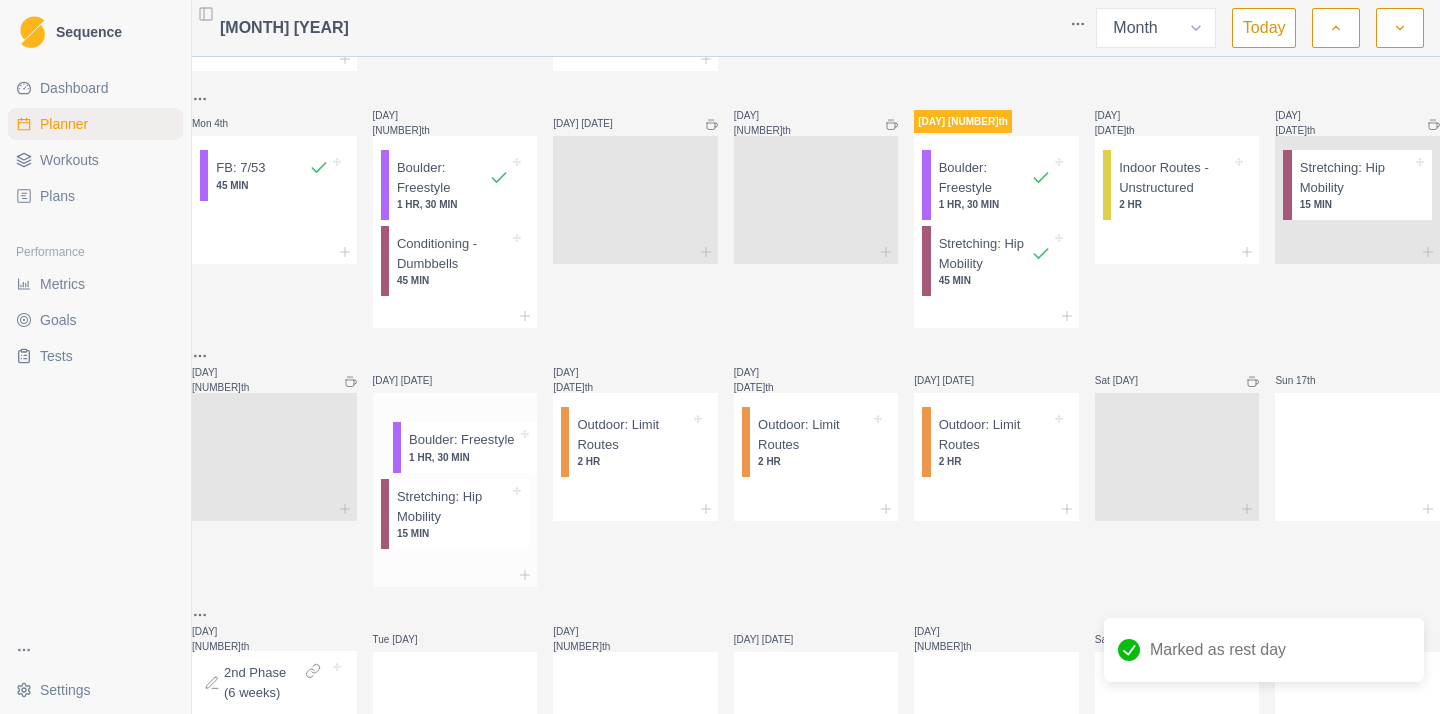 drag, startPoint x: 477, startPoint y: 524, endPoint x: 479, endPoint y: 440, distance: 84.0238 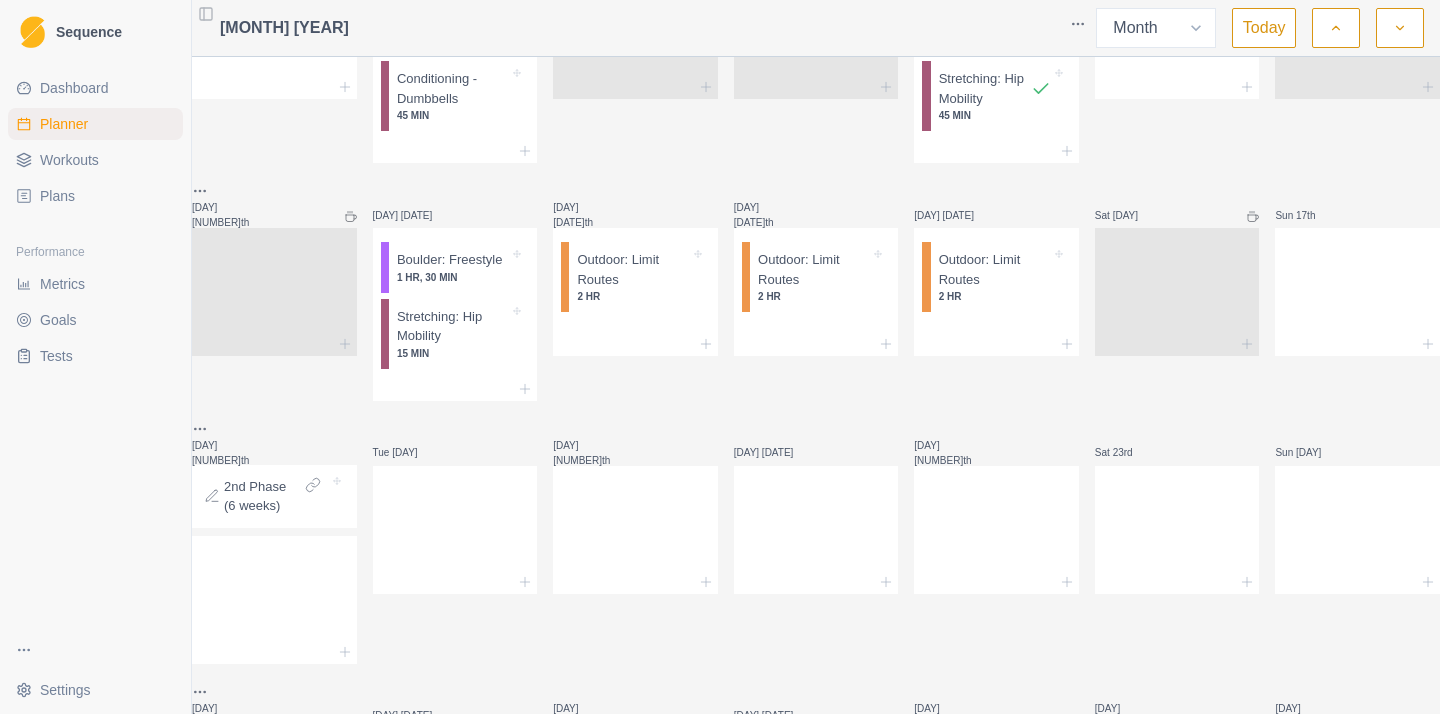 scroll, scrollTop: 400, scrollLeft: 0, axis: vertical 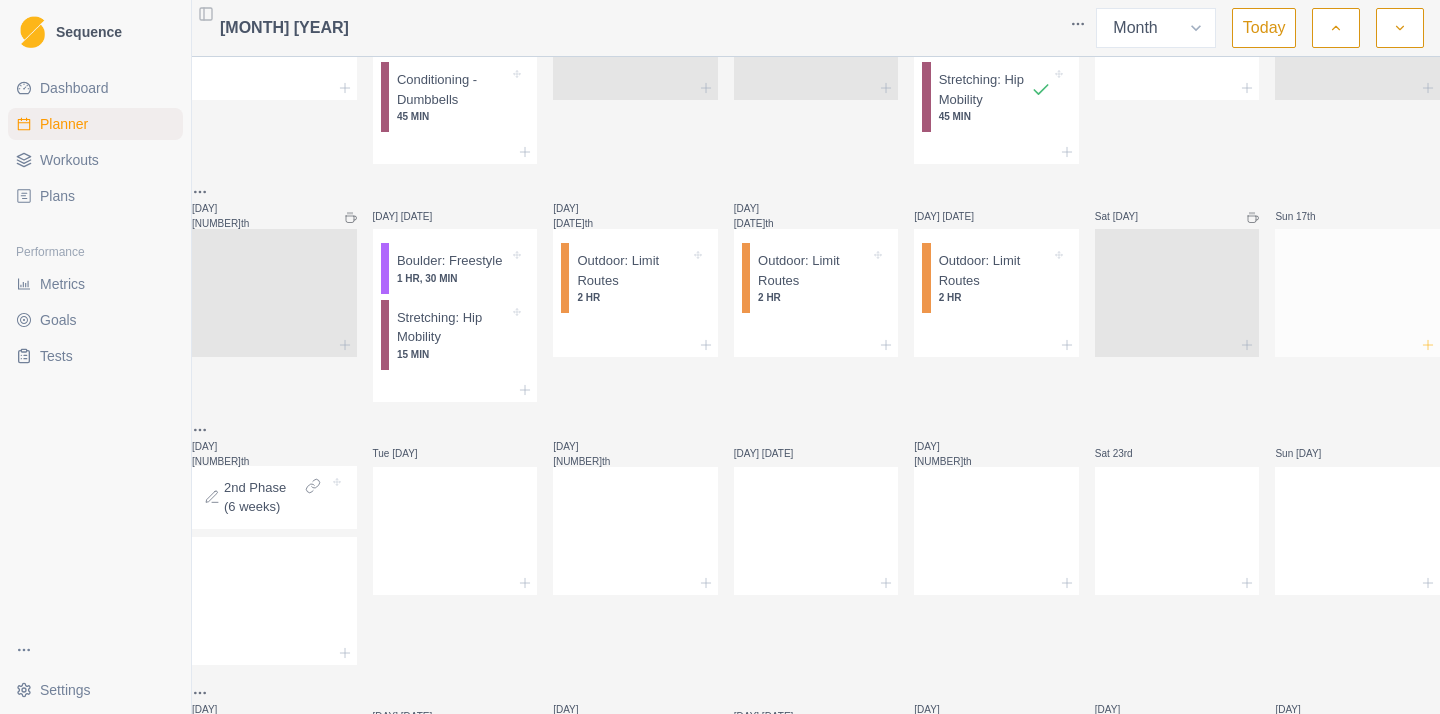 click 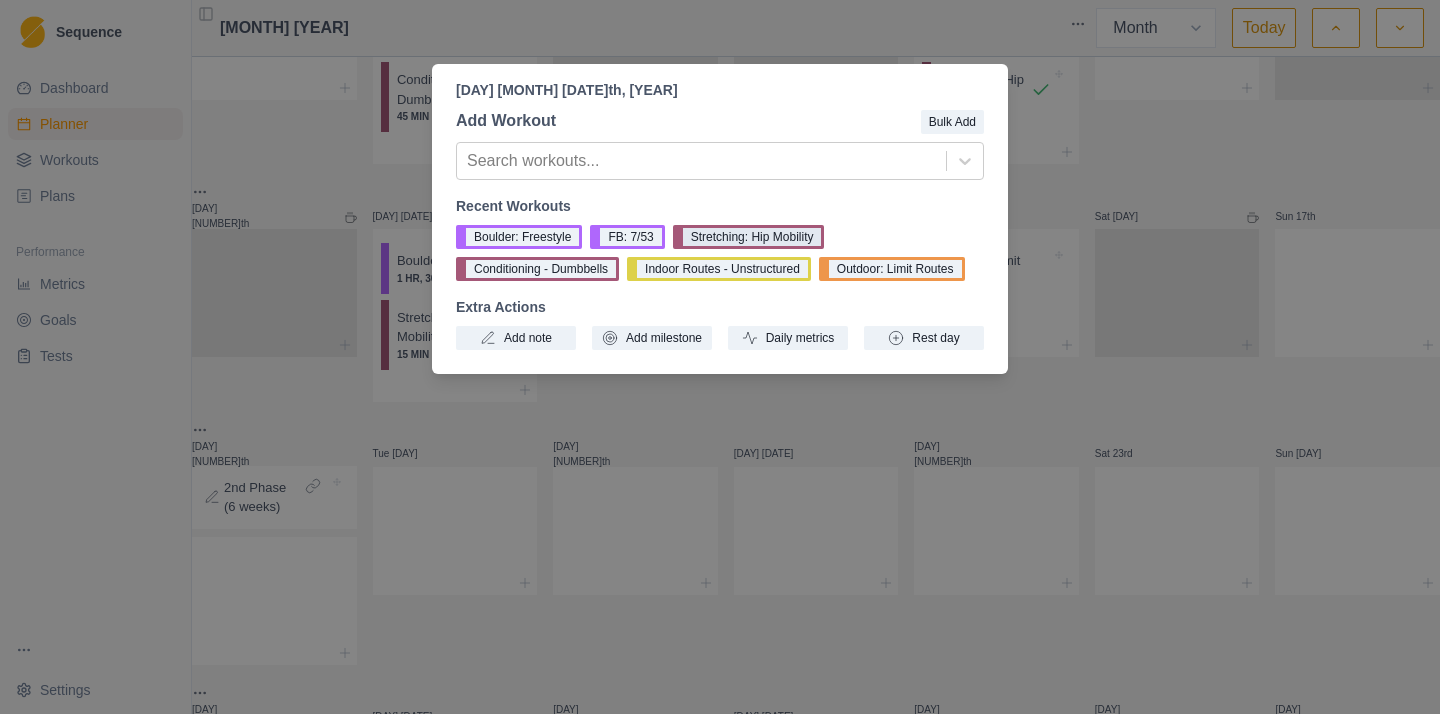 click on "Stretching: Hip Mobility" at bounding box center (749, 237) 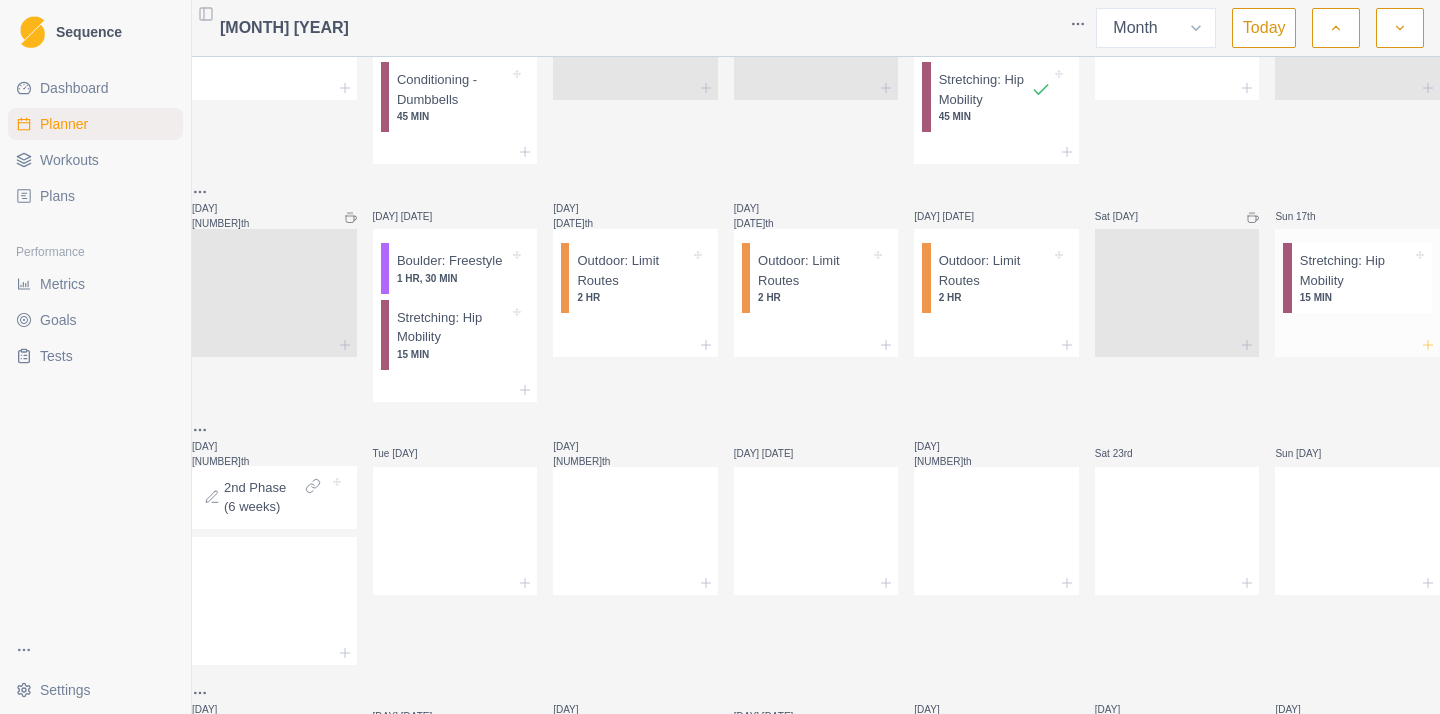 click 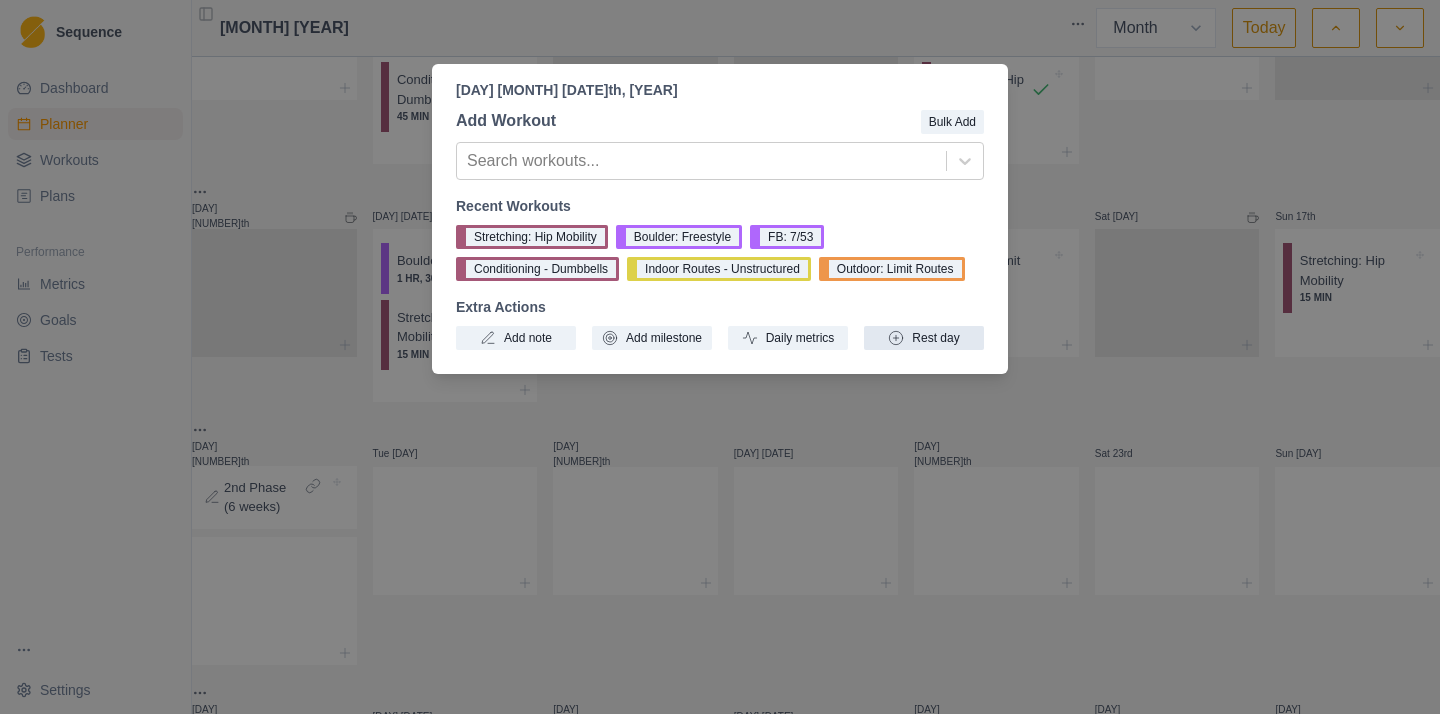 click on "Rest day" at bounding box center [924, 338] 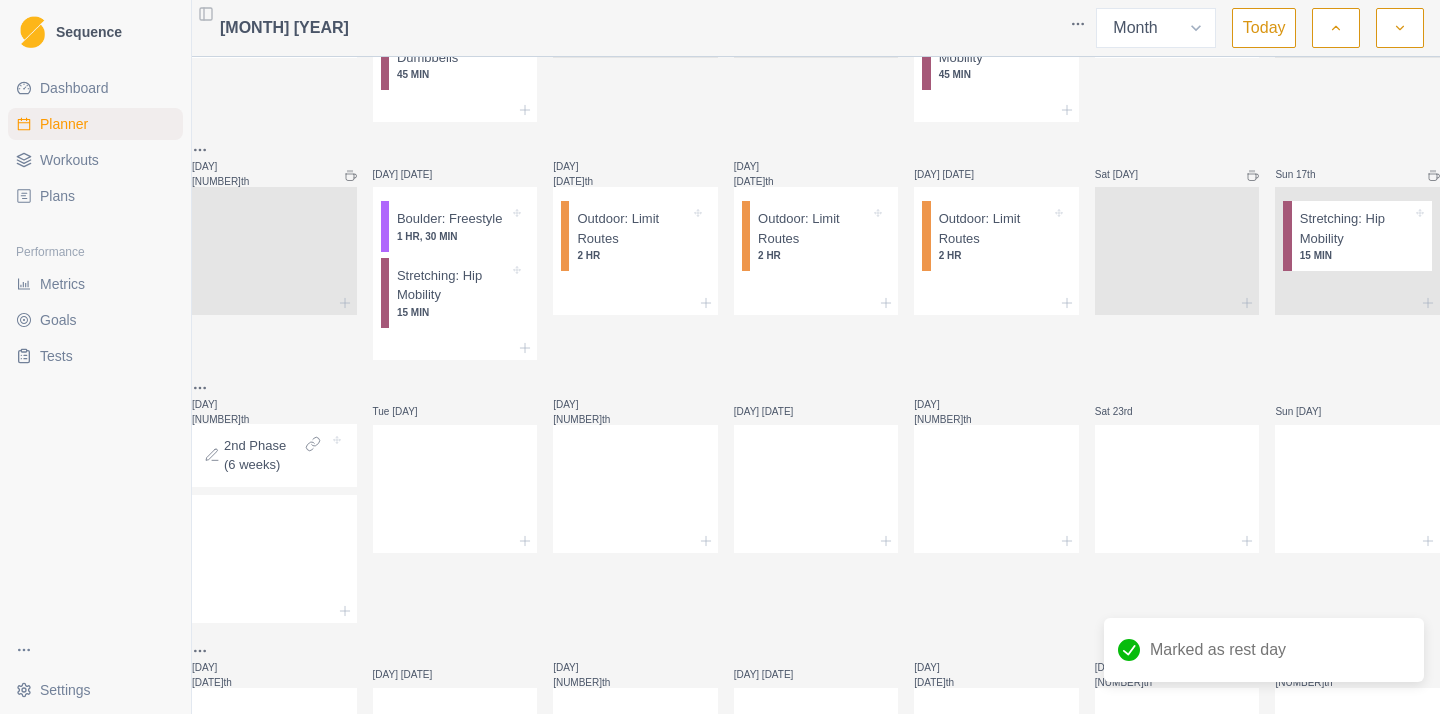 scroll, scrollTop: 431, scrollLeft: 0, axis: vertical 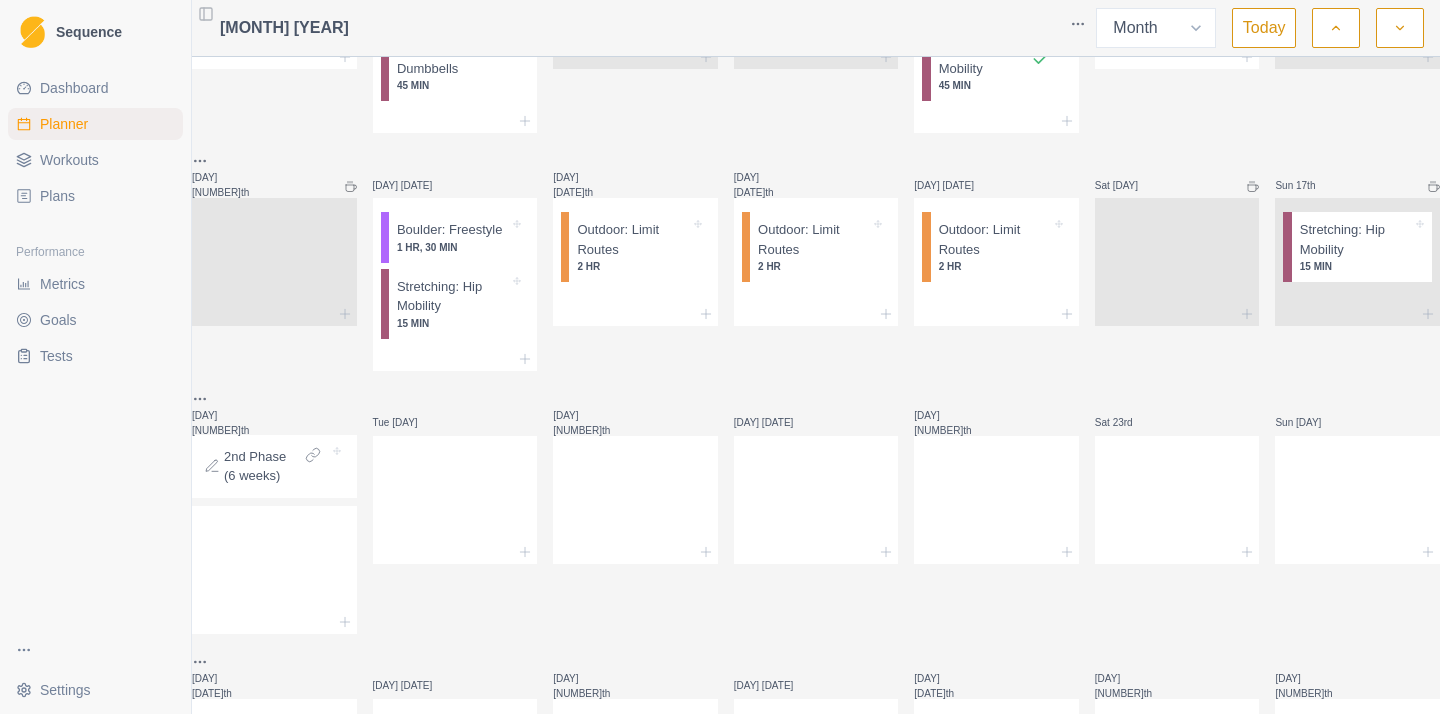 click on "Workouts" at bounding box center [95, 160] 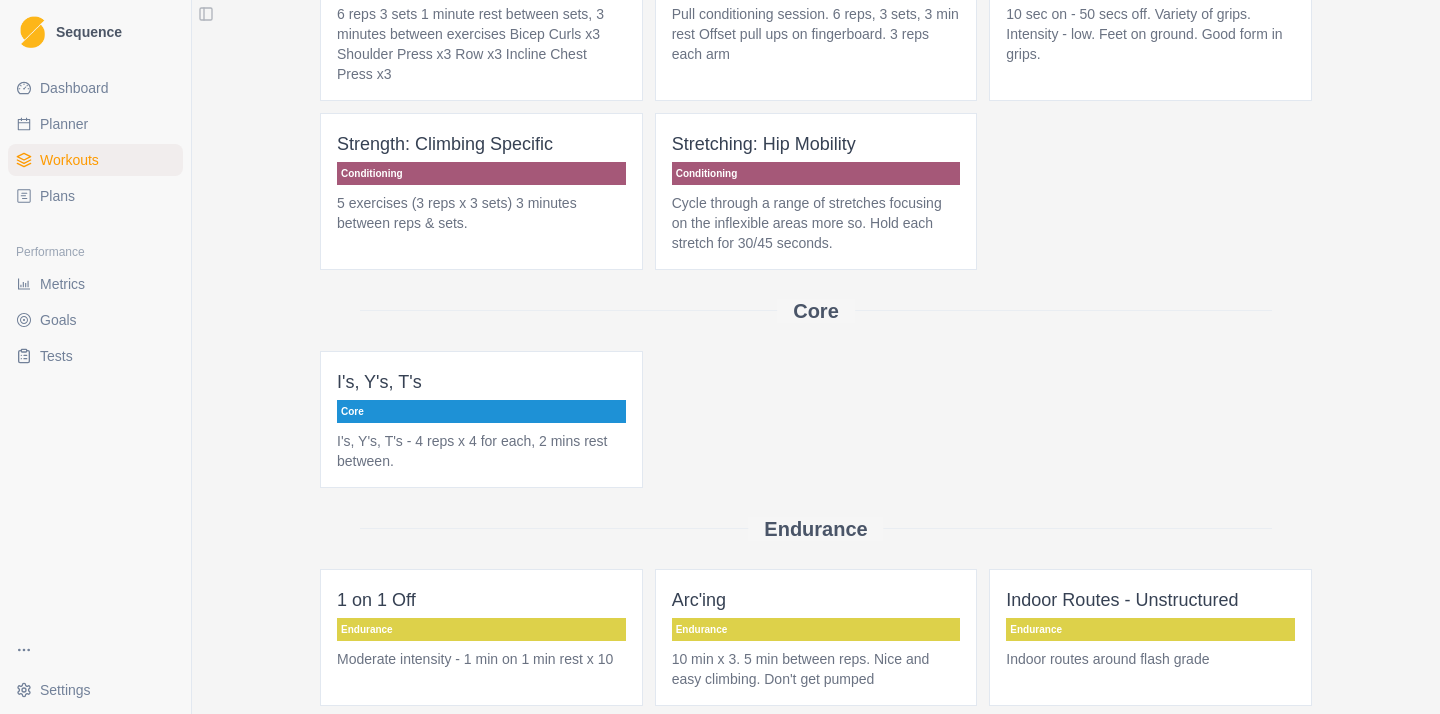 scroll, scrollTop: 0, scrollLeft: 0, axis: both 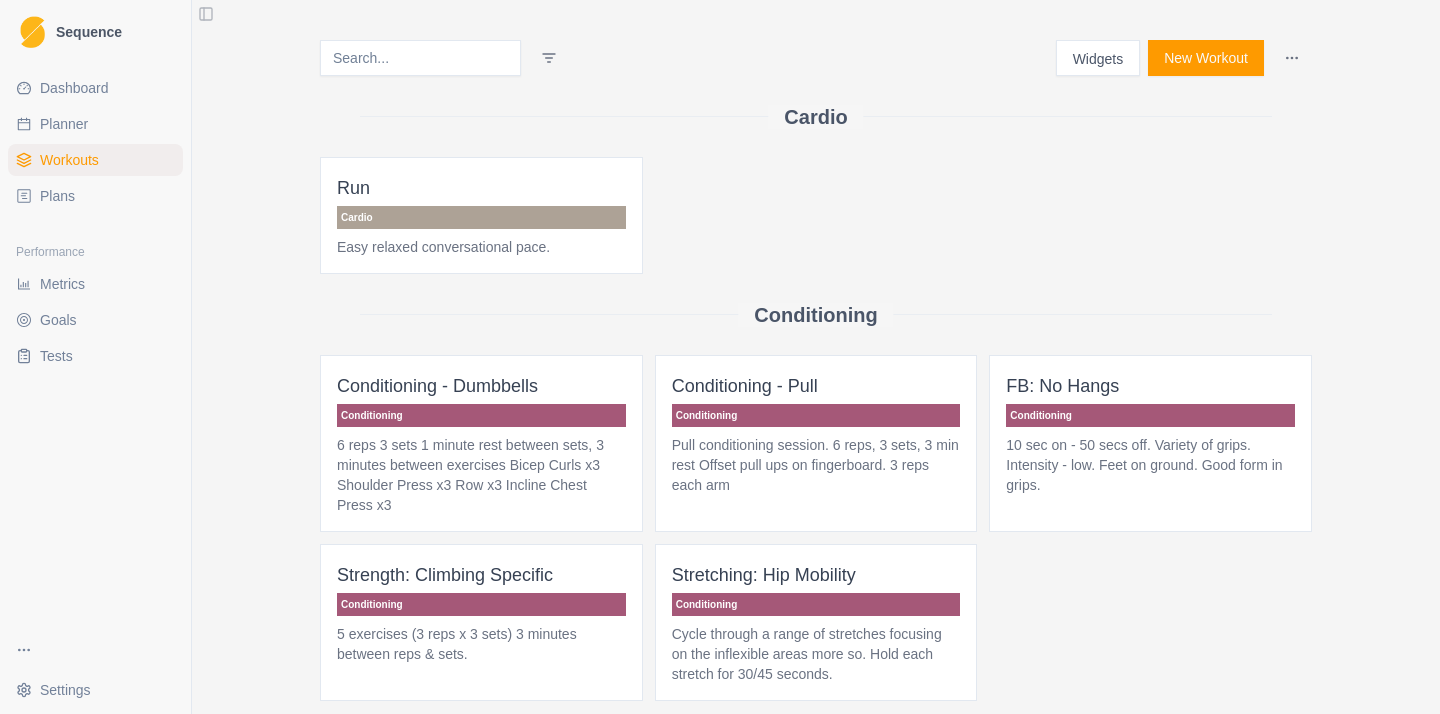 click on "New Workout" at bounding box center [1206, 58] 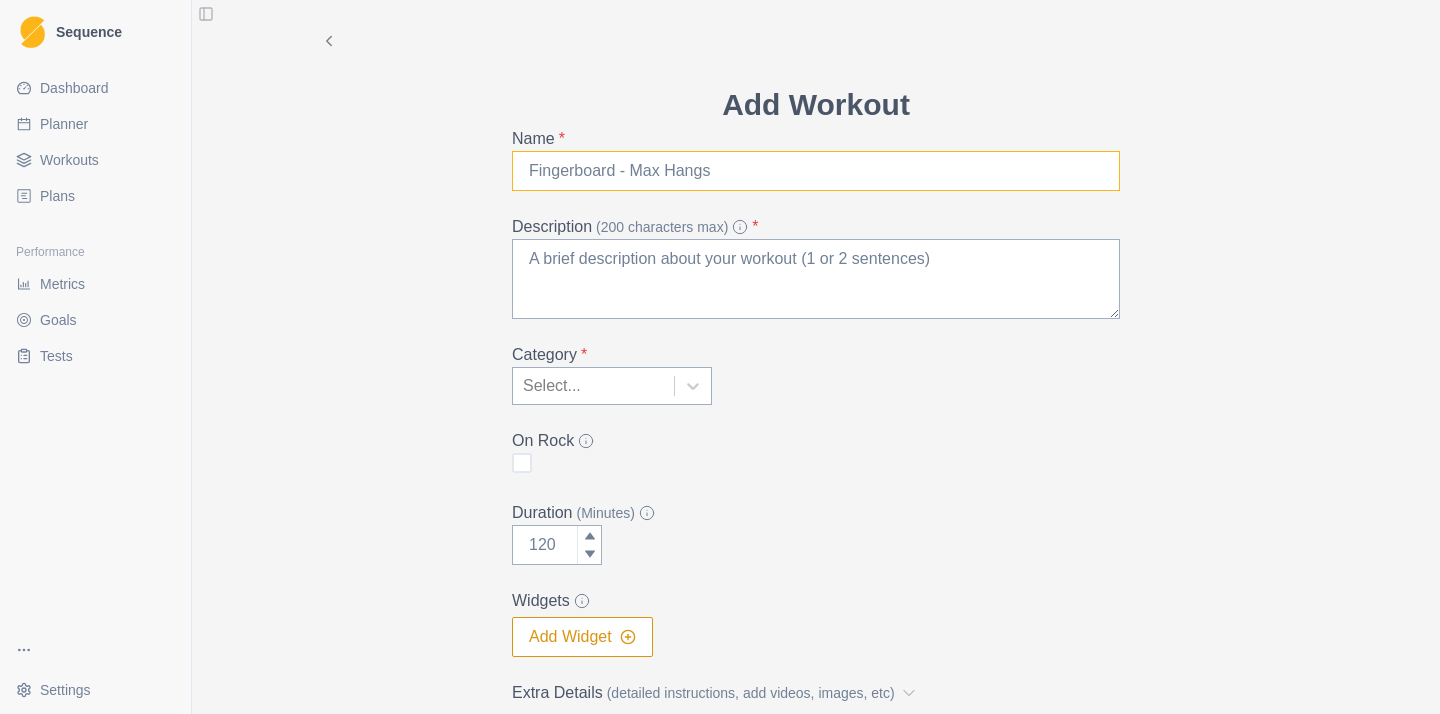 click on "Name *" at bounding box center (816, 171) 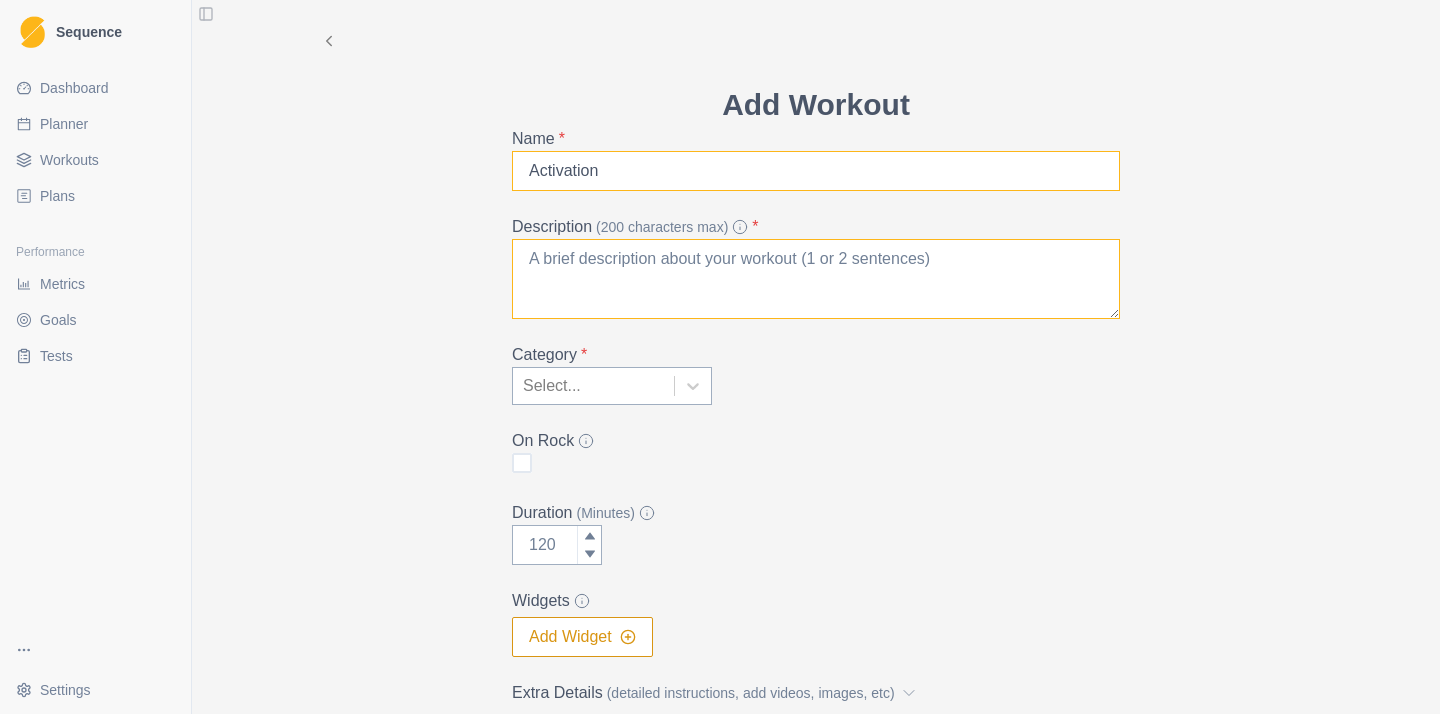 type on "Activation" 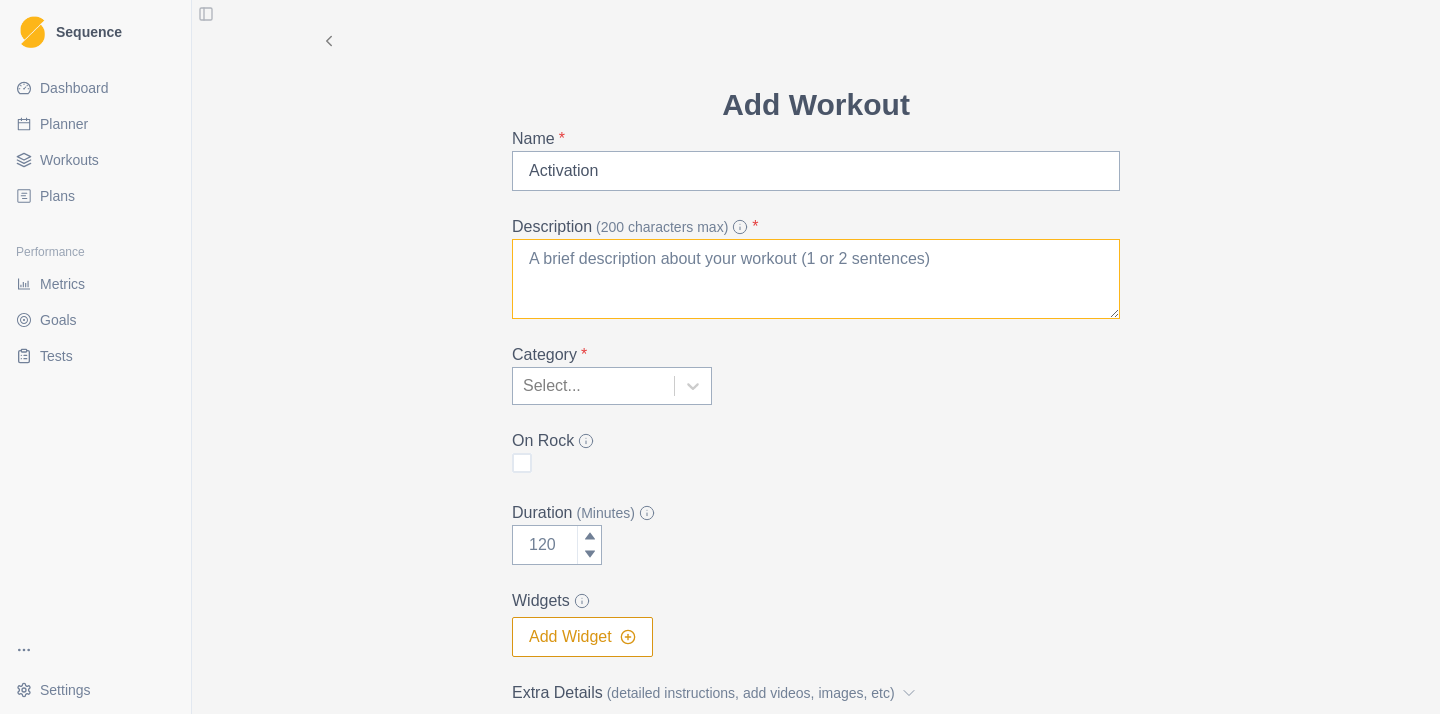 click on "Description   (200 characters max) *" at bounding box center (816, 279) 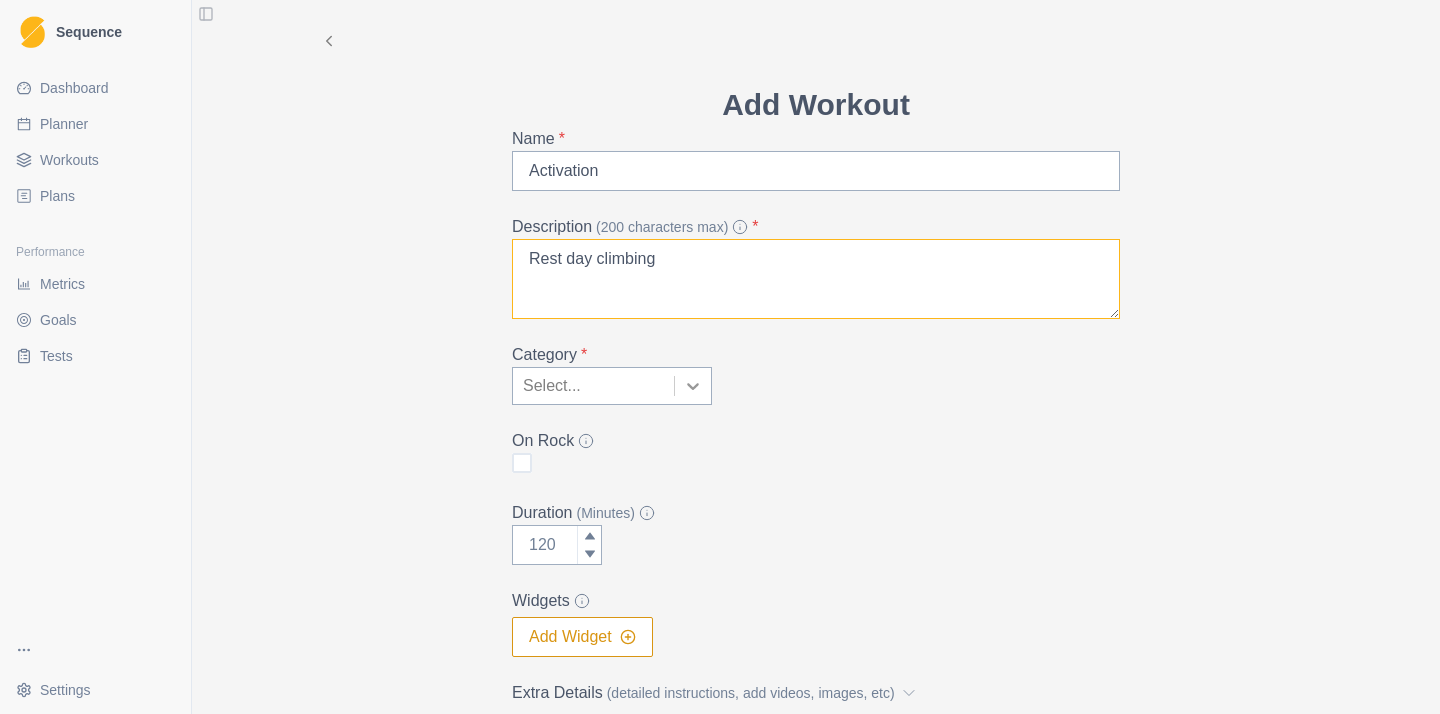type on "Rest day climbing" 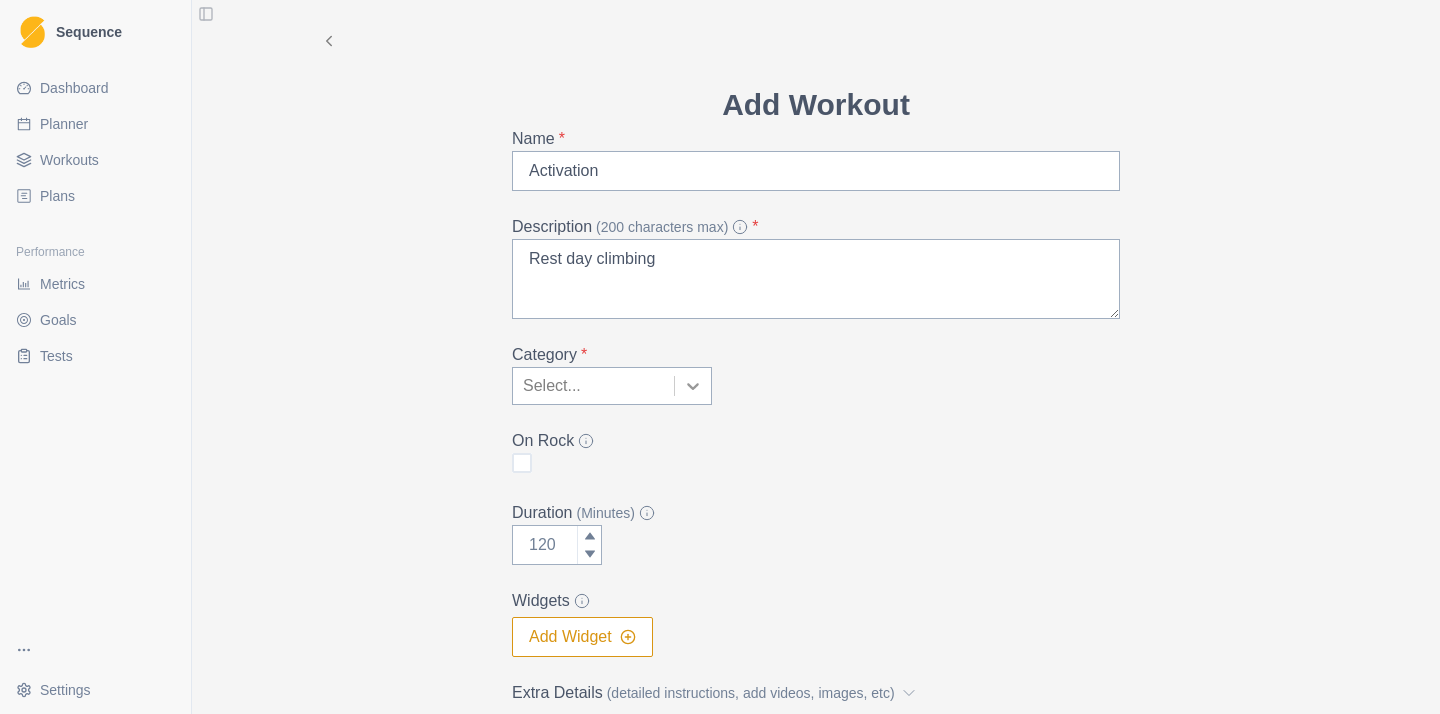 click at bounding box center [693, 386] 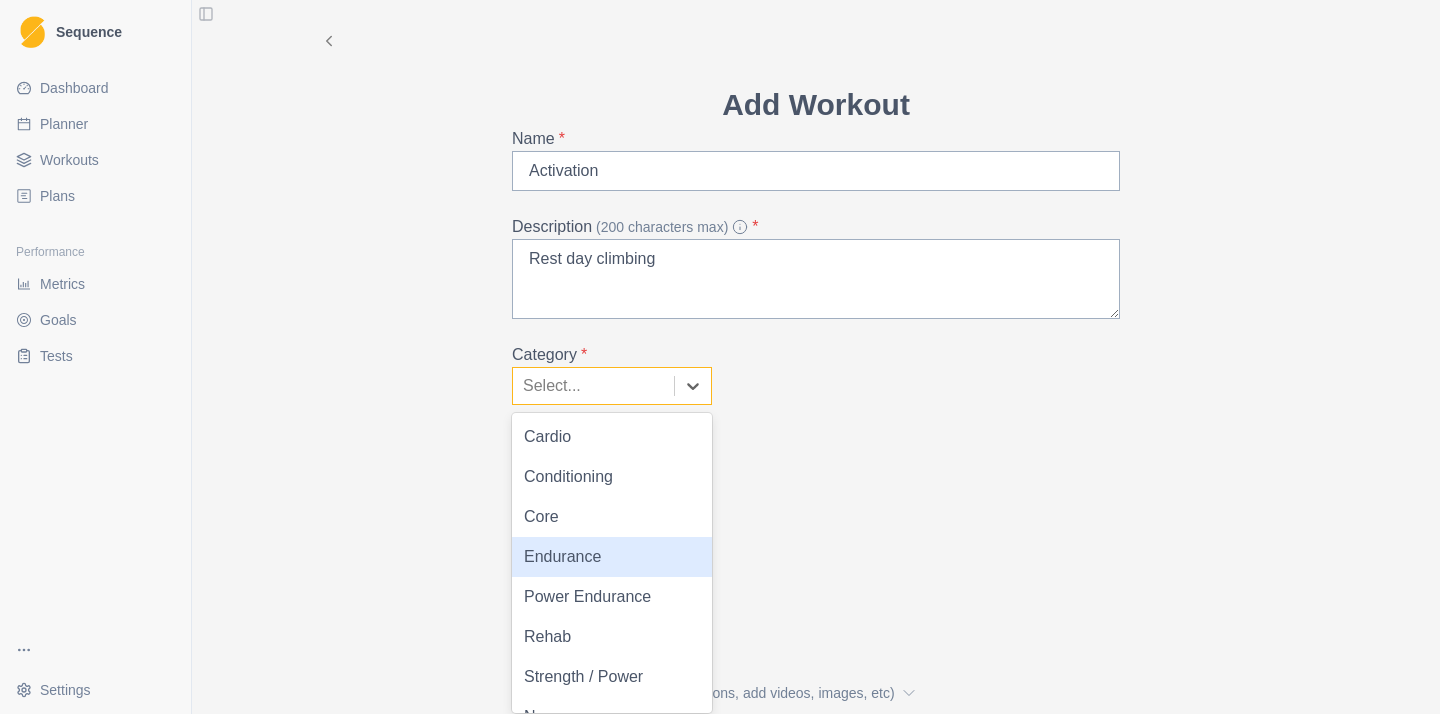 scroll, scrollTop: 28, scrollLeft: 0, axis: vertical 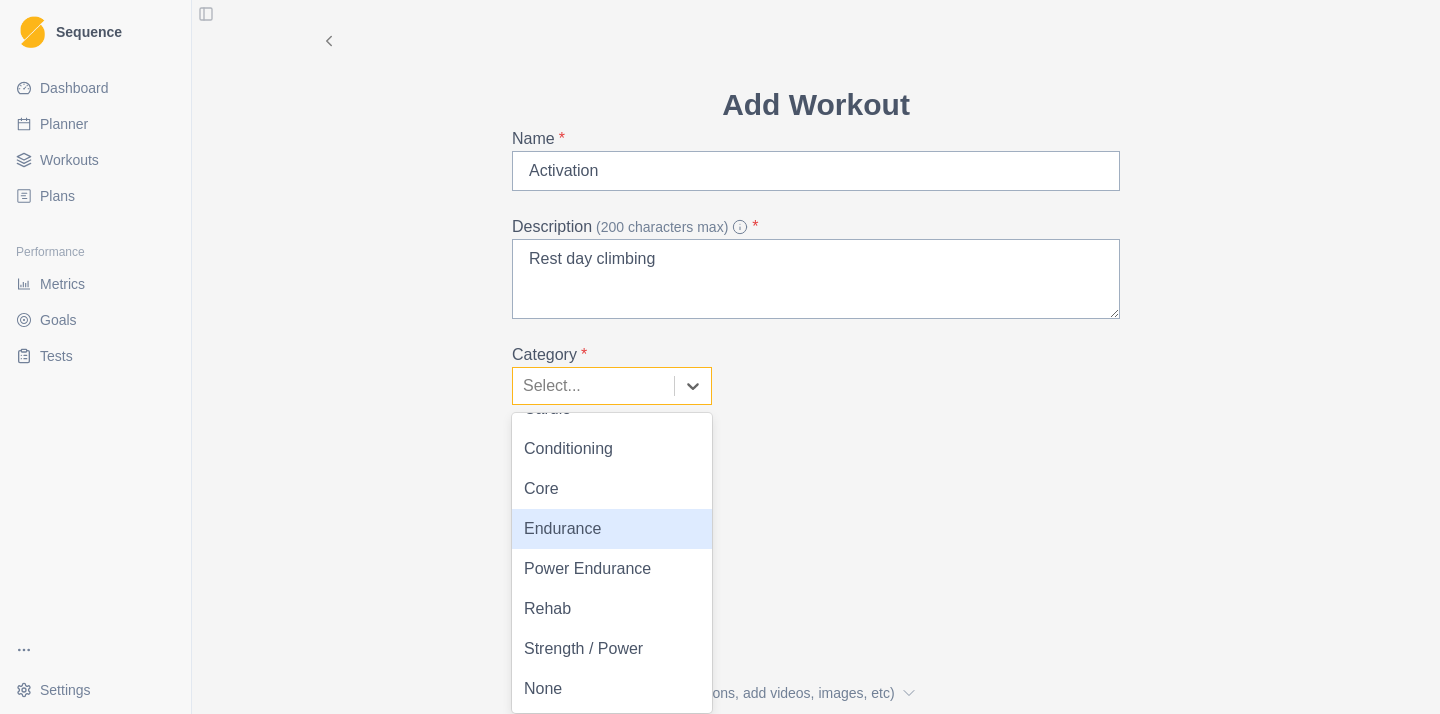 click on "Endurance" at bounding box center (612, 529) 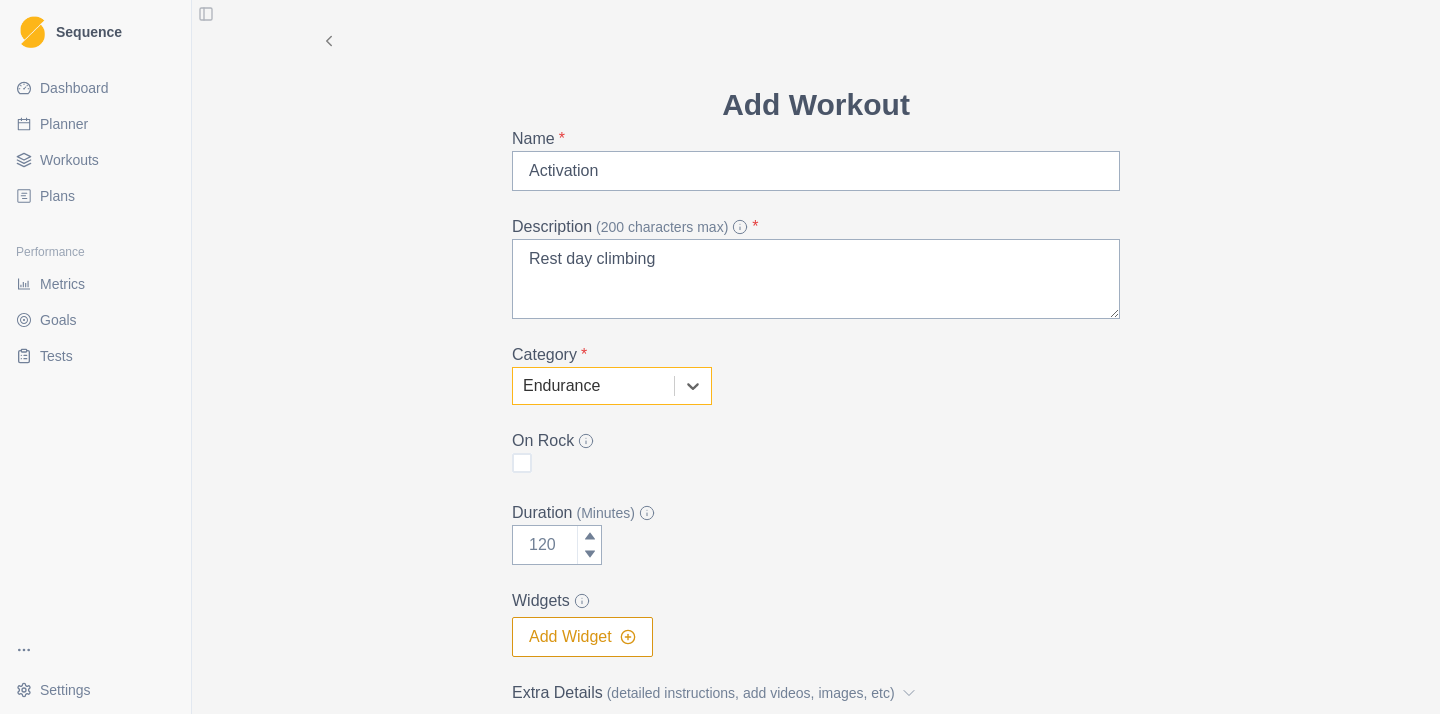 scroll, scrollTop: 183, scrollLeft: 0, axis: vertical 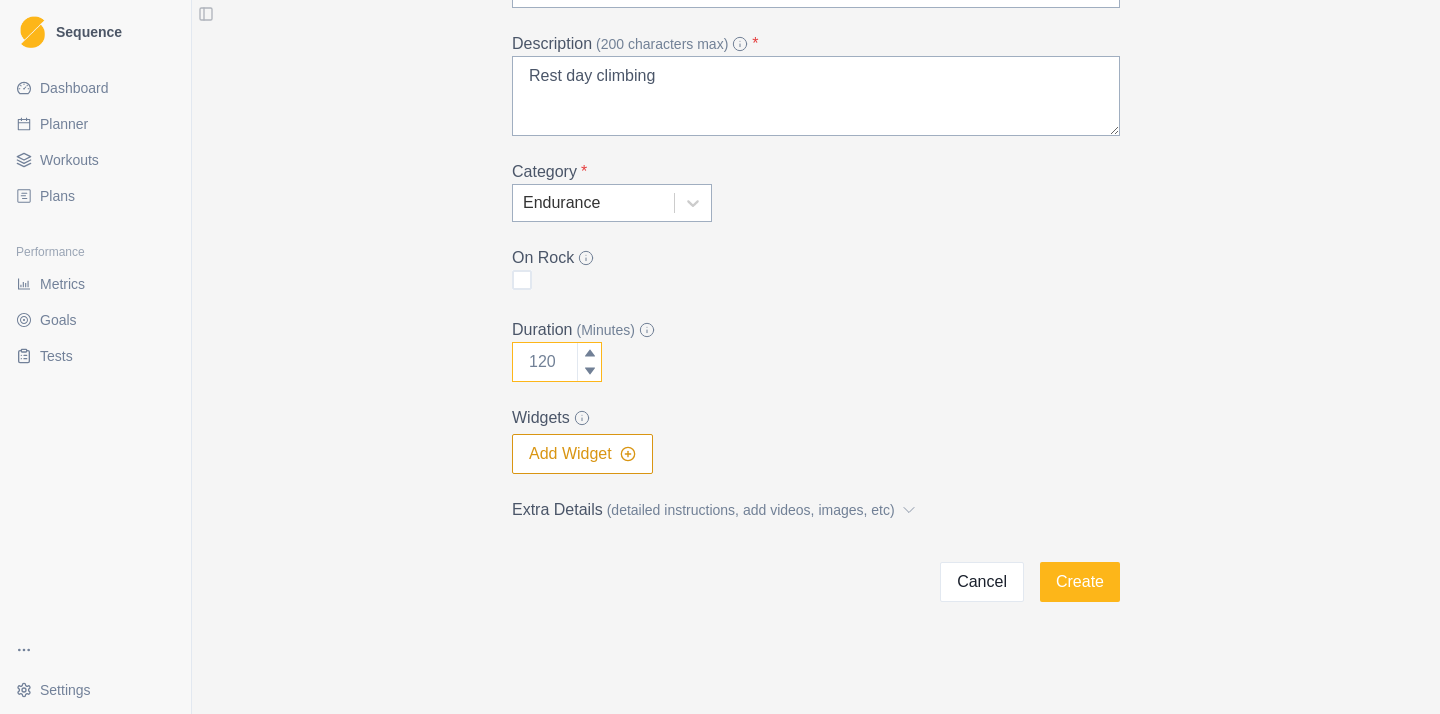 click on "Duration   (Minutes)" at bounding box center [557, 362] 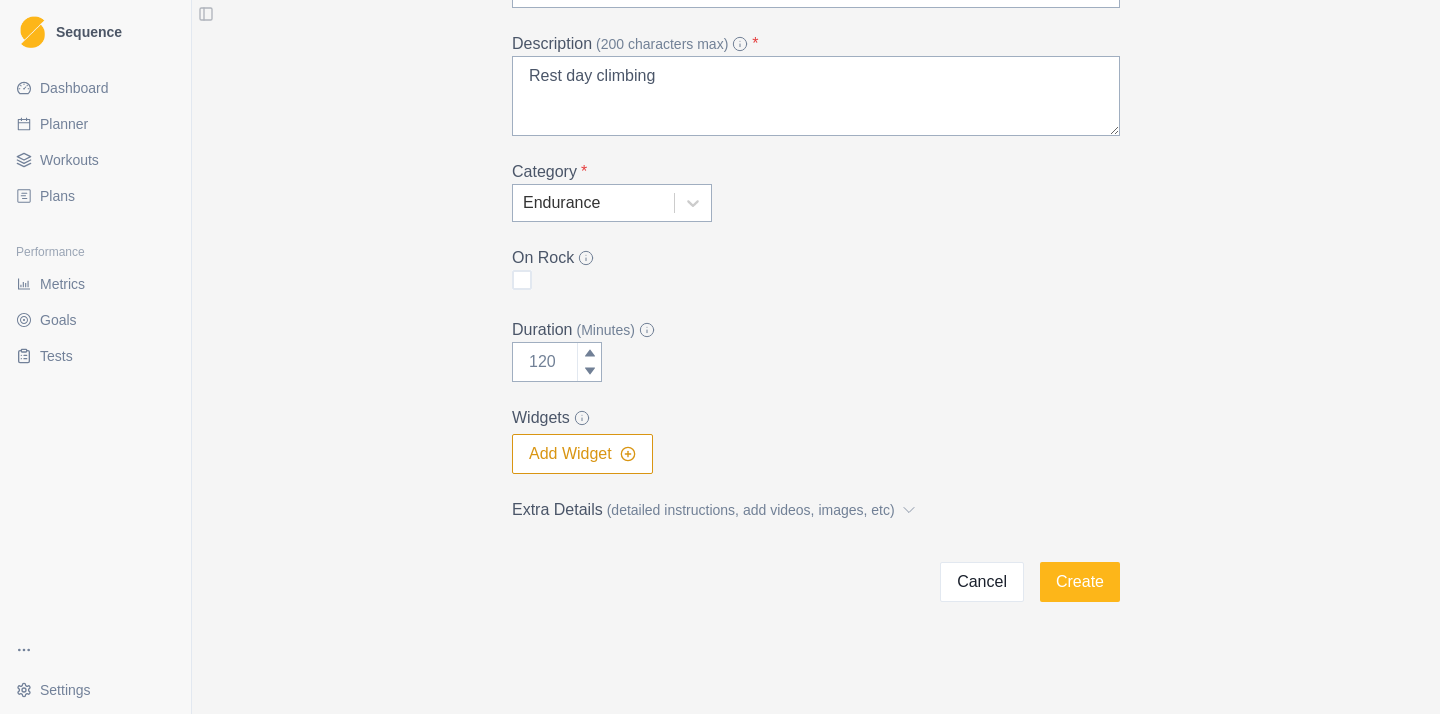 click on "Add Workout Name * Activation Description   (200 characters max) * Rest day climbing Category * Endurance On Rock Duration   (Minutes) Widgets Add Widget Extra Details (detailed instructions, add videos, images, etc) Cancel Create" at bounding box center (816, 250) 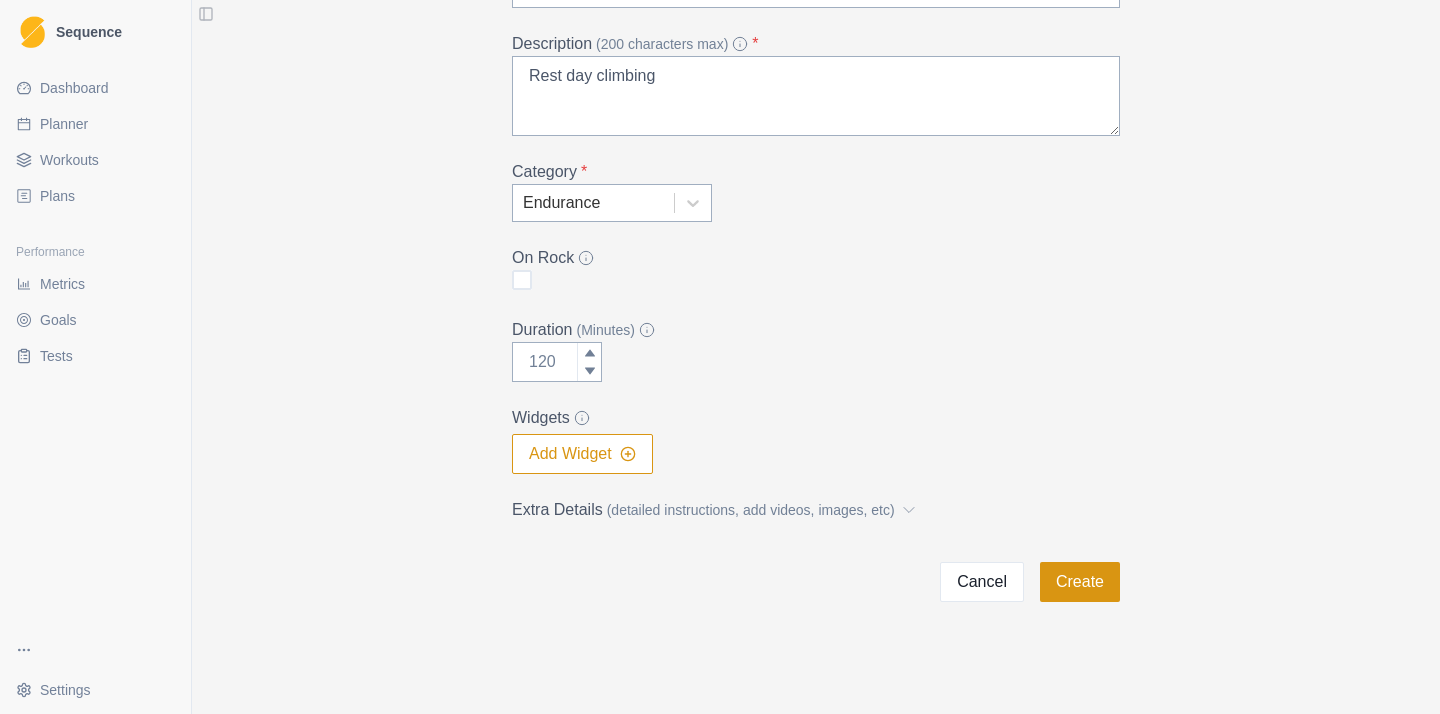 click on "Create" at bounding box center (1080, 582) 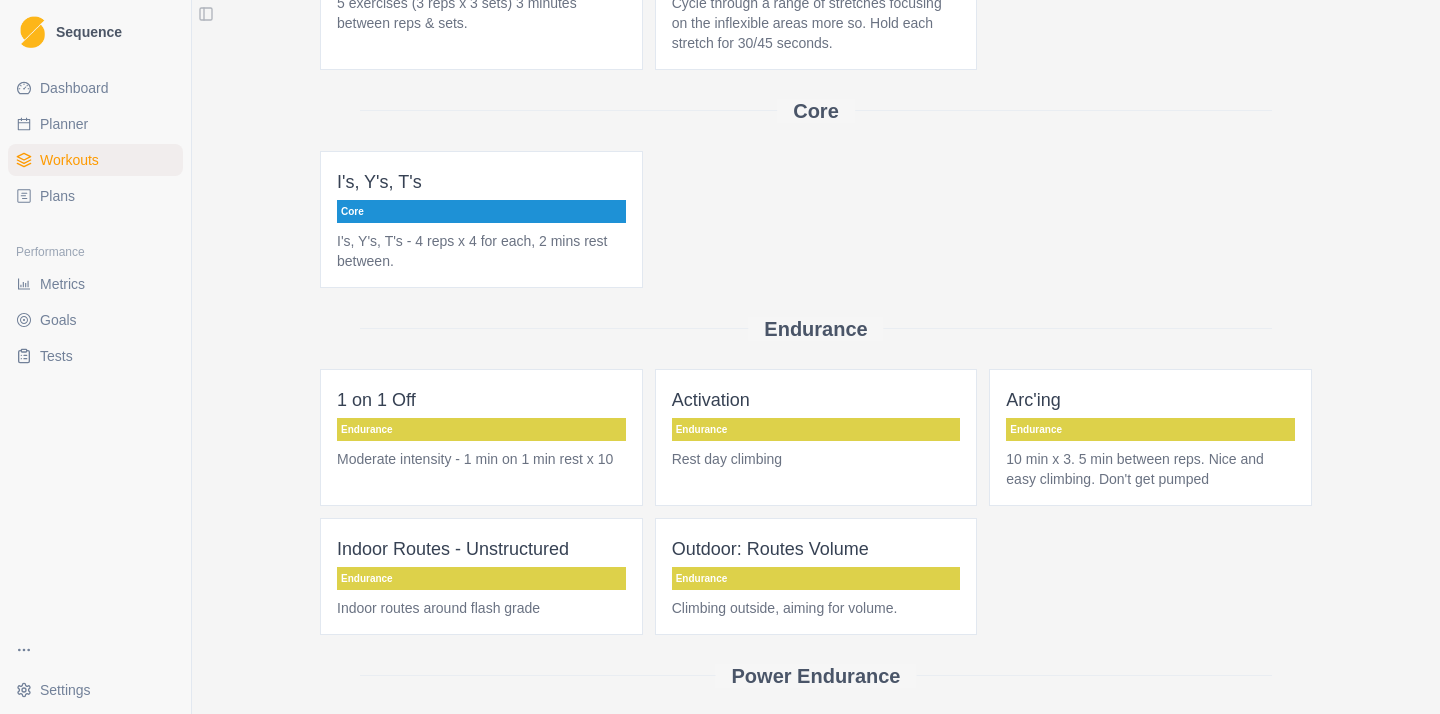 scroll, scrollTop: 0, scrollLeft: 0, axis: both 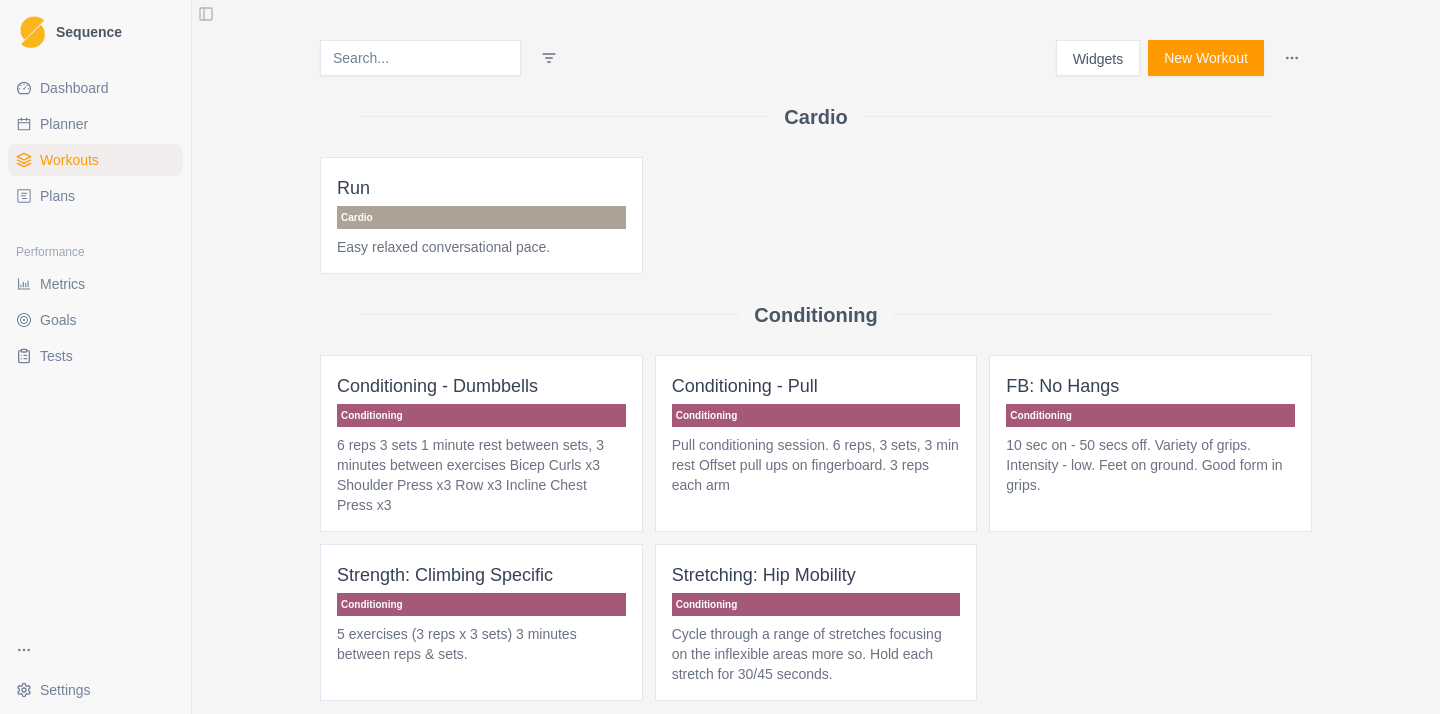 click on "Sequence Dashboard Planner Workouts Plans Performance Metrics Goals Tests Settings Toggle Sidebar Widgets New Workout Cardio Run Cardio Easy relaxed conversational pace. Conditioning Conditioning - Dumbbells Conditioning 6 reps 3 sets 1 minute rest between sets, 3 minutes between exercises
Bicep Curls x3
Shoulder Press x3
Row x3
Incline Chest Press x3
Conditioning - Pull Conditioning Pull conditioning session. 6 reps, 3 sets, 3 min rest
Offset pull ups on fingerboard. 3 reps each arm FB: No Hangs Conditioning 10 sec on - 50 secs off. Variety of grips. Intensity - low. Feet on ground. Good form in grips. Strength: Climbing Specific Conditioning 5 exercises (3 reps x 3 sets) 3 minutes between reps & sets. Stretching: Hip Mobility Conditioning Cycle through a range of stretches focusing on the inflexible areas more so. Hold each stretch for 30/45 seconds. Core I's, Y's, T's Core I's, Y's, T's - 4 reps x 4 for each, 2 mins rest between. Endurance 1 on 1 Off Endurance Activation Endurance" at bounding box center (720, 357) 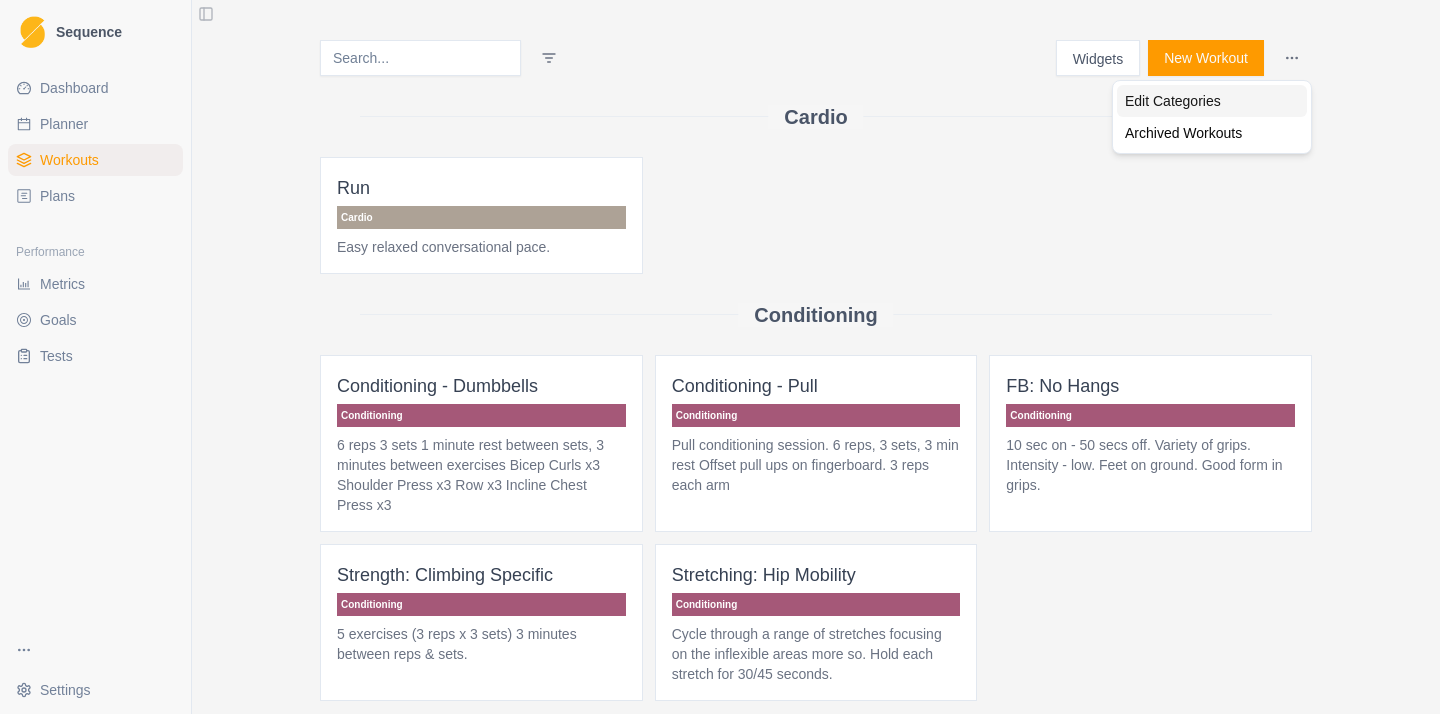 click on "Edit Categories" at bounding box center (1212, 101) 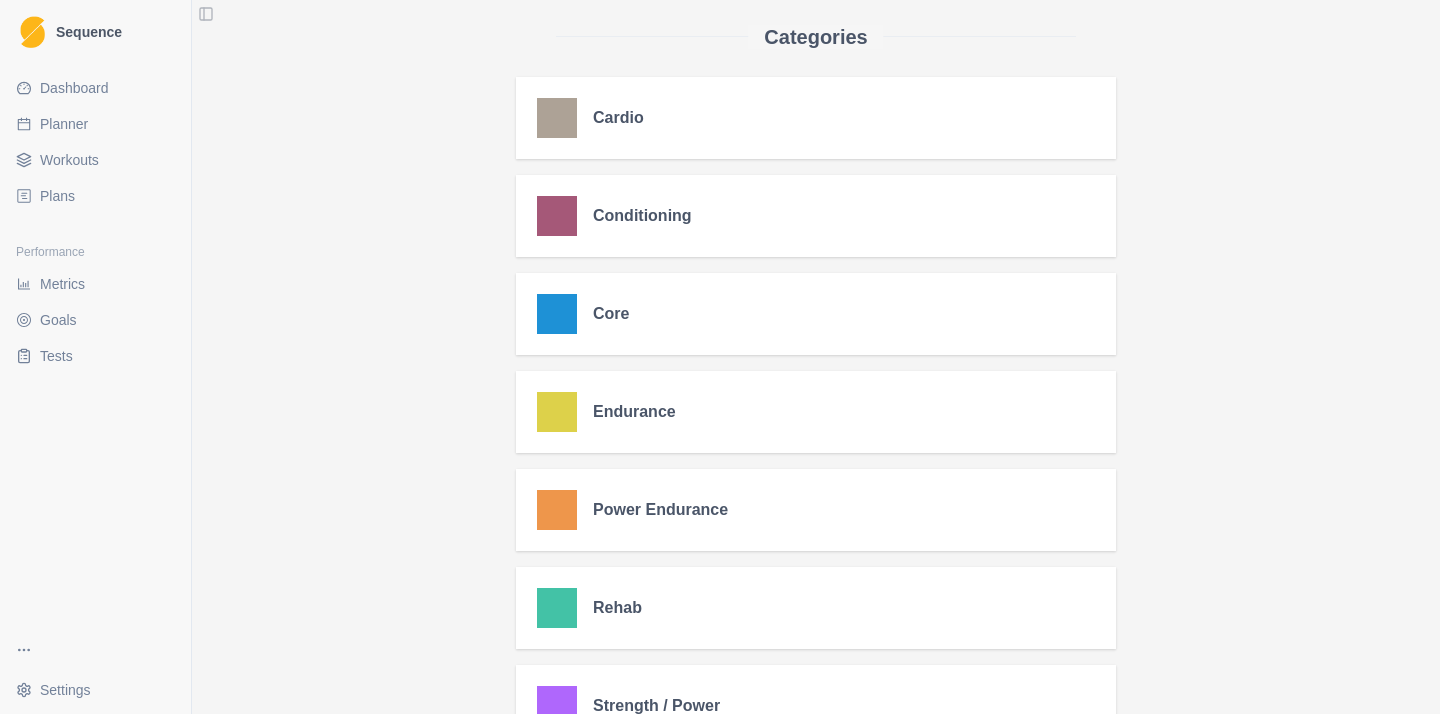 scroll, scrollTop: 0, scrollLeft: 0, axis: both 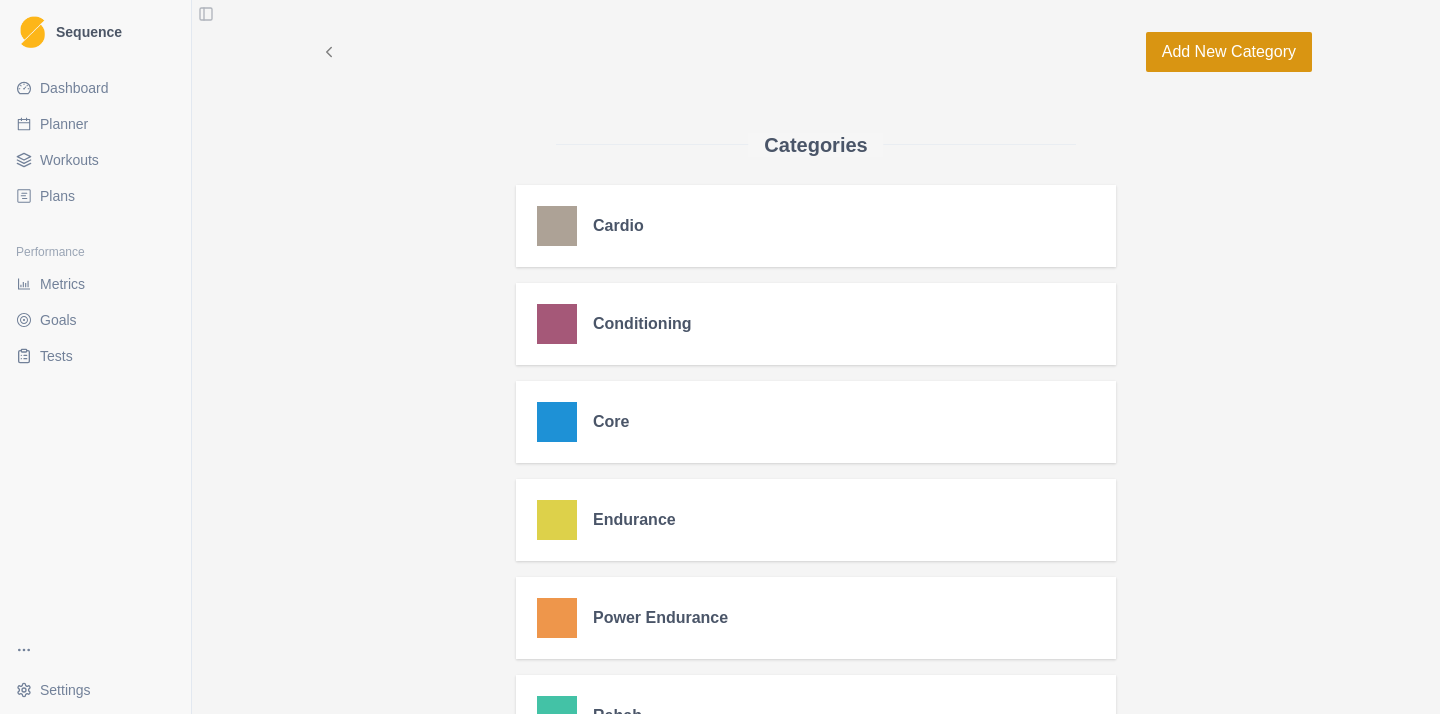 click on "Add New Category" at bounding box center [1229, 52] 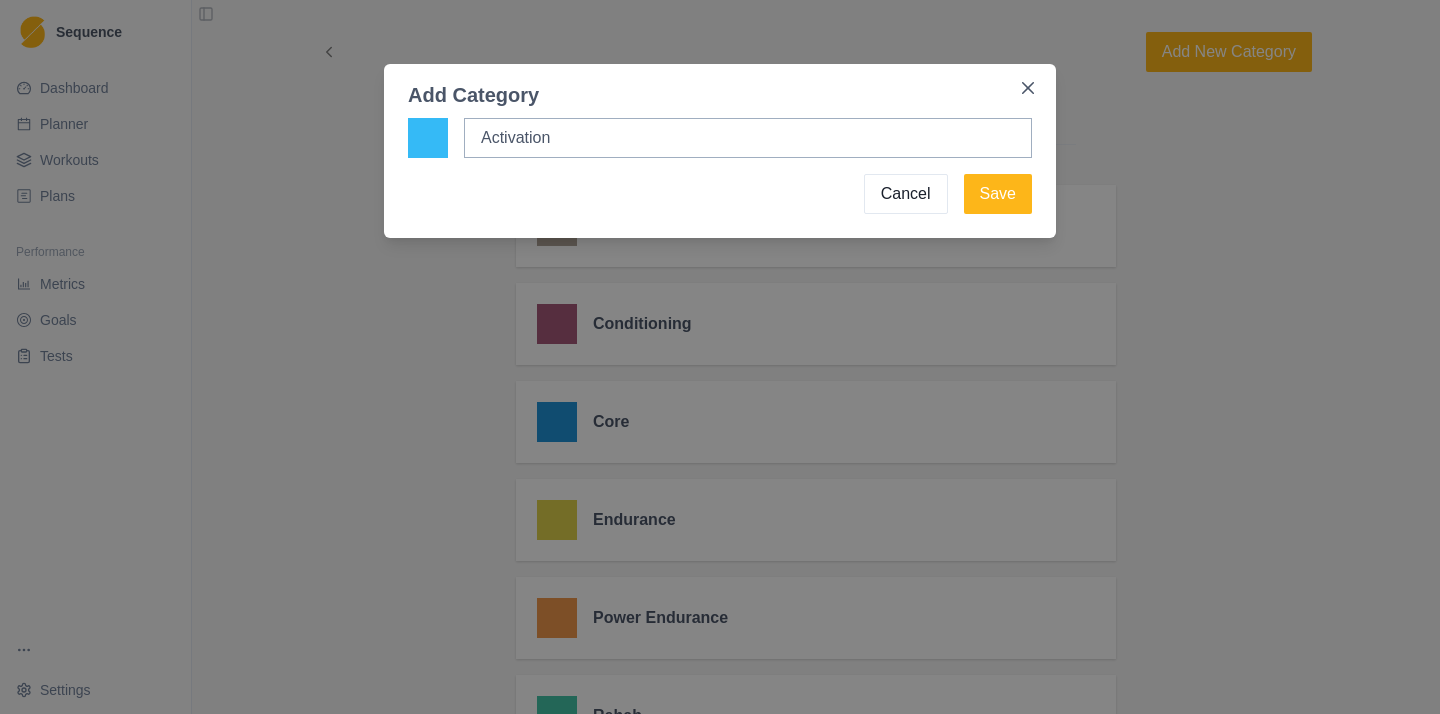 type on "Activation" 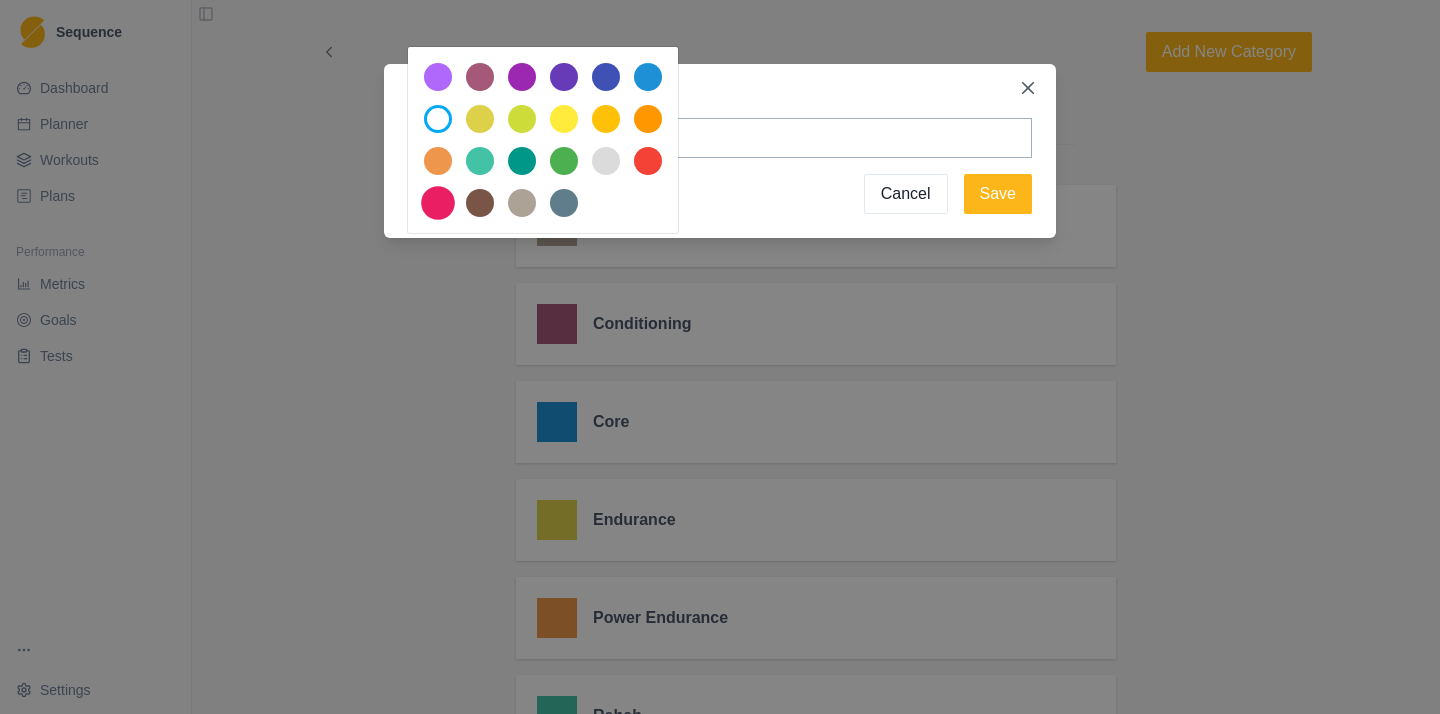 click at bounding box center [438, 203] 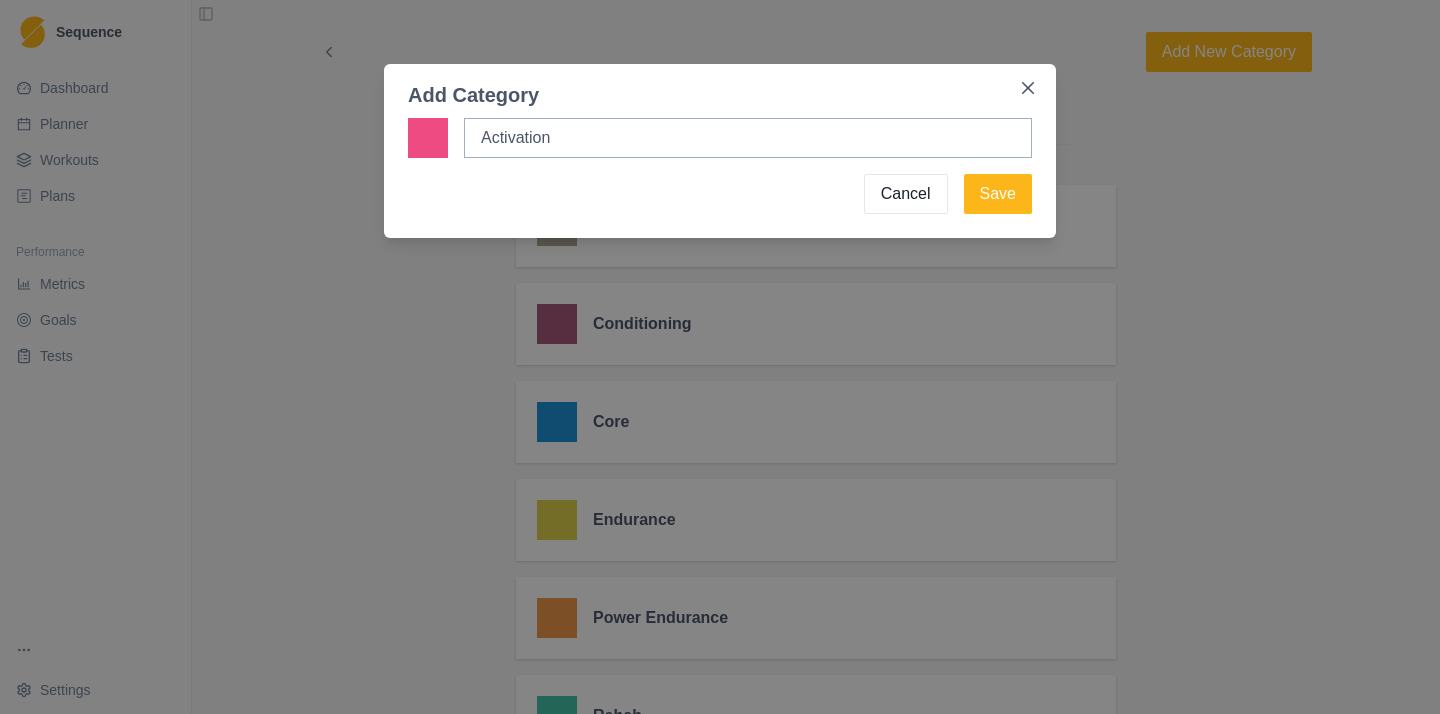 click at bounding box center (428, 138) 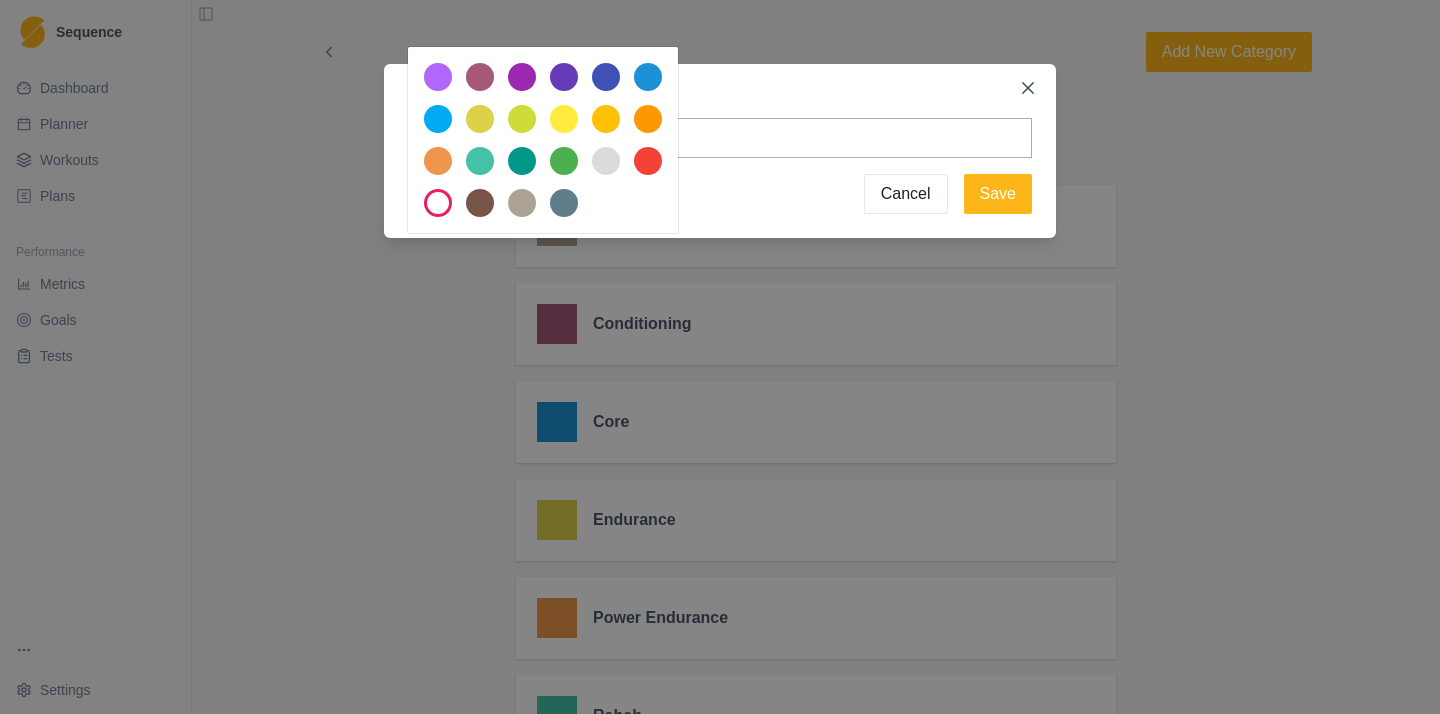 click at bounding box center [720, 357] 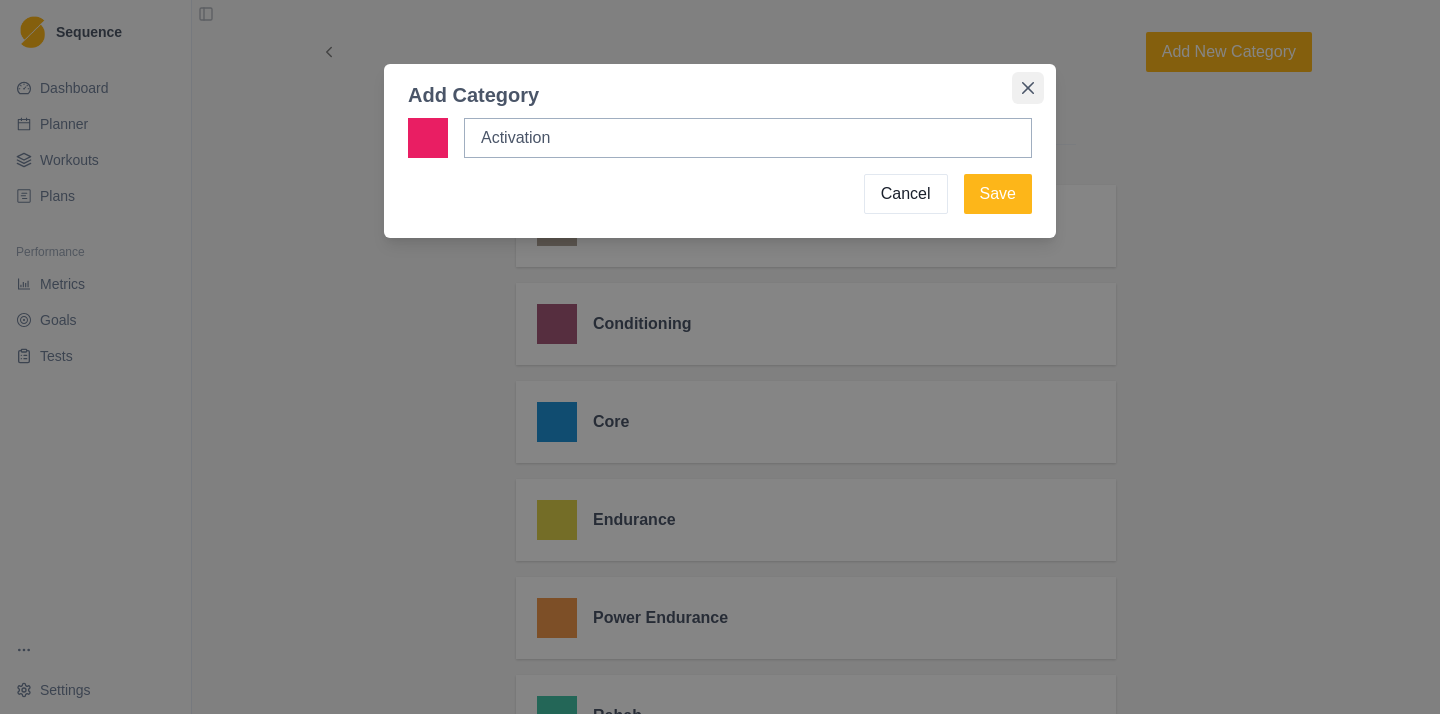 click at bounding box center [1028, 88] 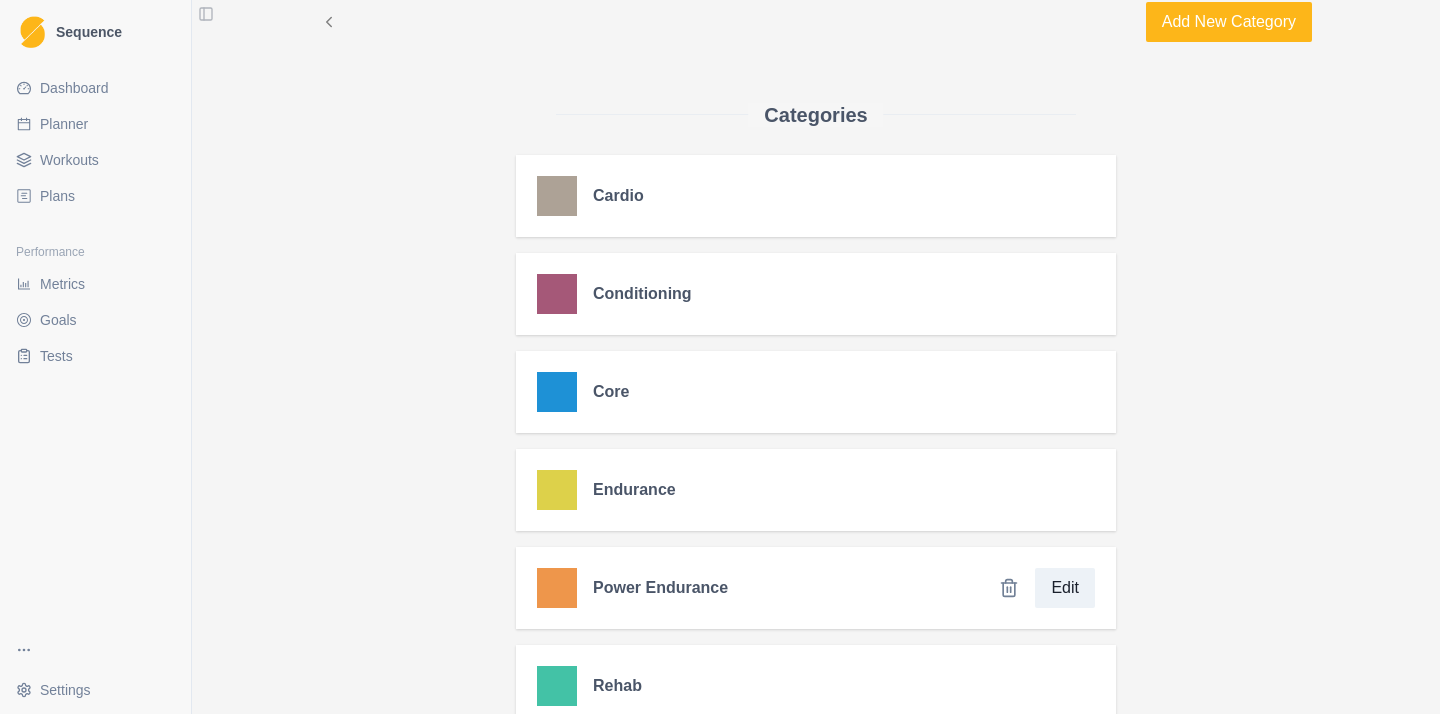 scroll, scrollTop: 17, scrollLeft: 0, axis: vertical 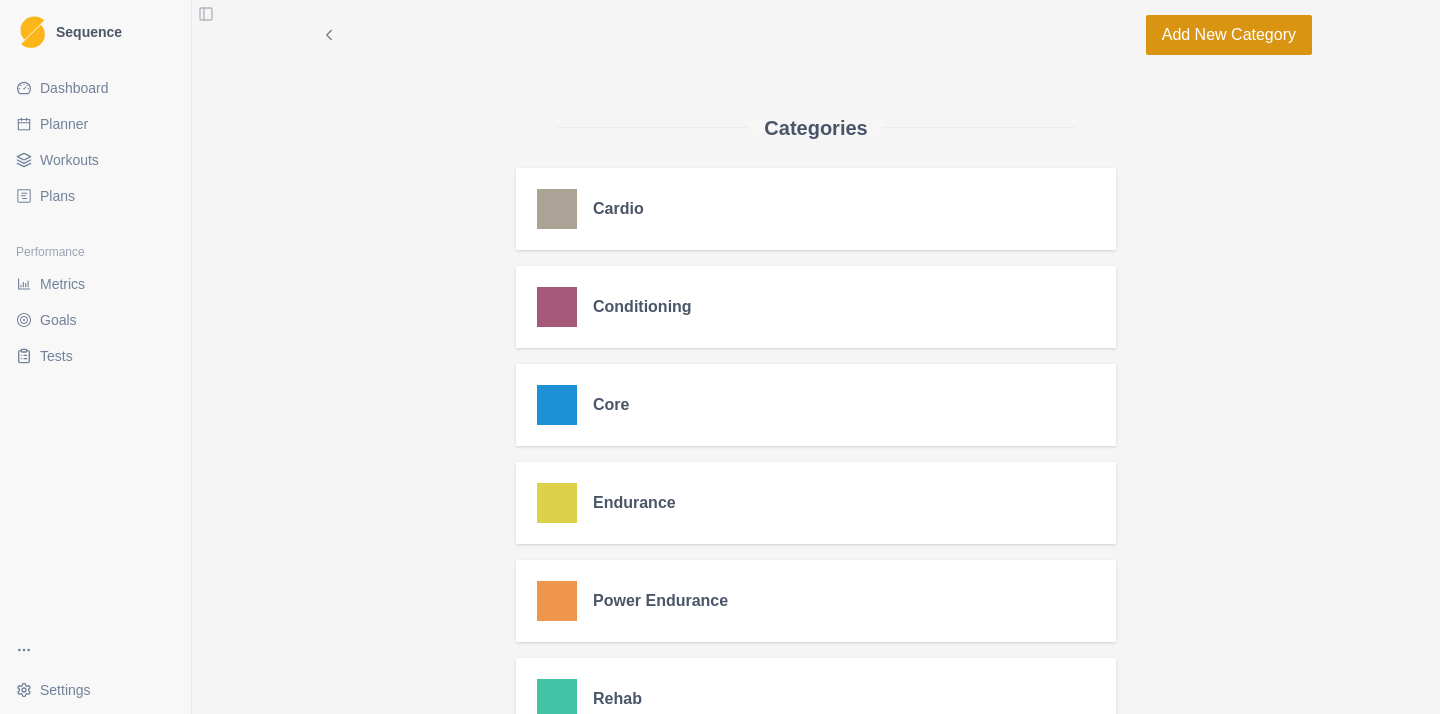 click on "Add New Category" at bounding box center [1229, 35] 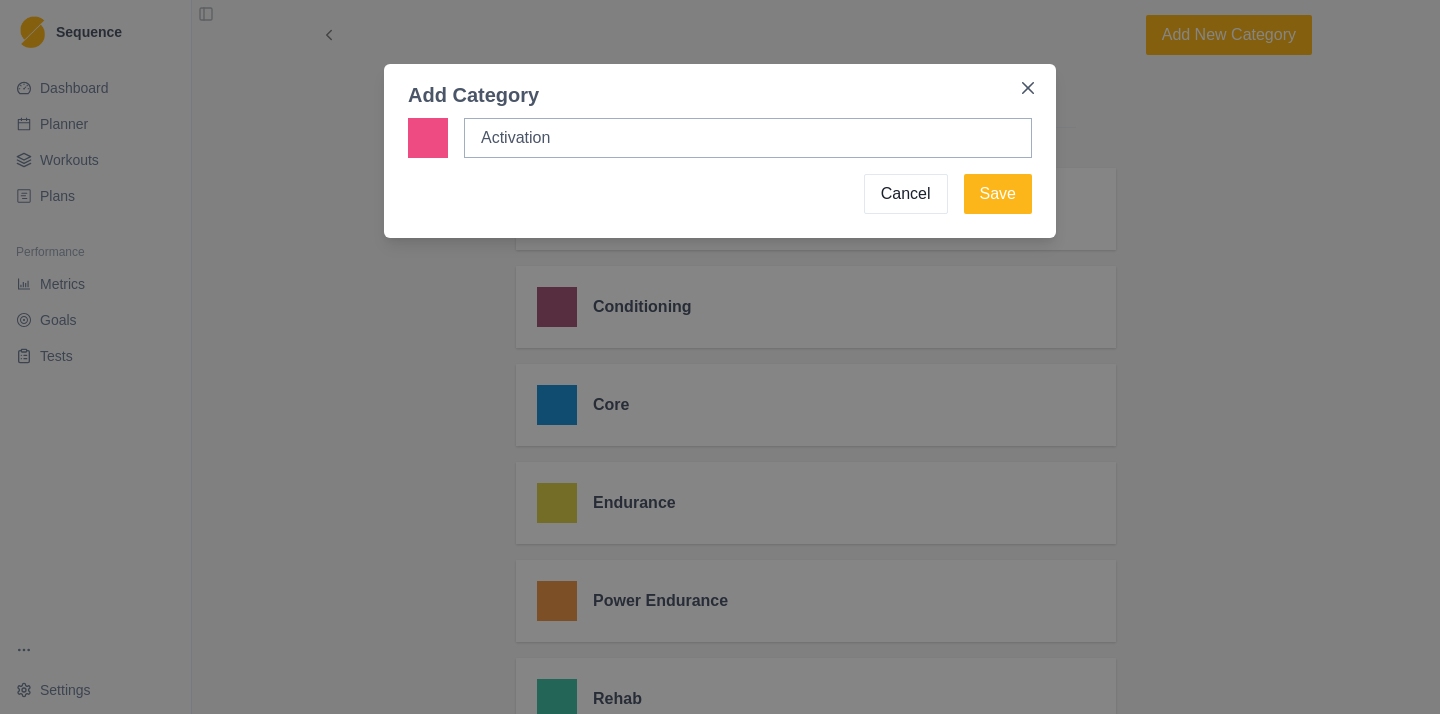click at bounding box center (428, 138) 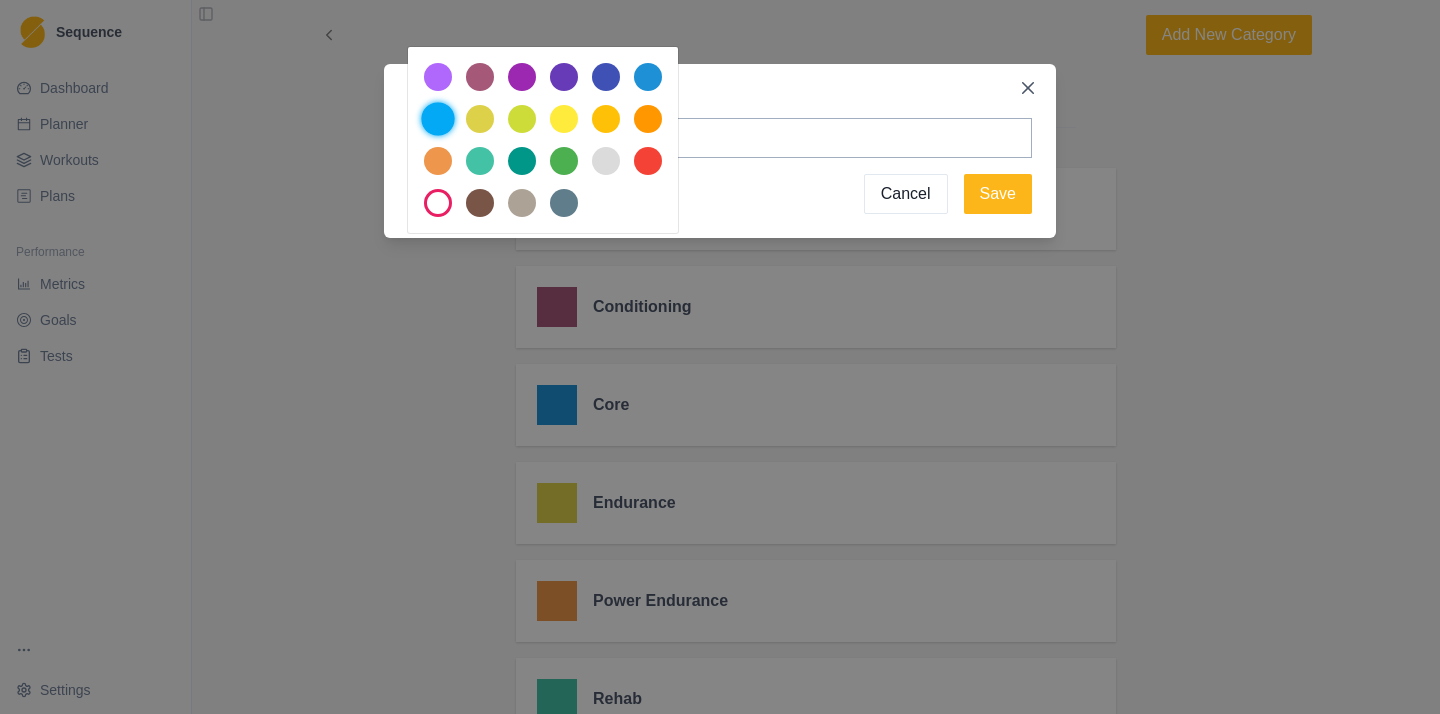 click at bounding box center (438, 119) 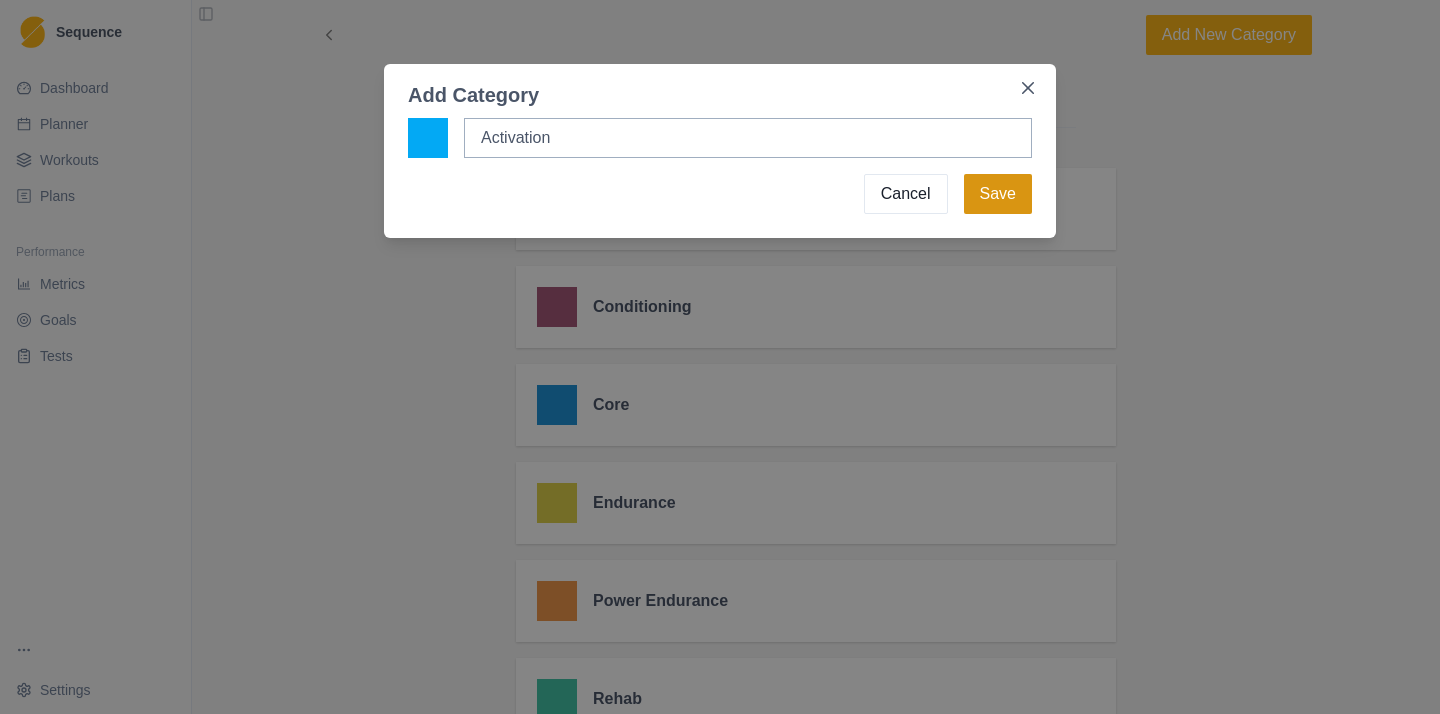 click on "Save" at bounding box center [998, 194] 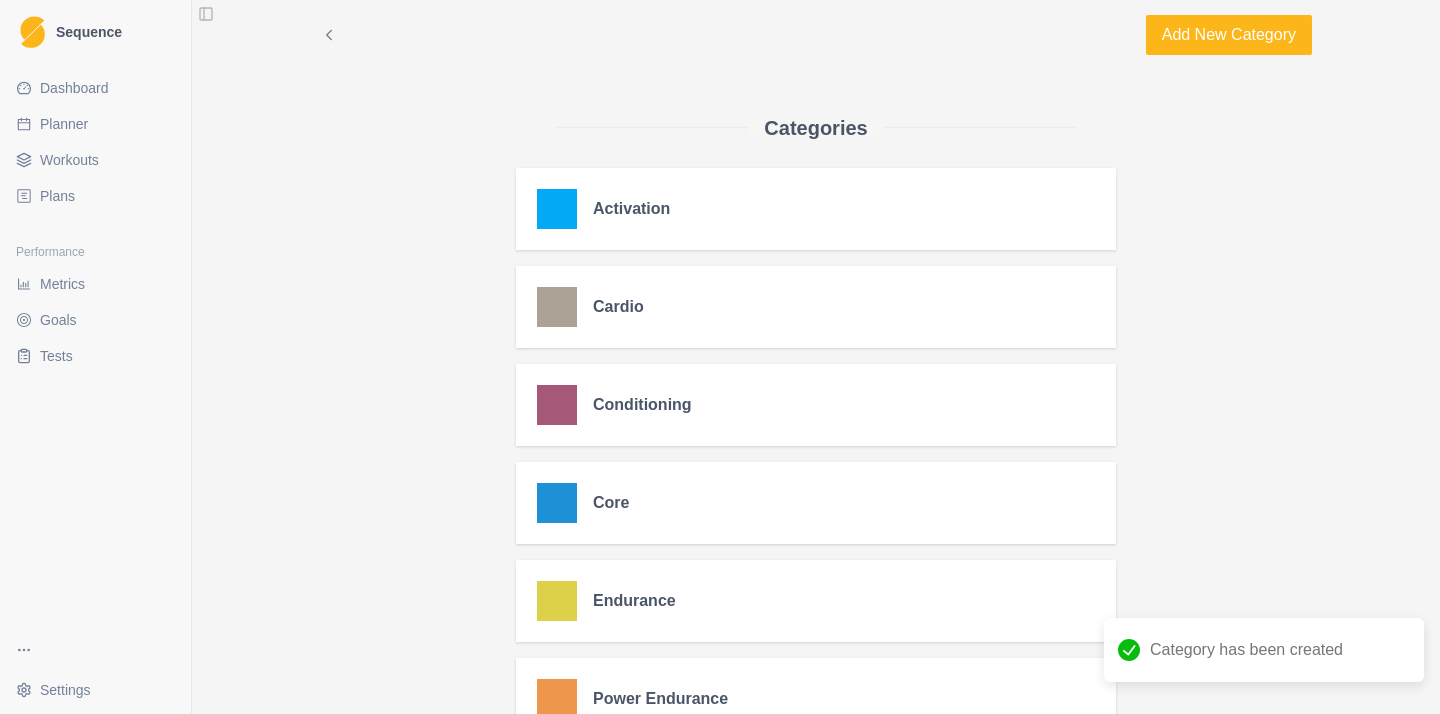 click on "Workouts" at bounding box center [69, 160] 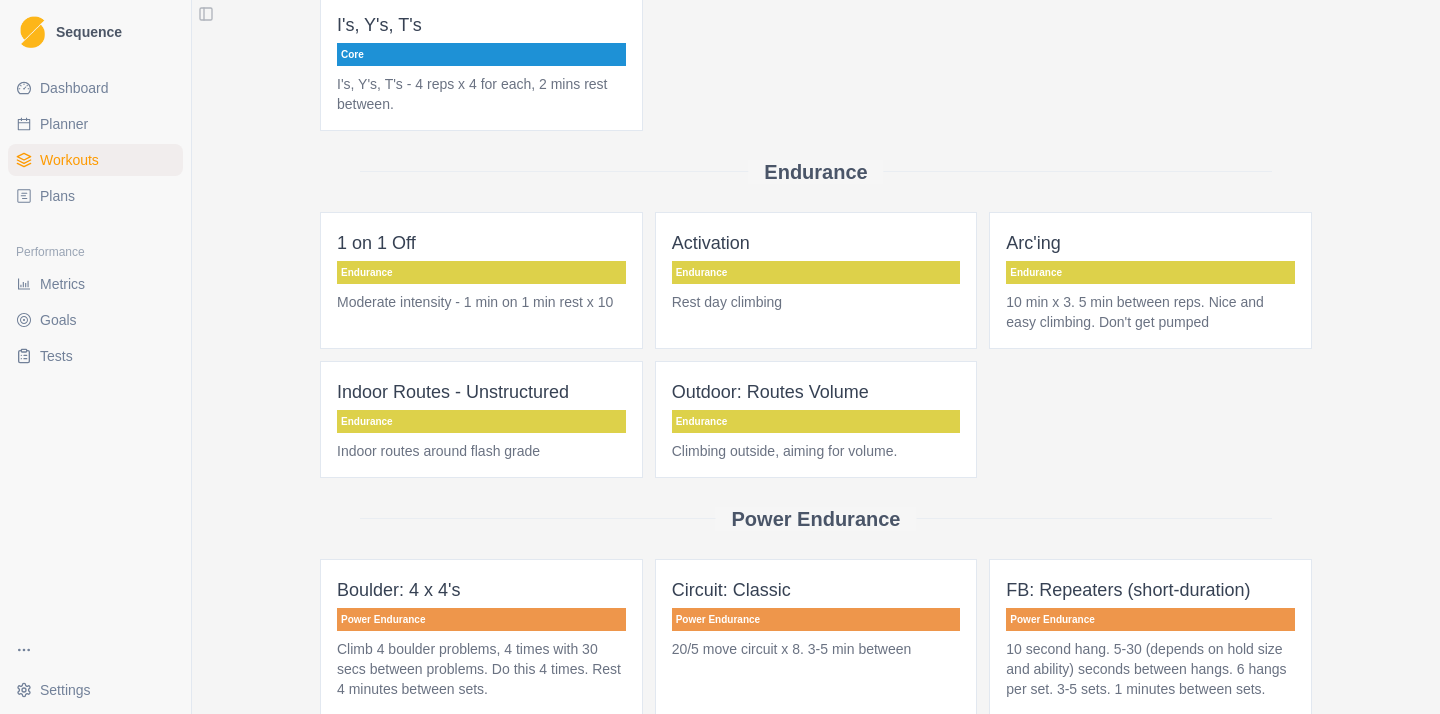 scroll, scrollTop: 771, scrollLeft: 0, axis: vertical 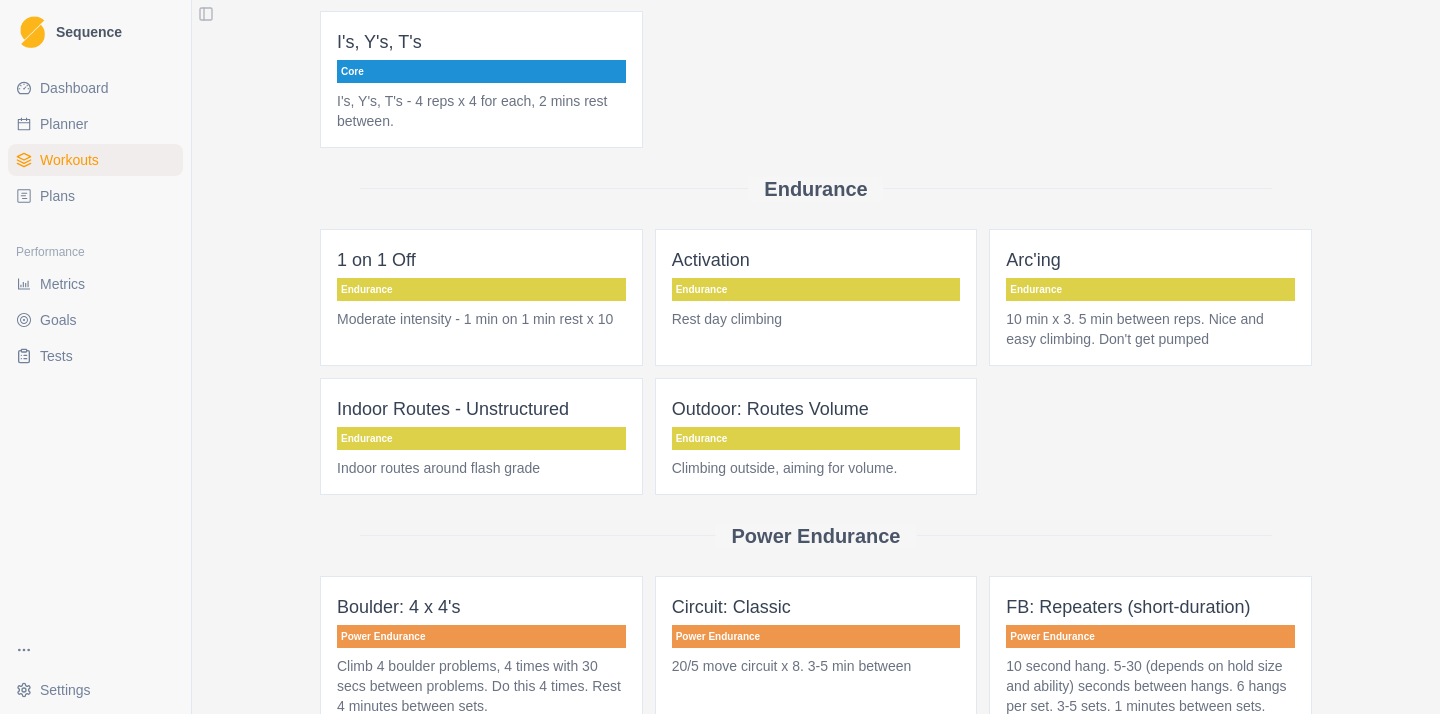 click on "Endurance" at bounding box center [816, 289] 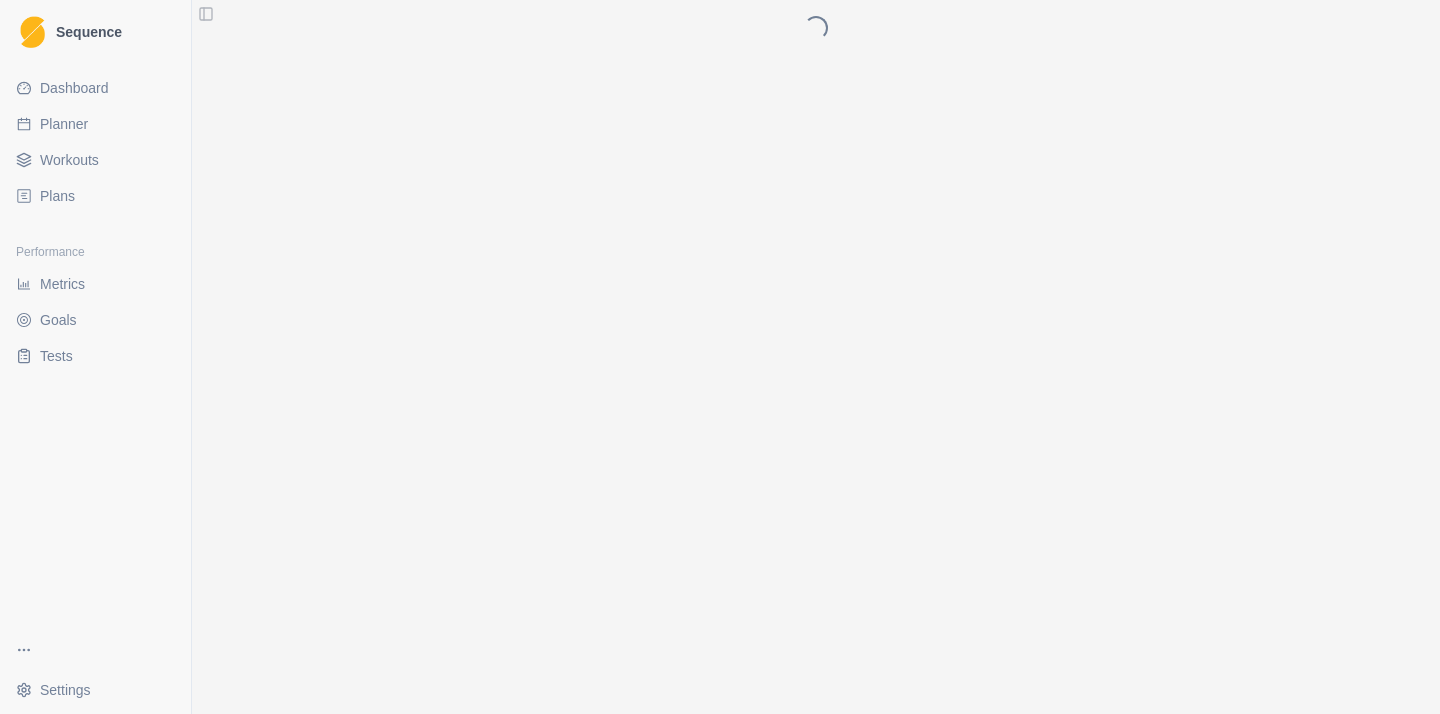 scroll, scrollTop: 0, scrollLeft: 0, axis: both 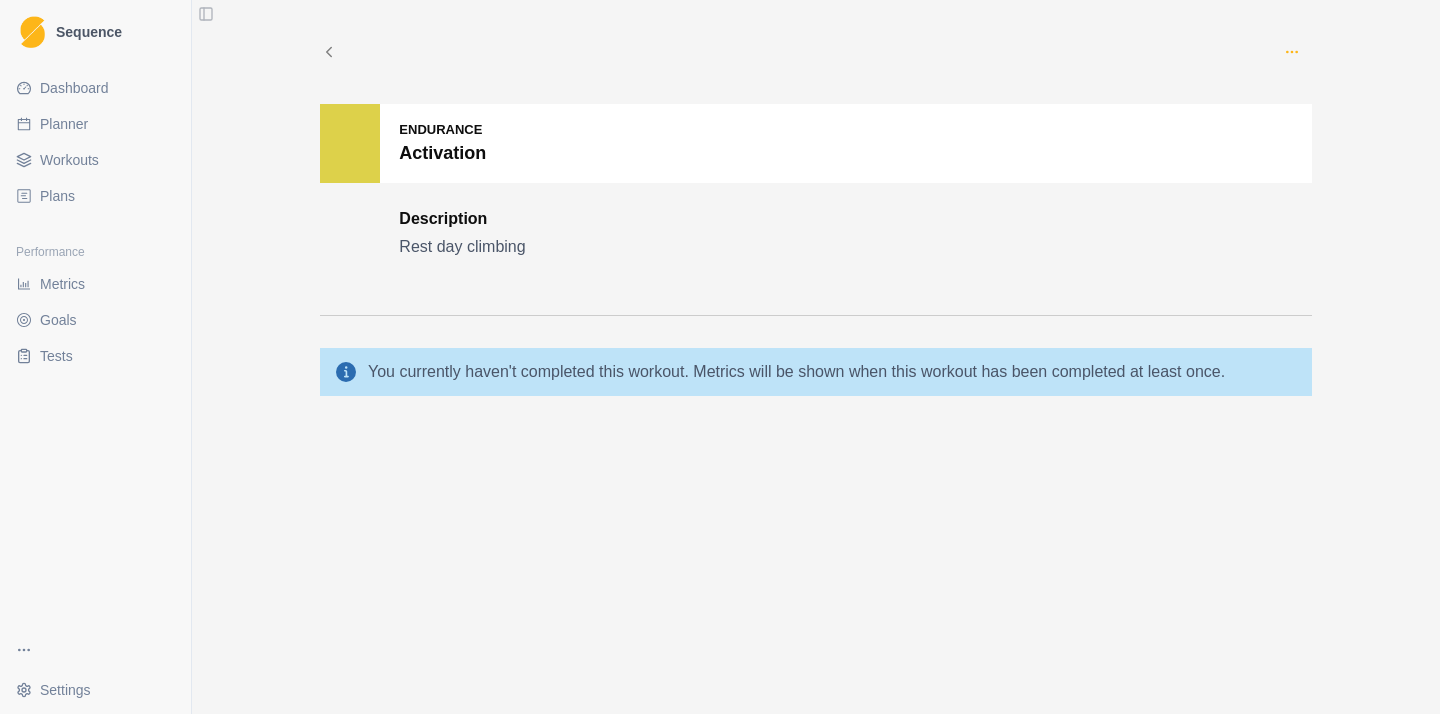 click 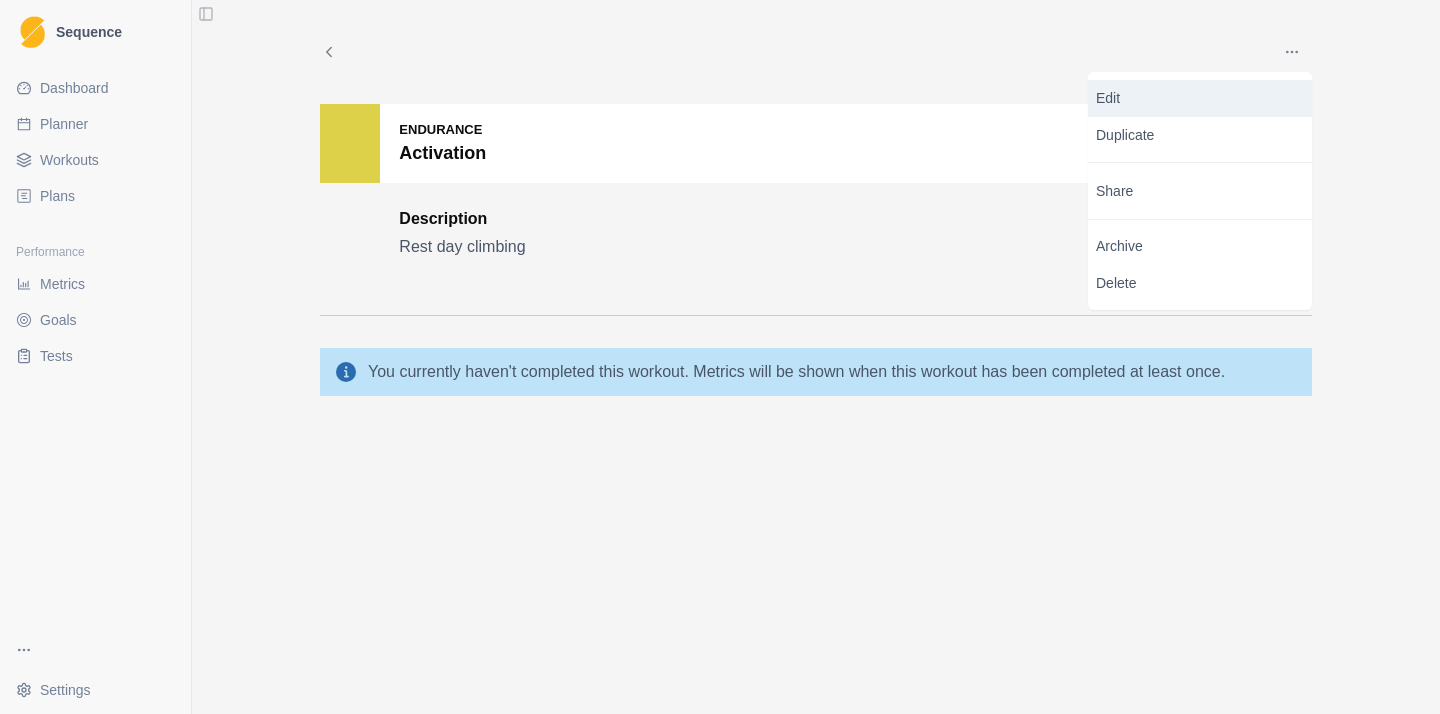 click on "Edit" at bounding box center (1200, 98) 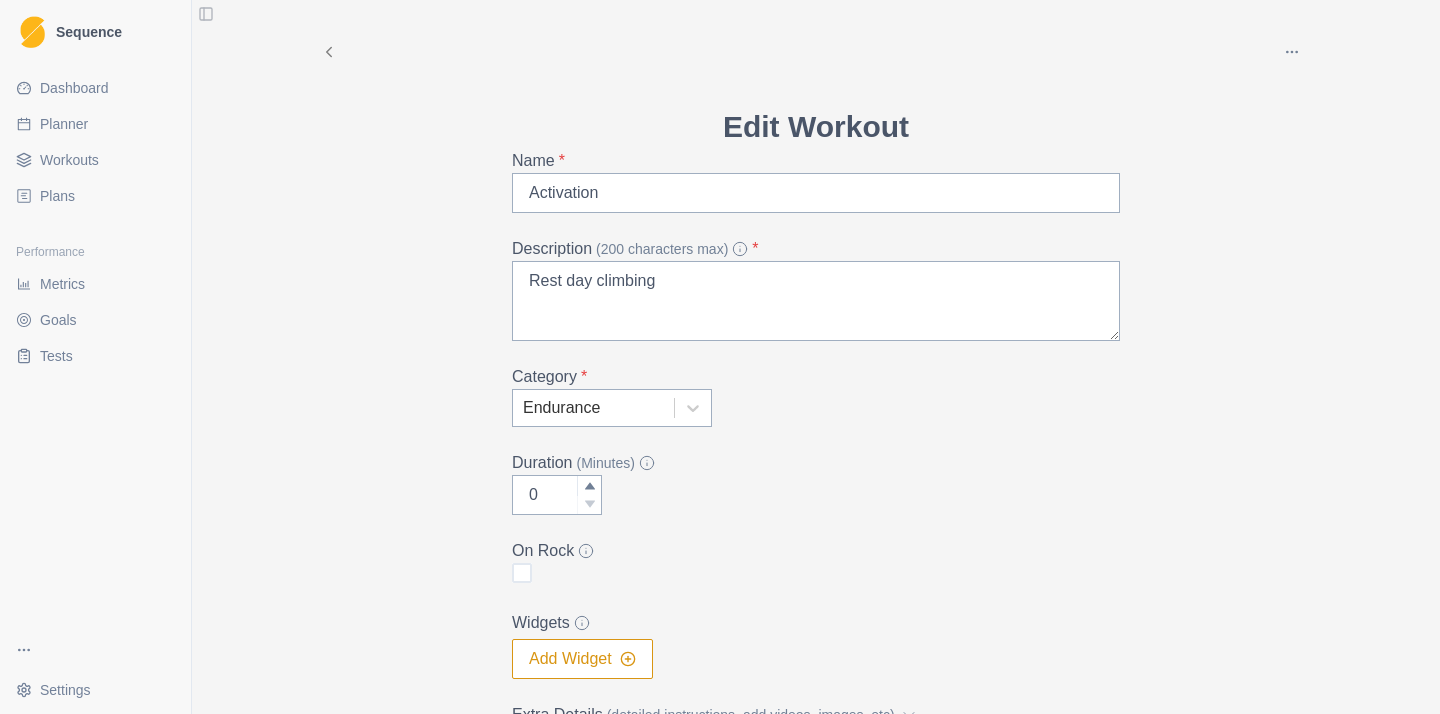 click on "Endurance" at bounding box center (593, 408) 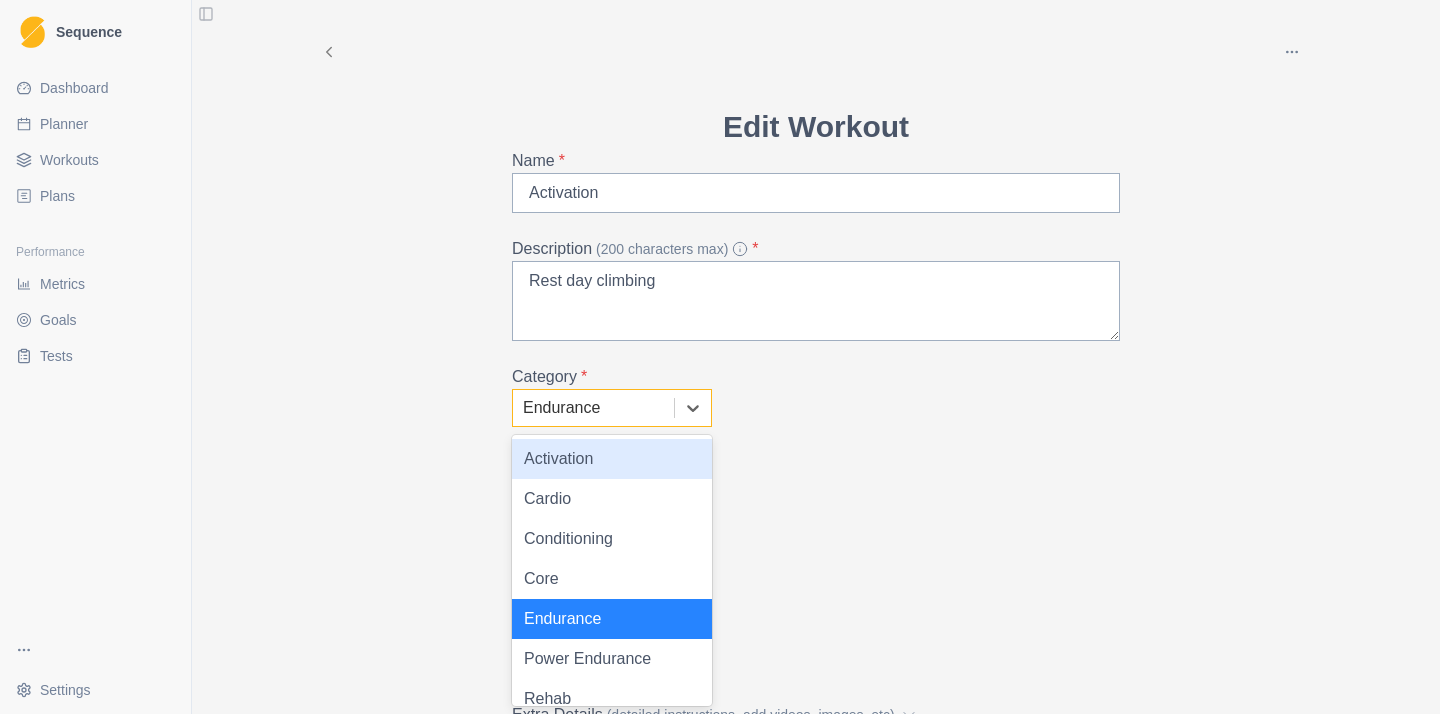 click on "Activation" at bounding box center [612, 459] 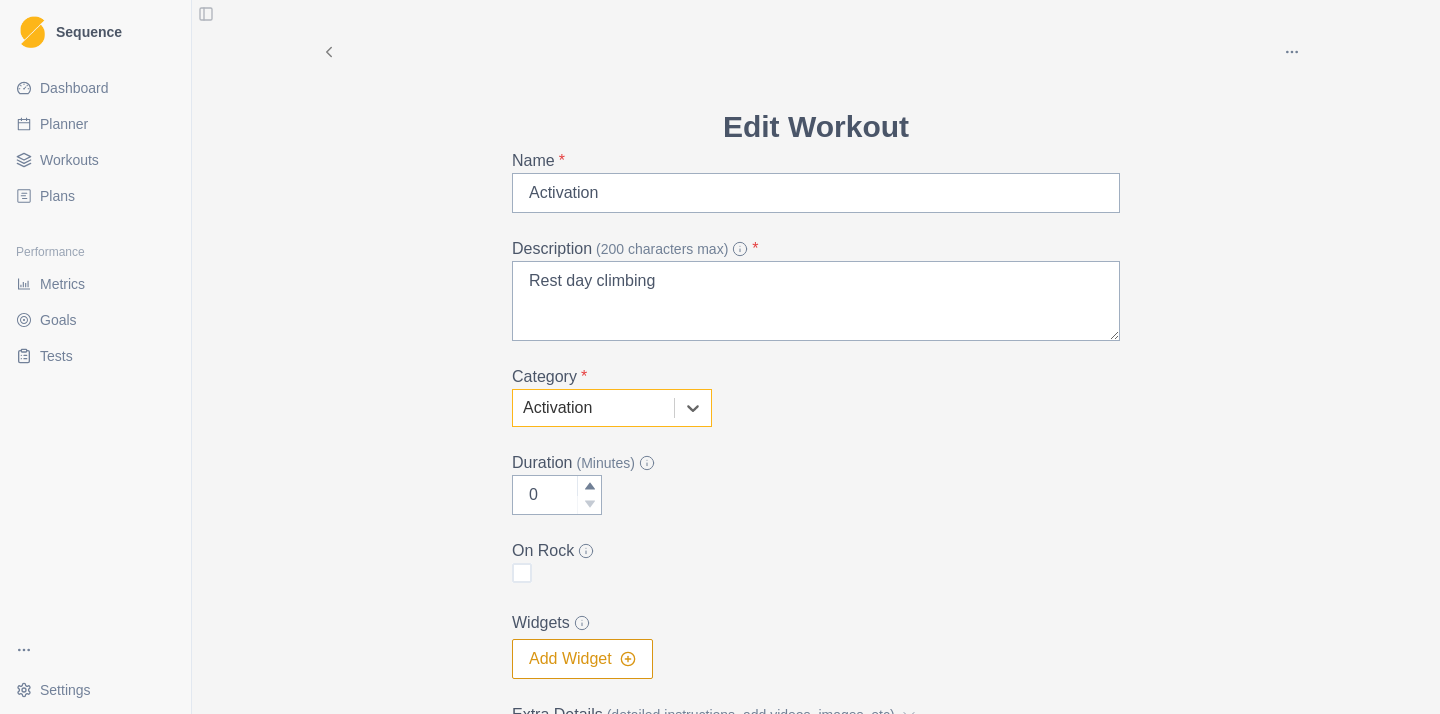 scroll, scrollTop: 205, scrollLeft: 0, axis: vertical 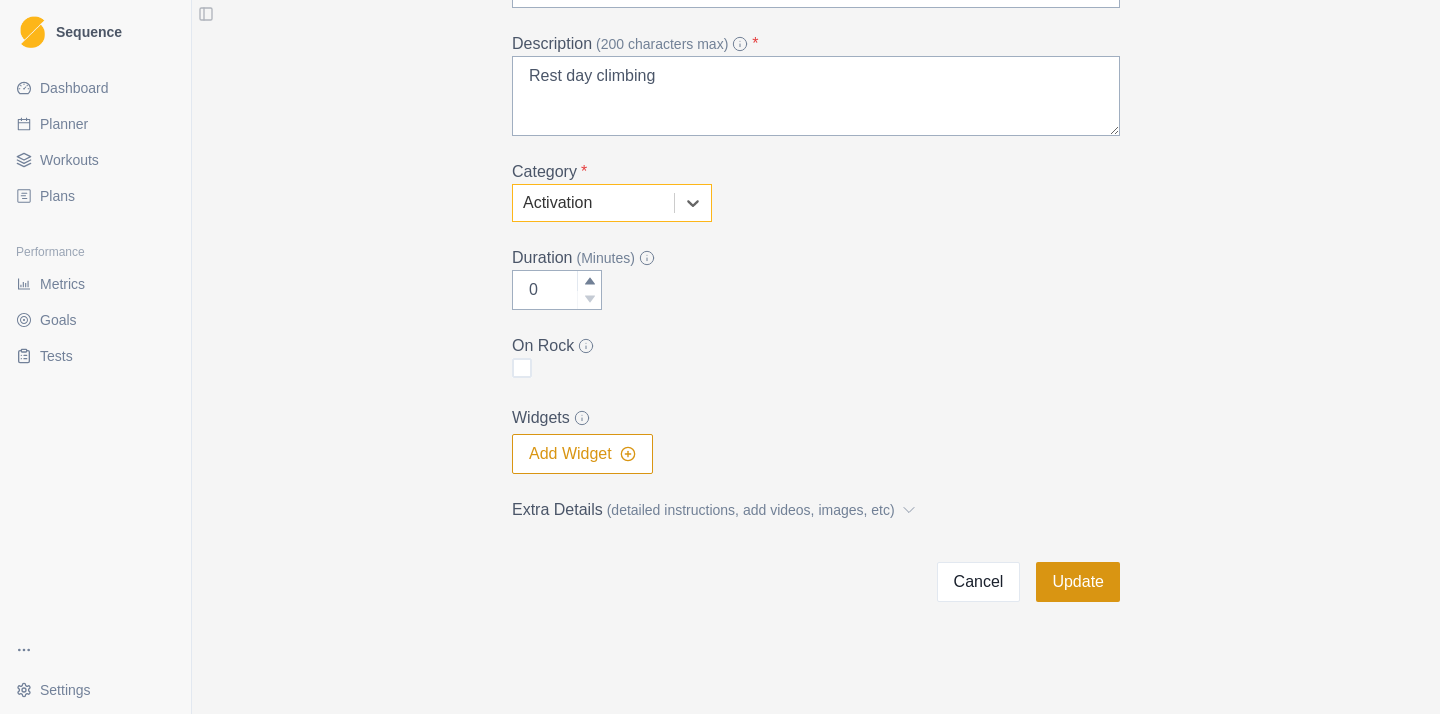 click on "Update" at bounding box center [1078, 582] 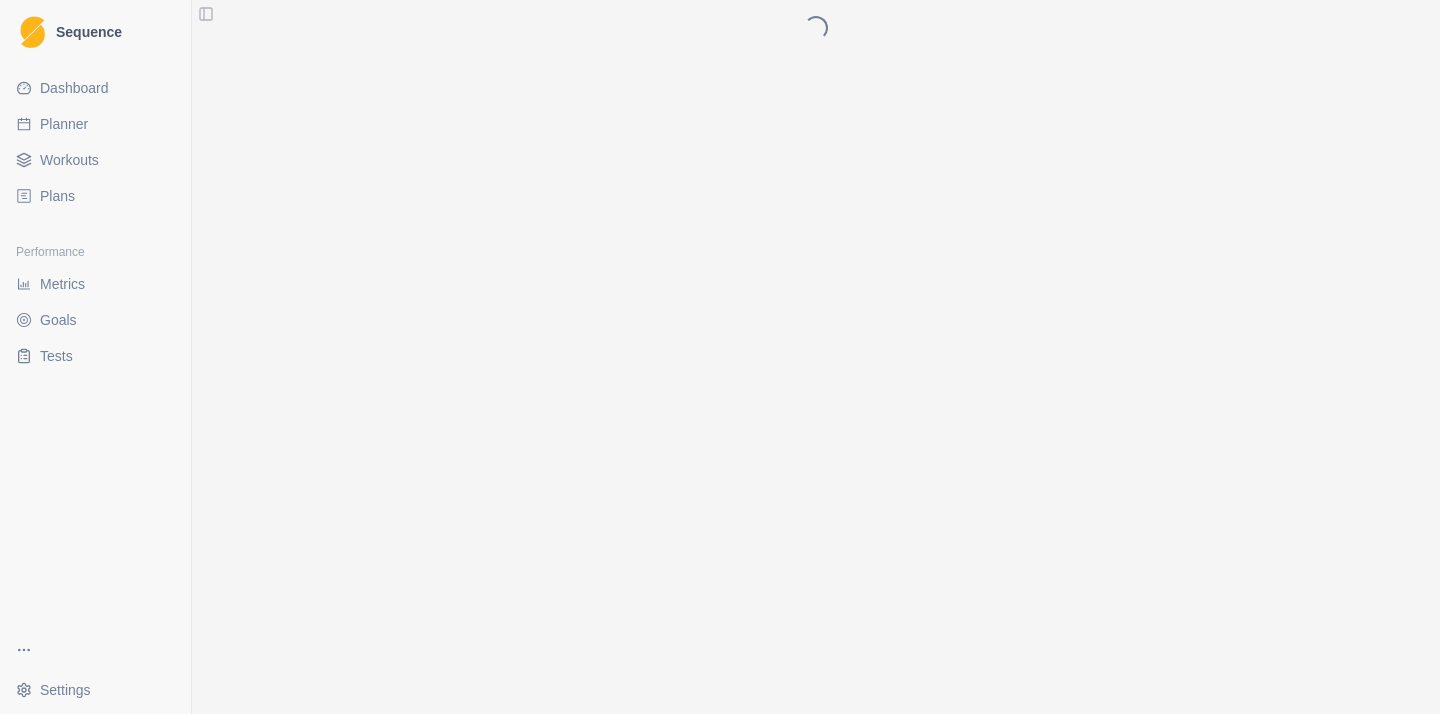 scroll, scrollTop: 0, scrollLeft: 0, axis: both 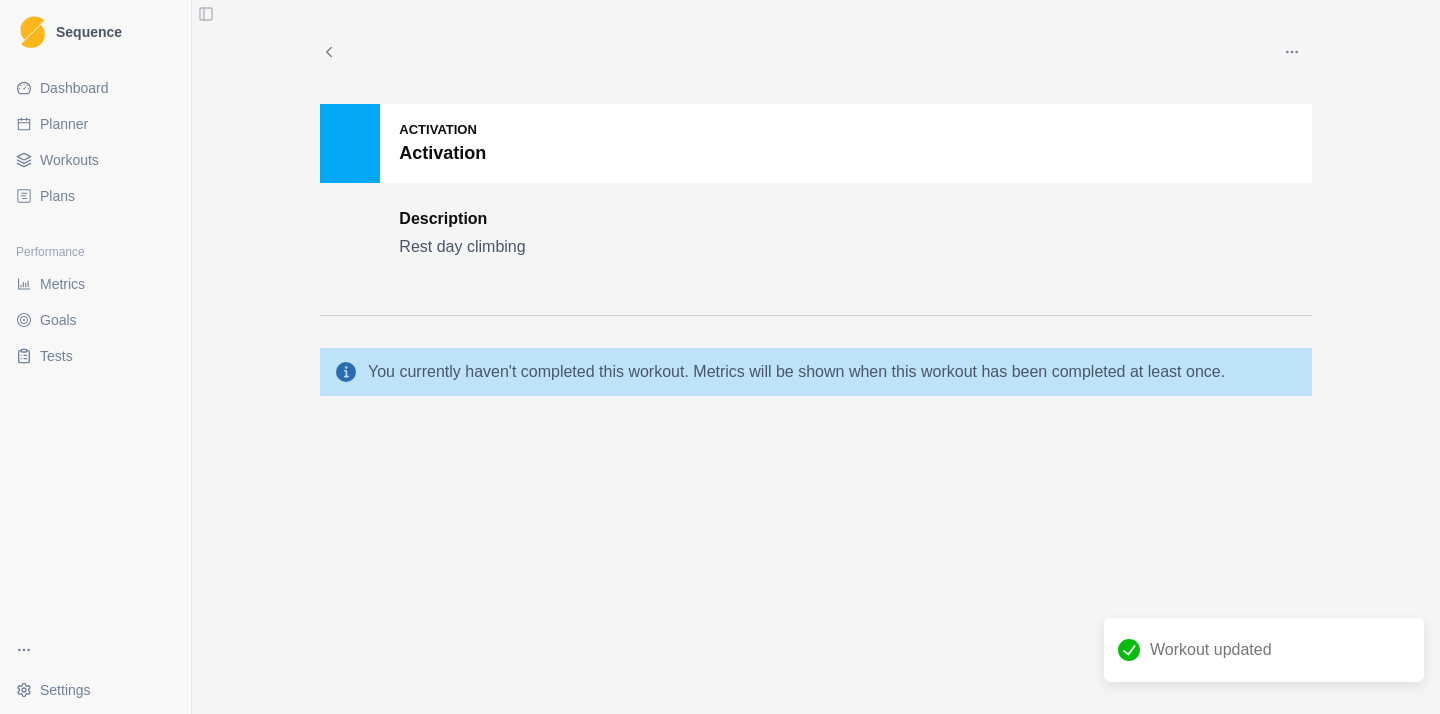 click on "Planner" at bounding box center [95, 124] 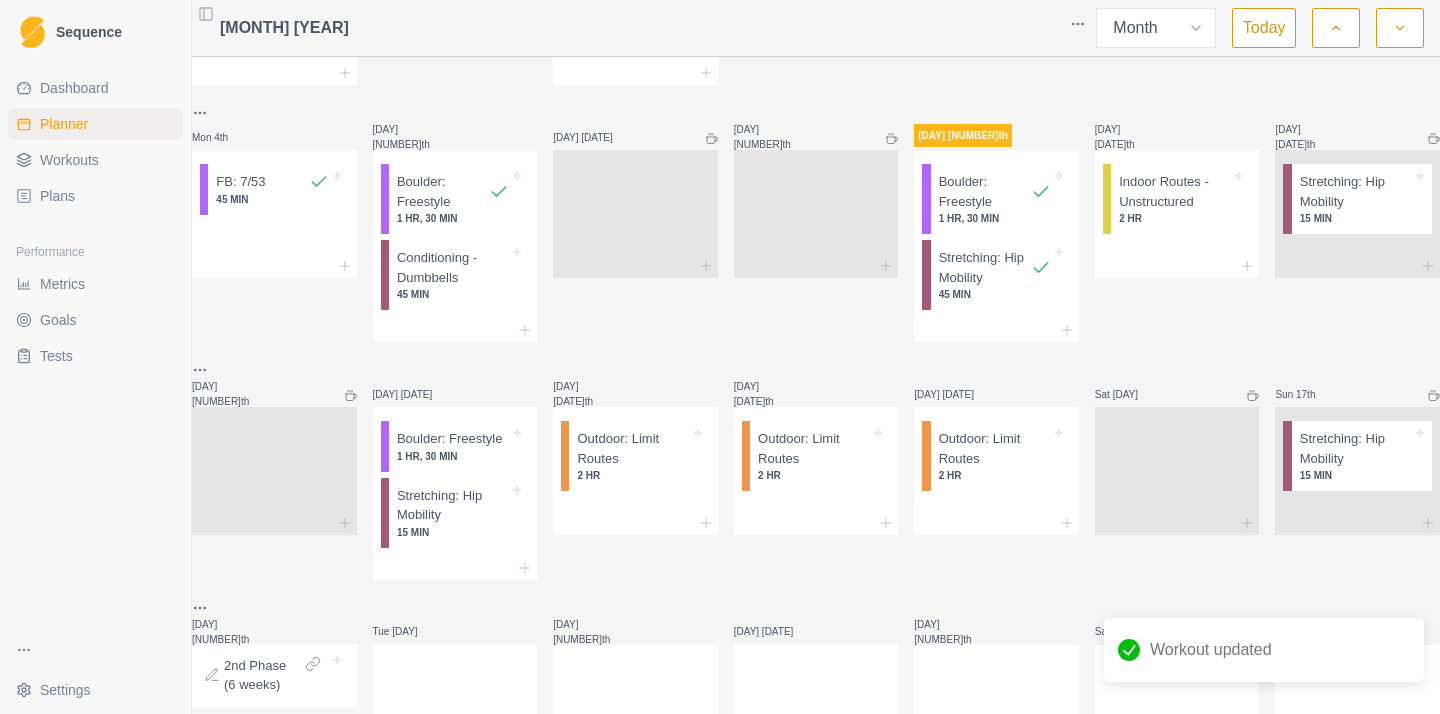 scroll, scrollTop: 223, scrollLeft: 0, axis: vertical 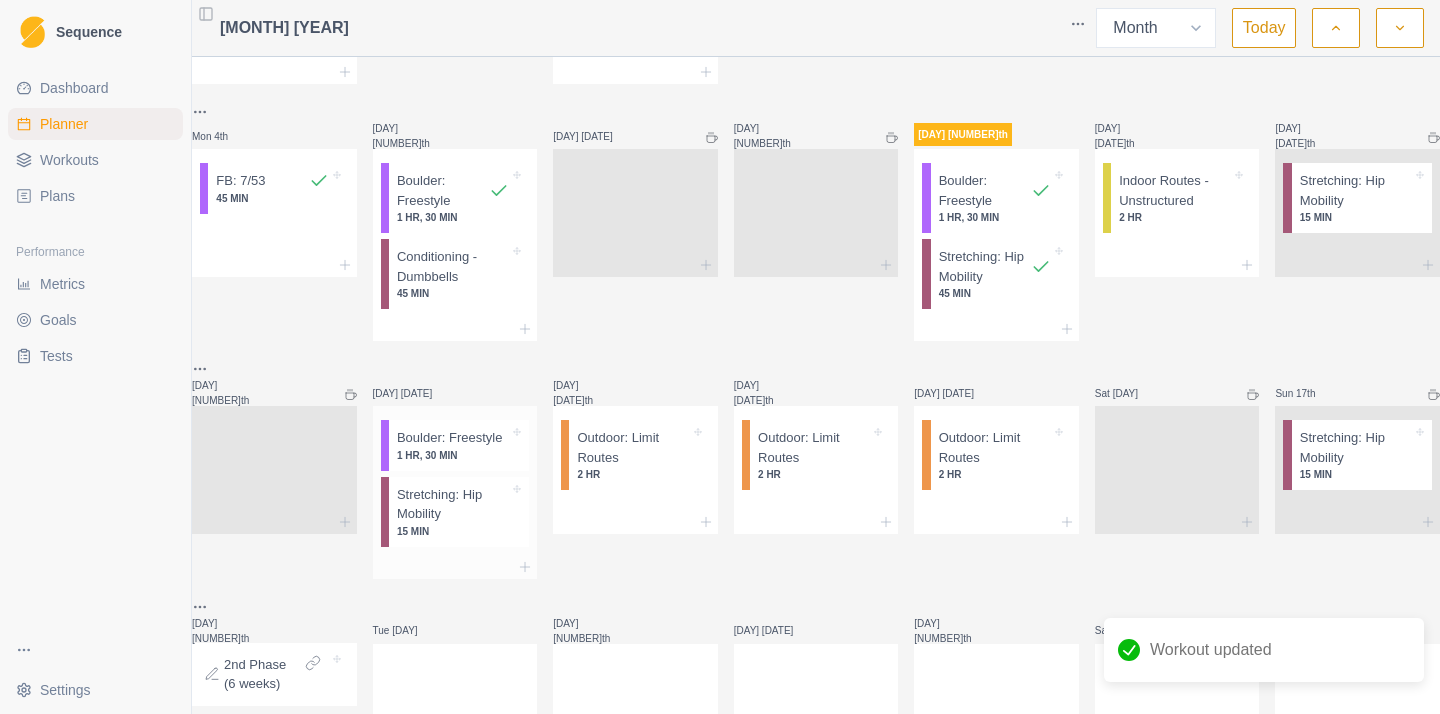 click on "Boulder: Freestyle" at bounding box center (450, 438) 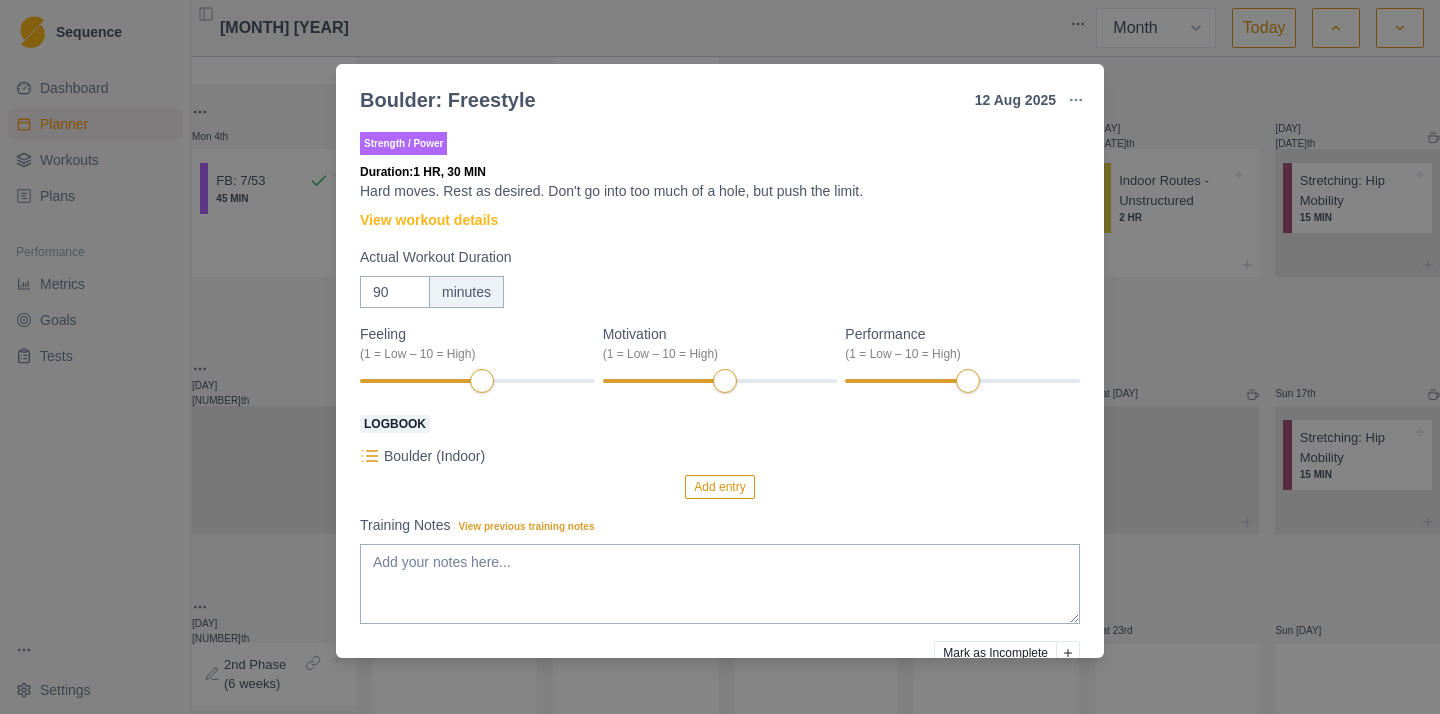 click at bounding box center (1076, 100) 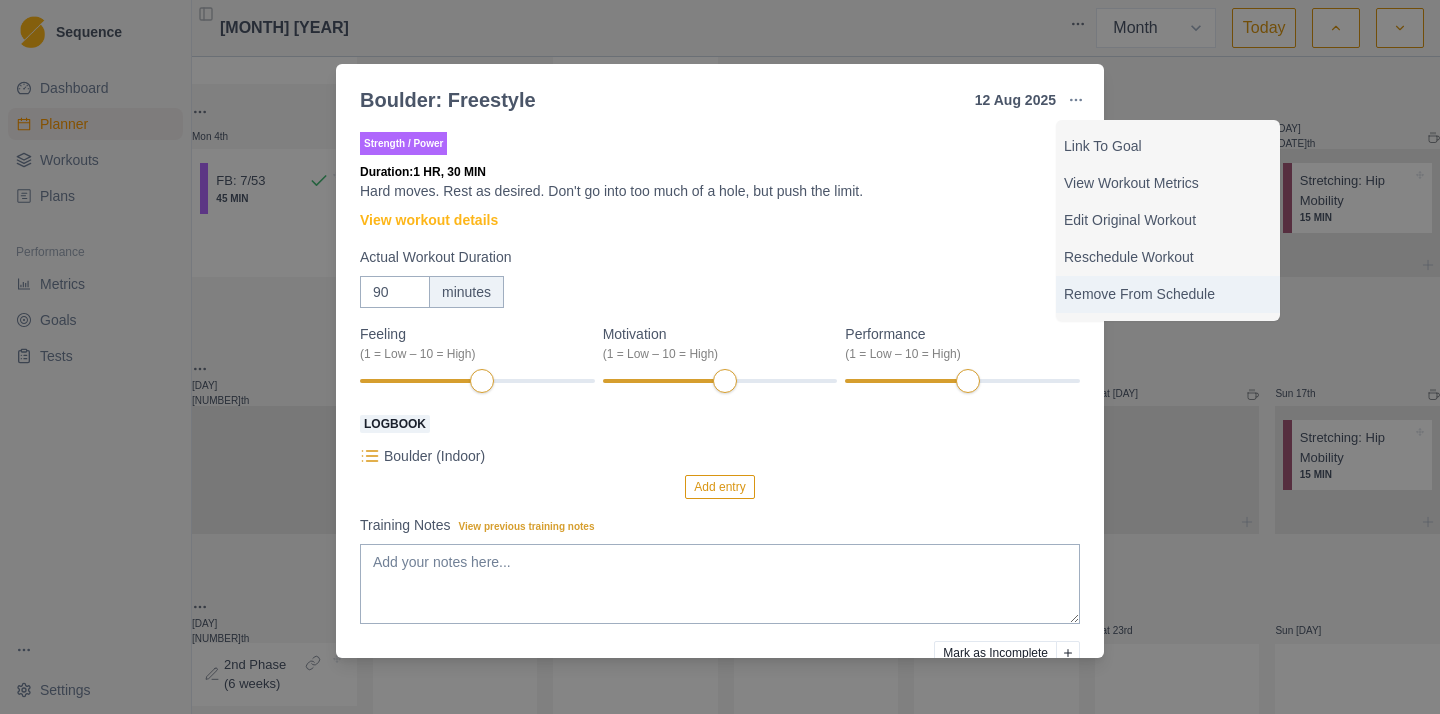 click on "Remove From Schedule" at bounding box center (1168, 294) 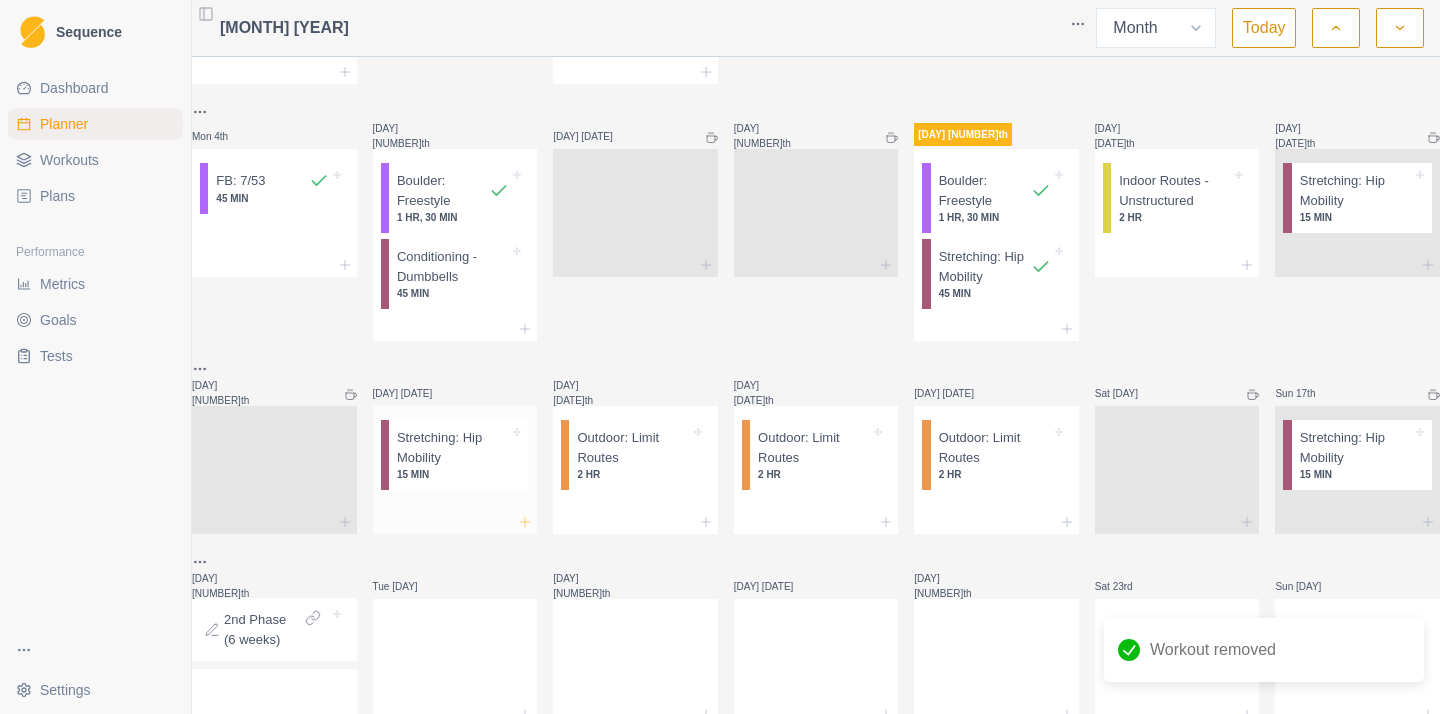 click 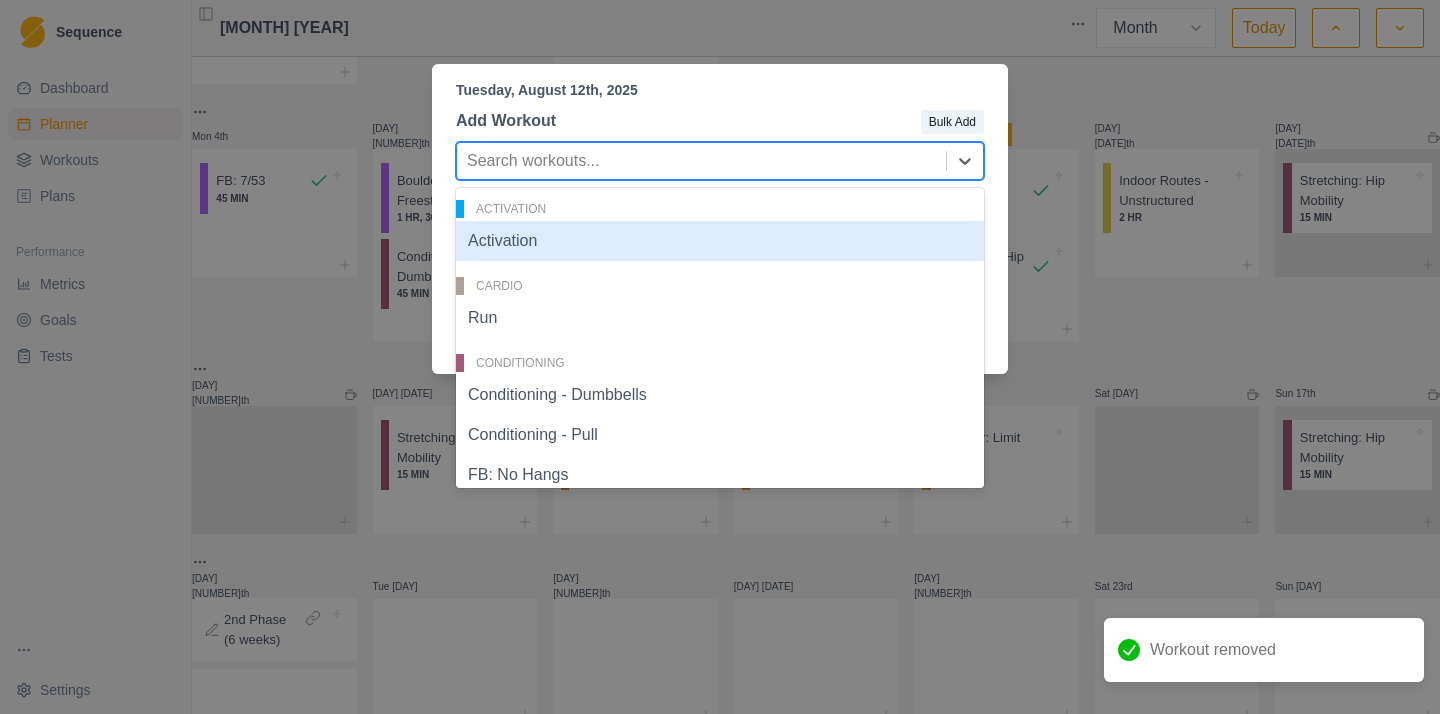 click at bounding box center [701, 161] 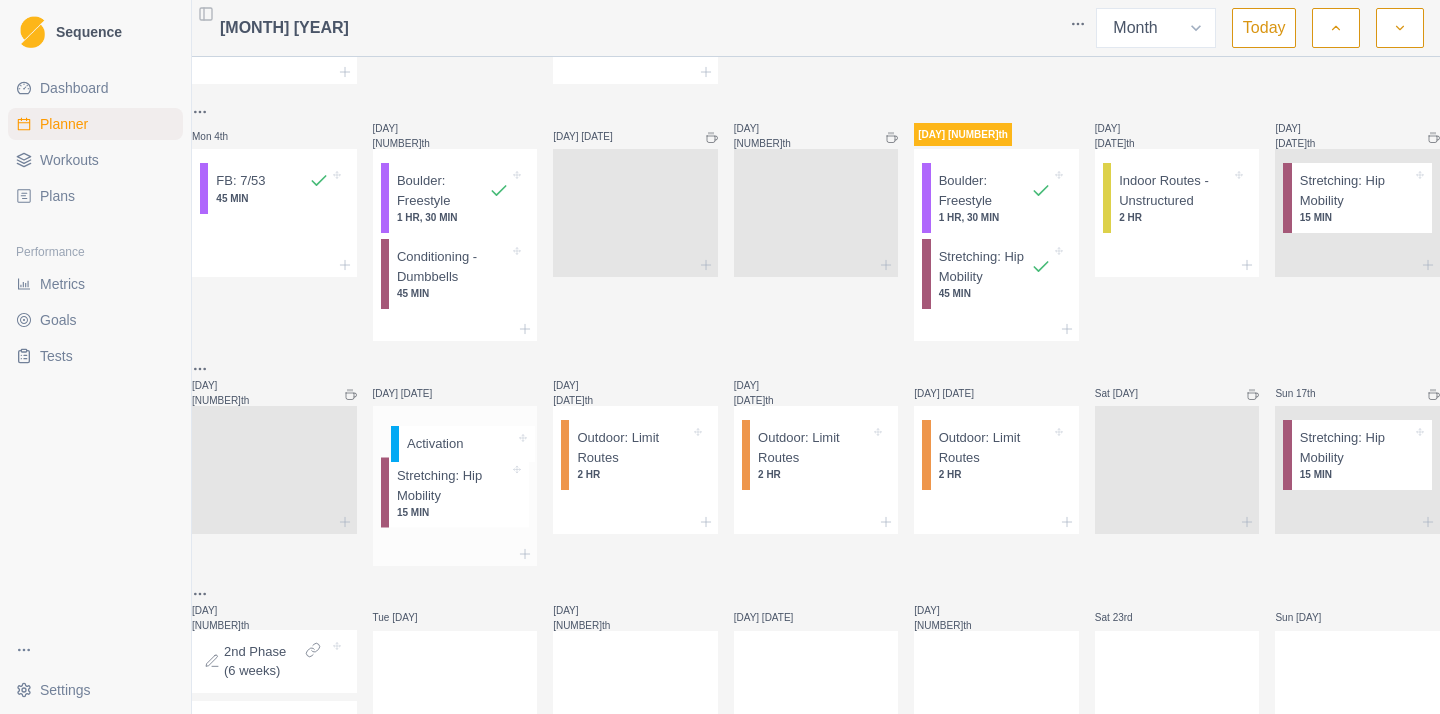 drag, startPoint x: 467, startPoint y: 526, endPoint x: 466, endPoint y: 441, distance: 85.00588 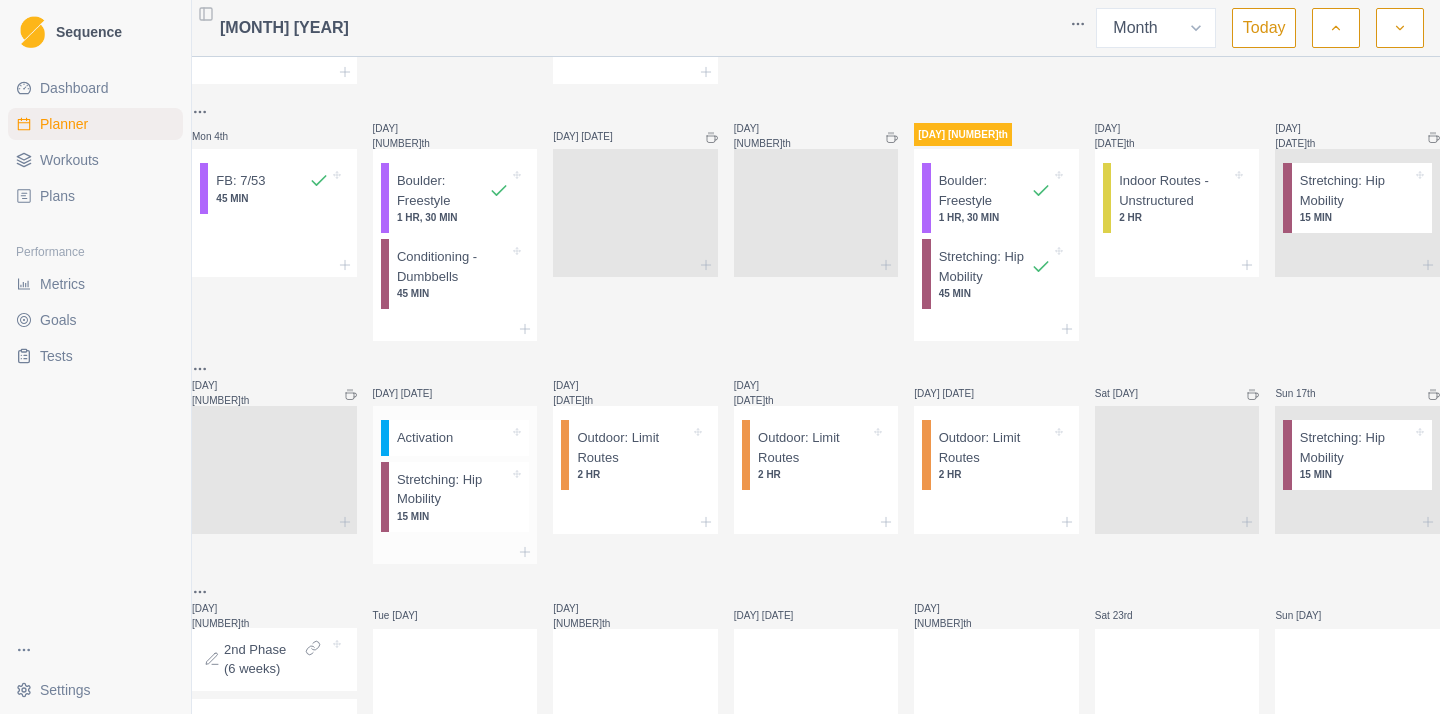 click on "Activation" at bounding box center (425, 438) 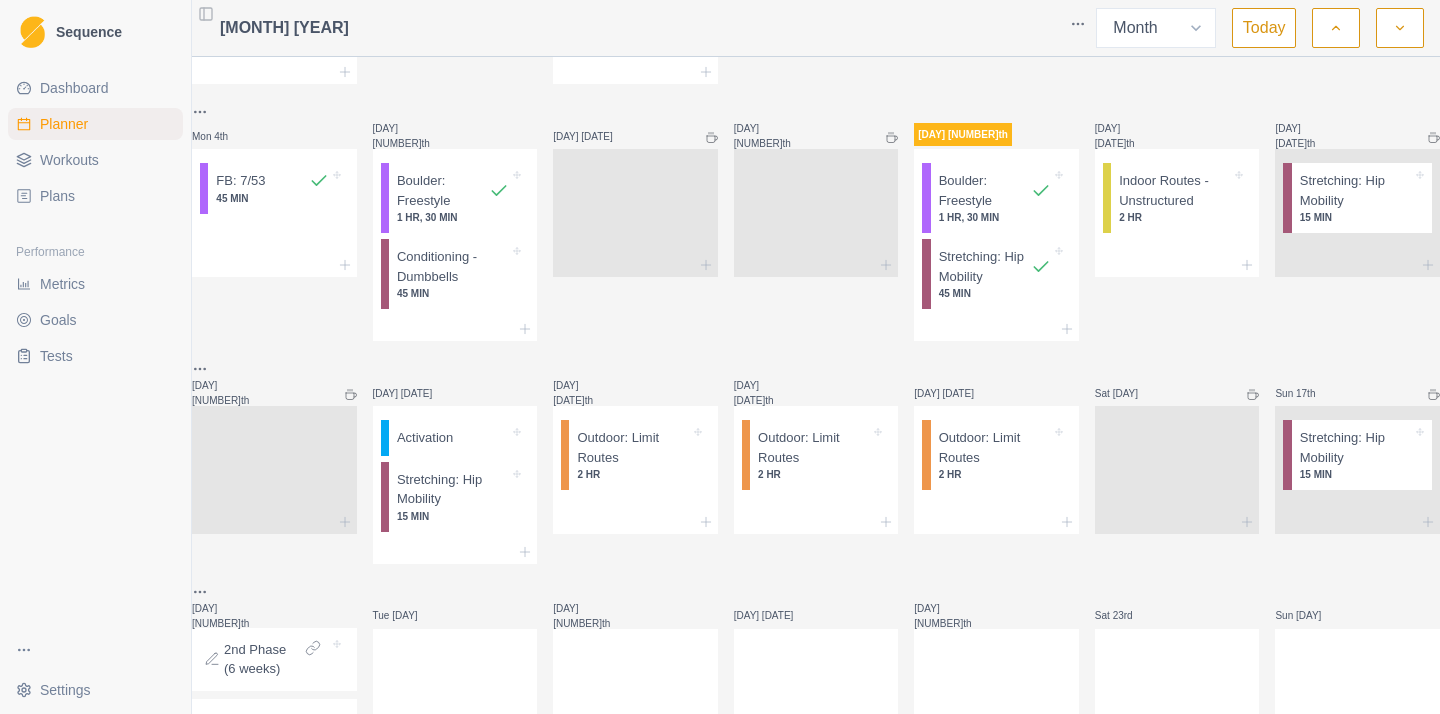 click on "Workouts" at bounding box center (69, 160) 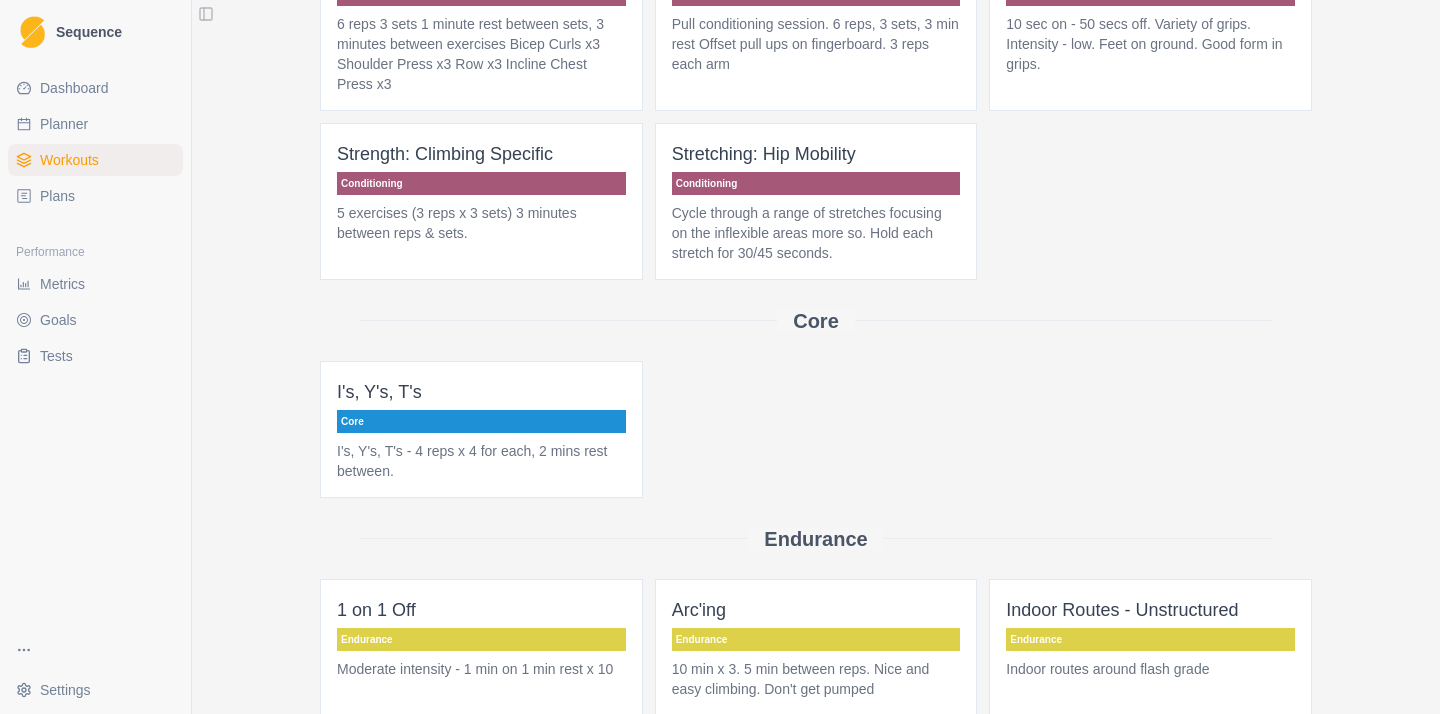 scroll, scrollTop: 0, scrollLeft: 0, axis: both 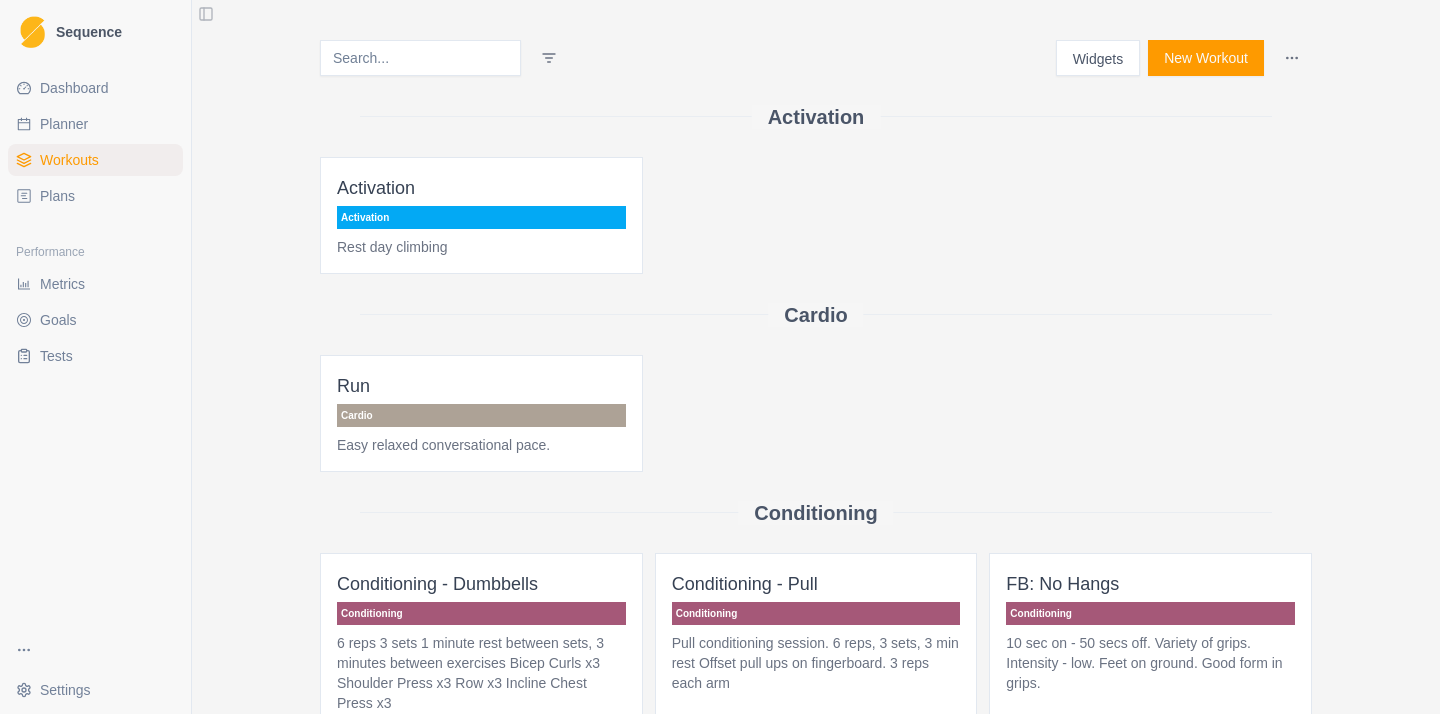 click on "Rest day climbing" at bounding box center [481, 247] 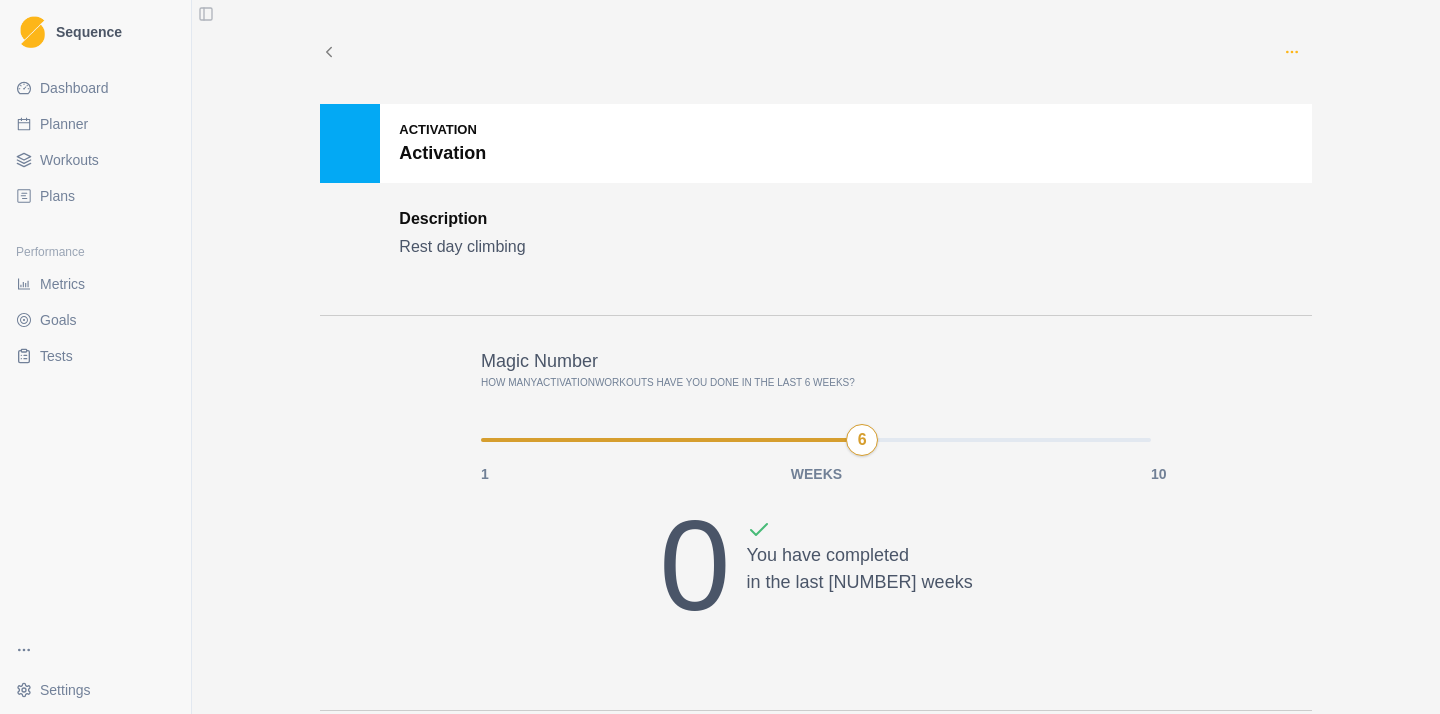 click 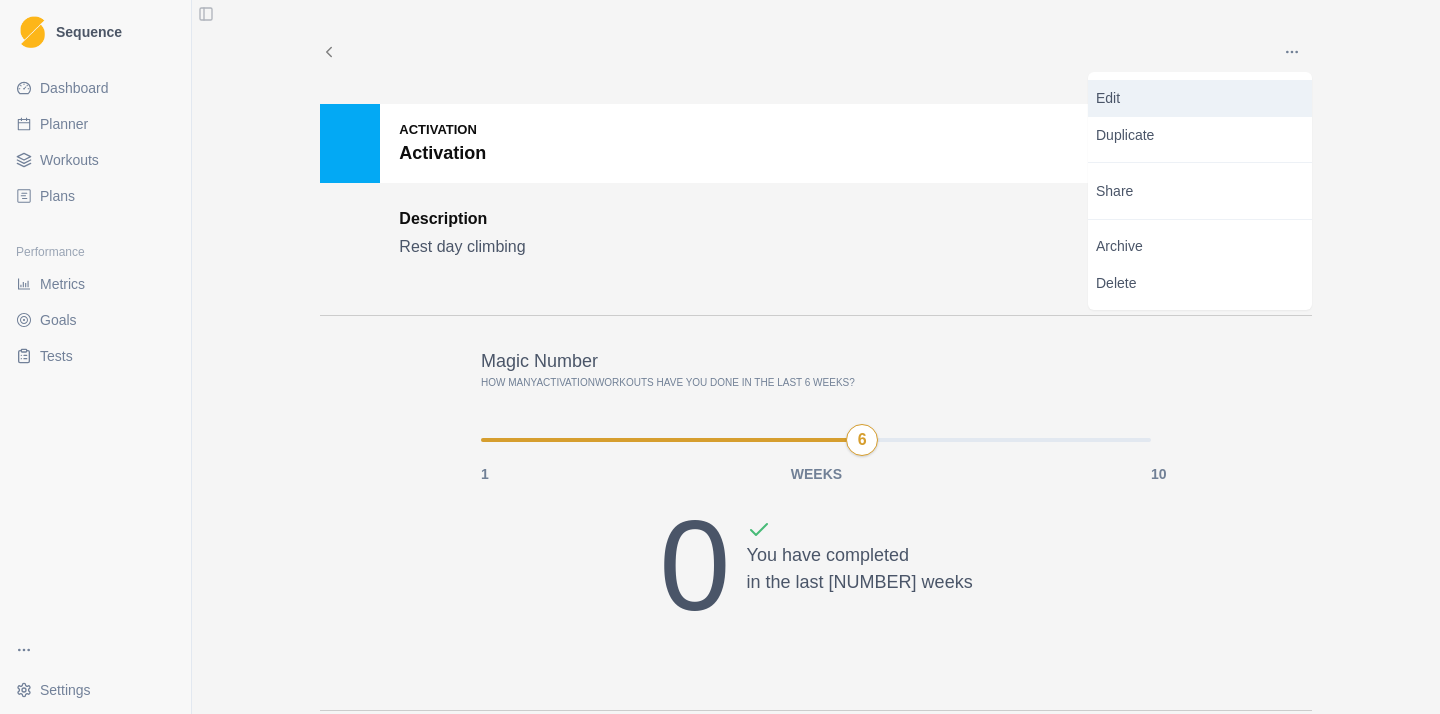 click on "Edit" at bounding box center [1200, 98] 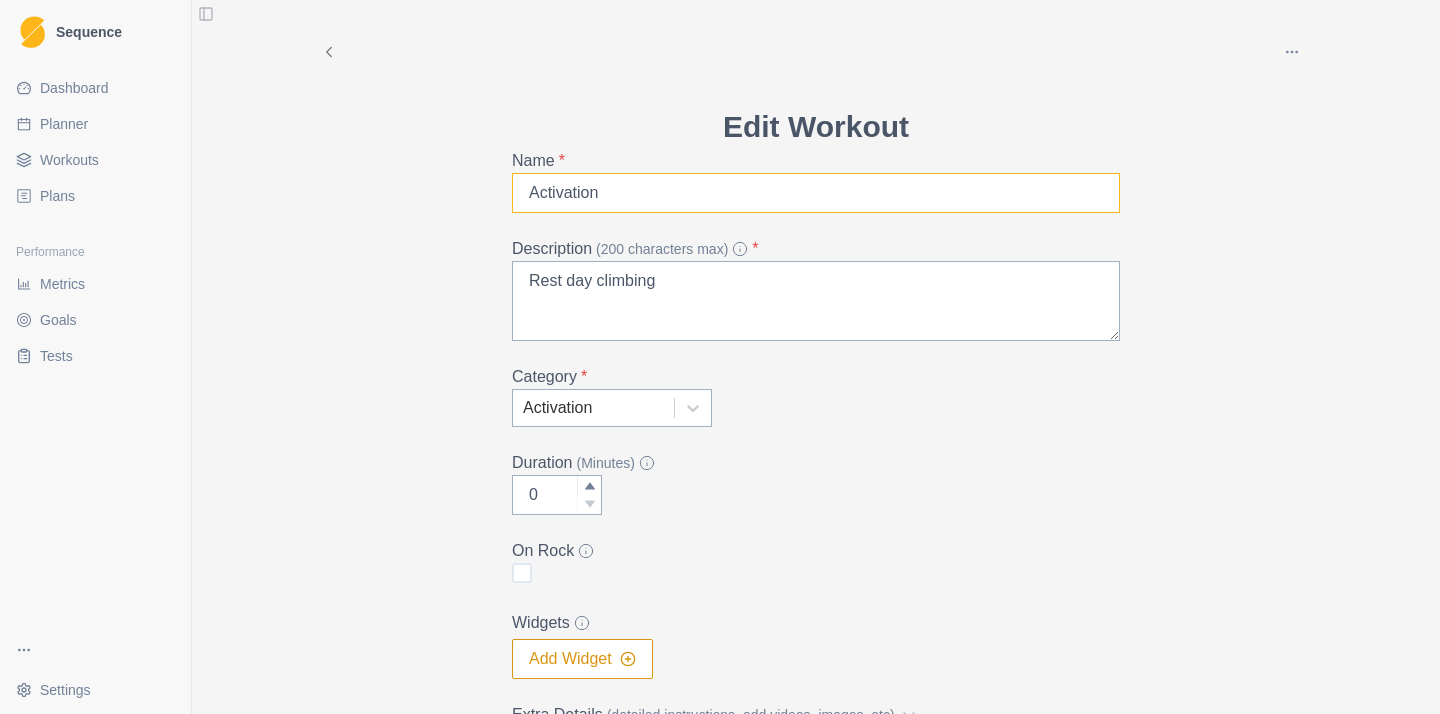click on "Activation" at bounding box center [816, 193] 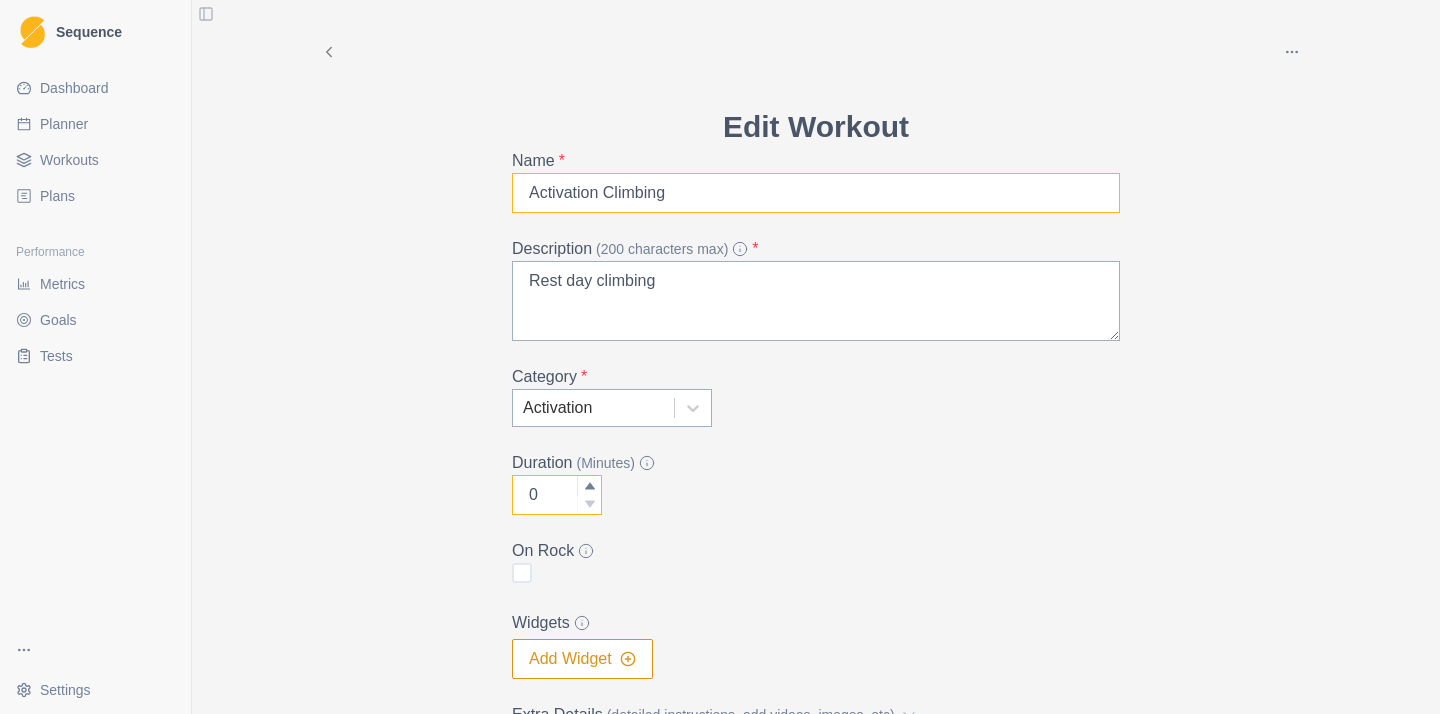type on "Activation Climbing" 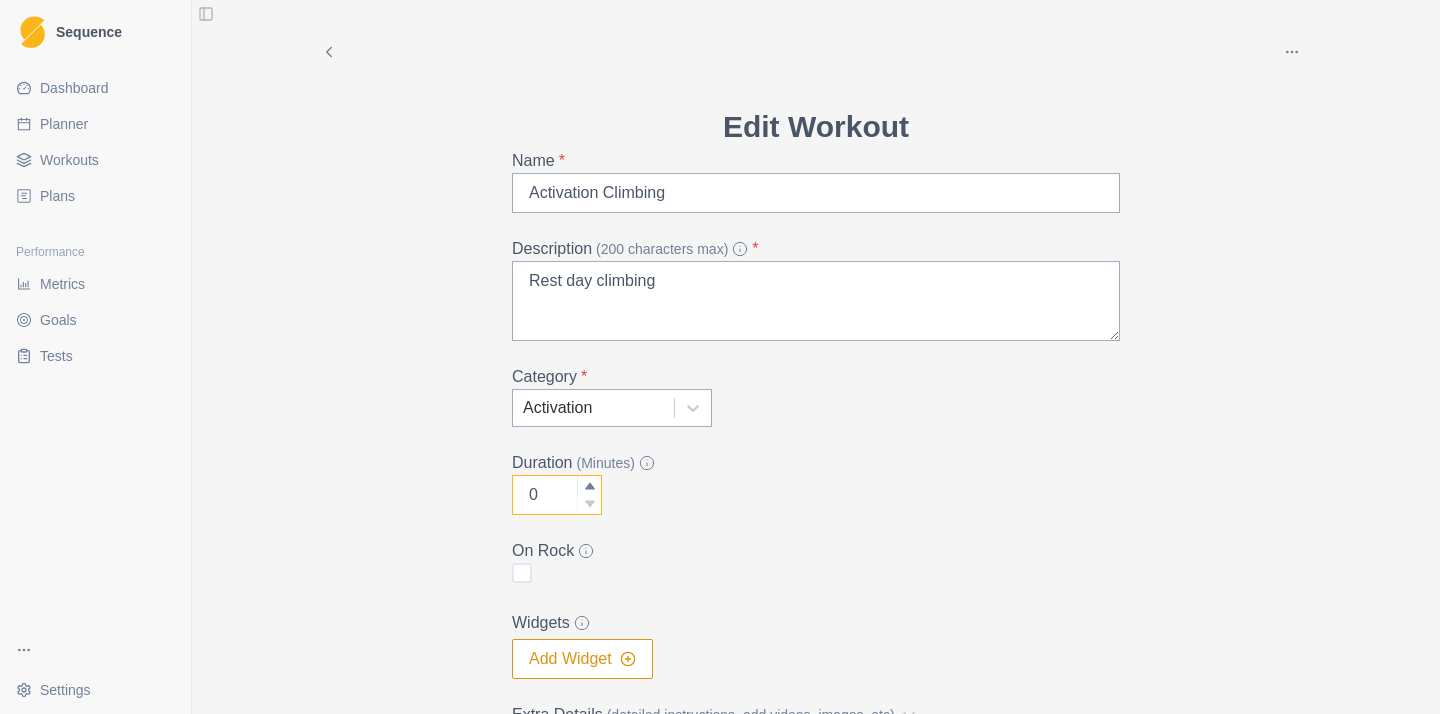 drag, startPoint x: 562, startPoint y: 494, endPoint x: 467, endPoint y: 494, distance: 95 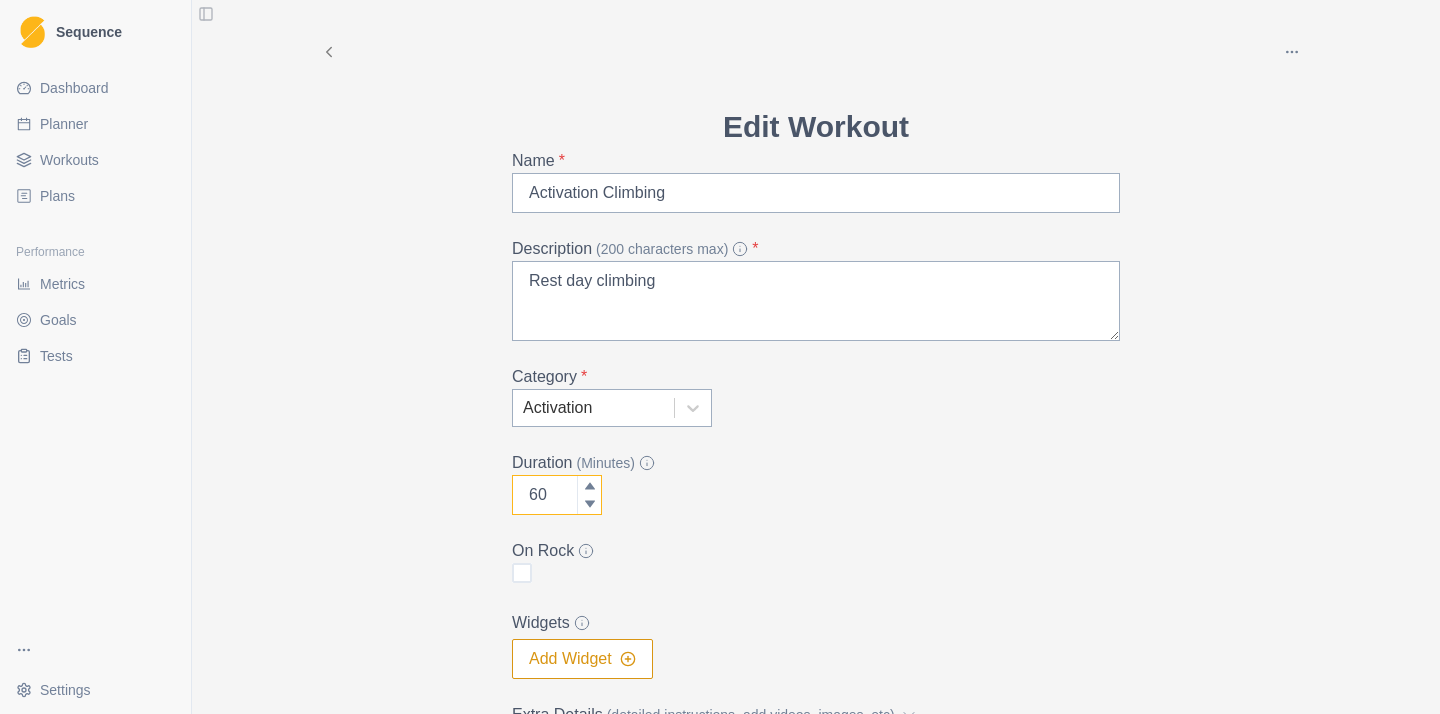type on "60" 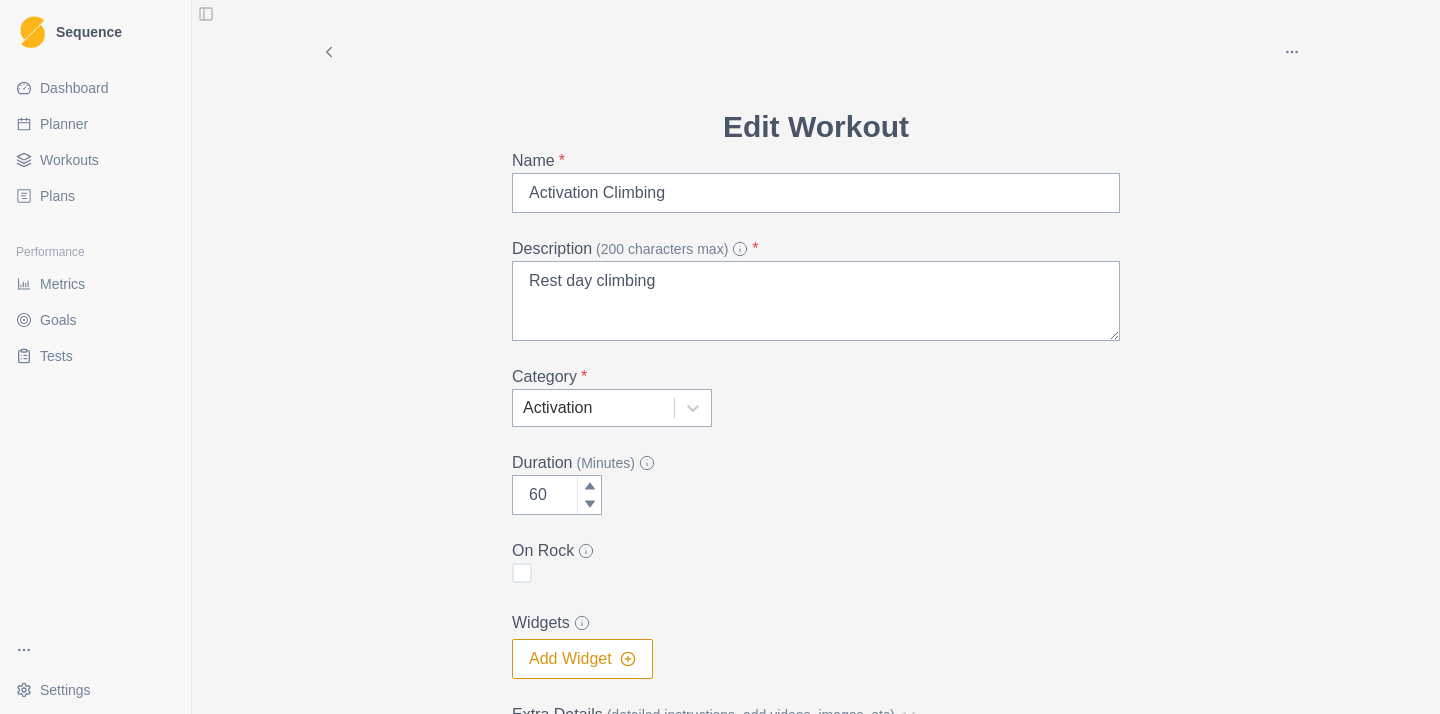click on "On Rock" at bounding box center [810, 551] 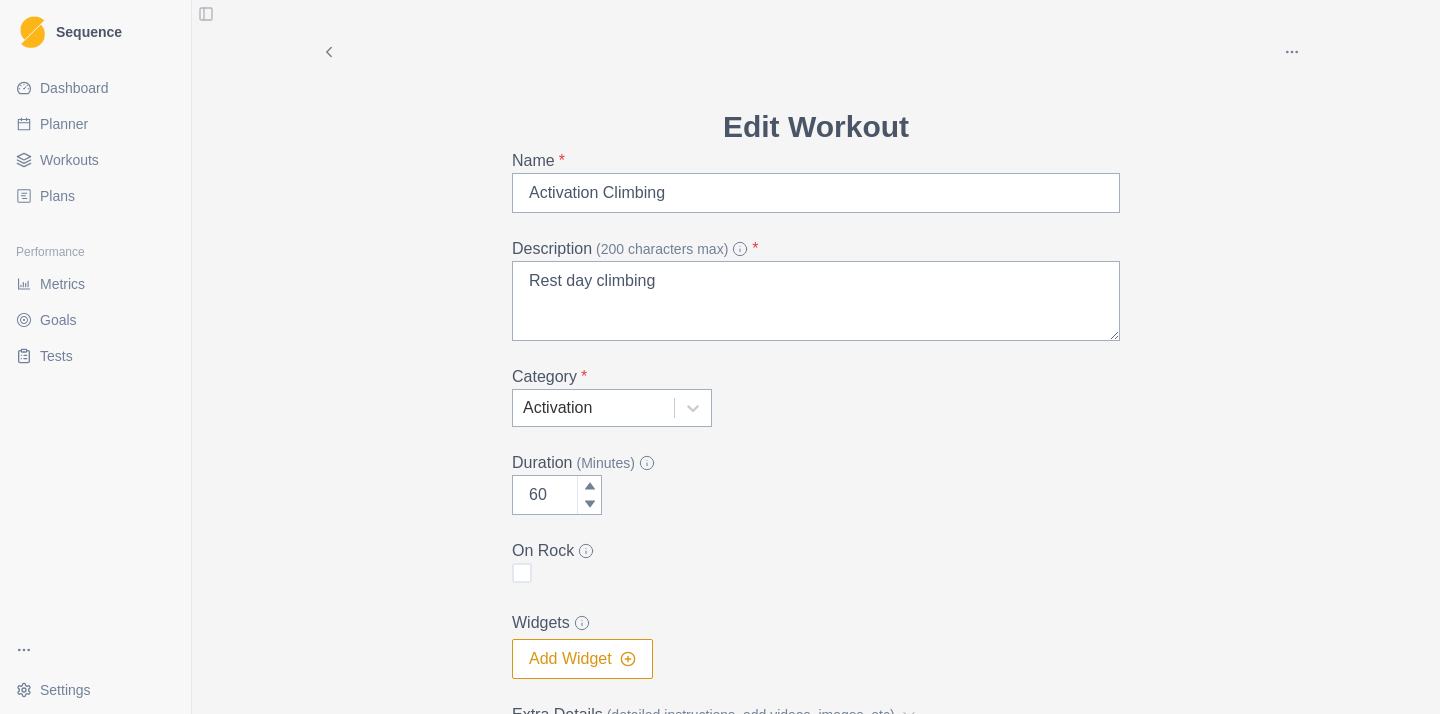 scroll, scrollTop: 205, scrollLeft: 0, axis: vertical 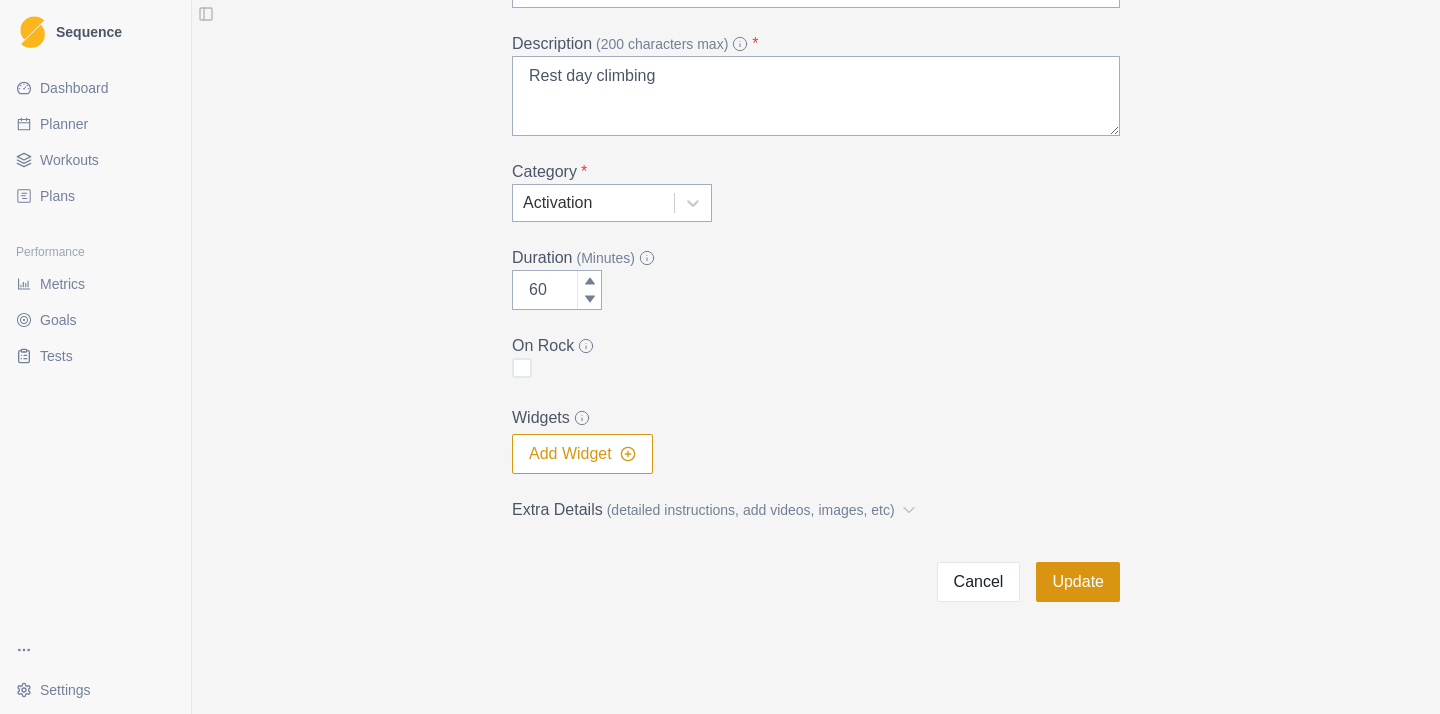 click on "Update" at bounding box center (1078, 582) 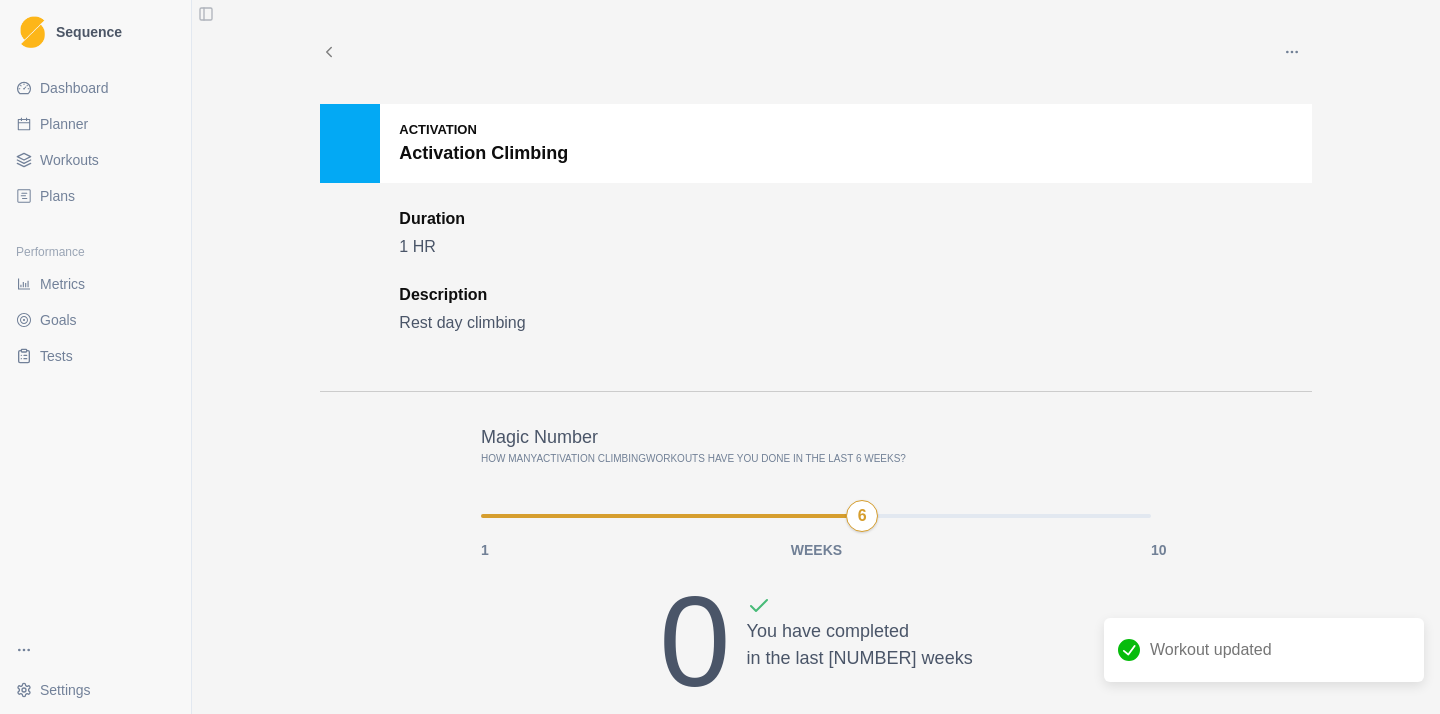 click on "Planner" at bounding box center (64, 124) 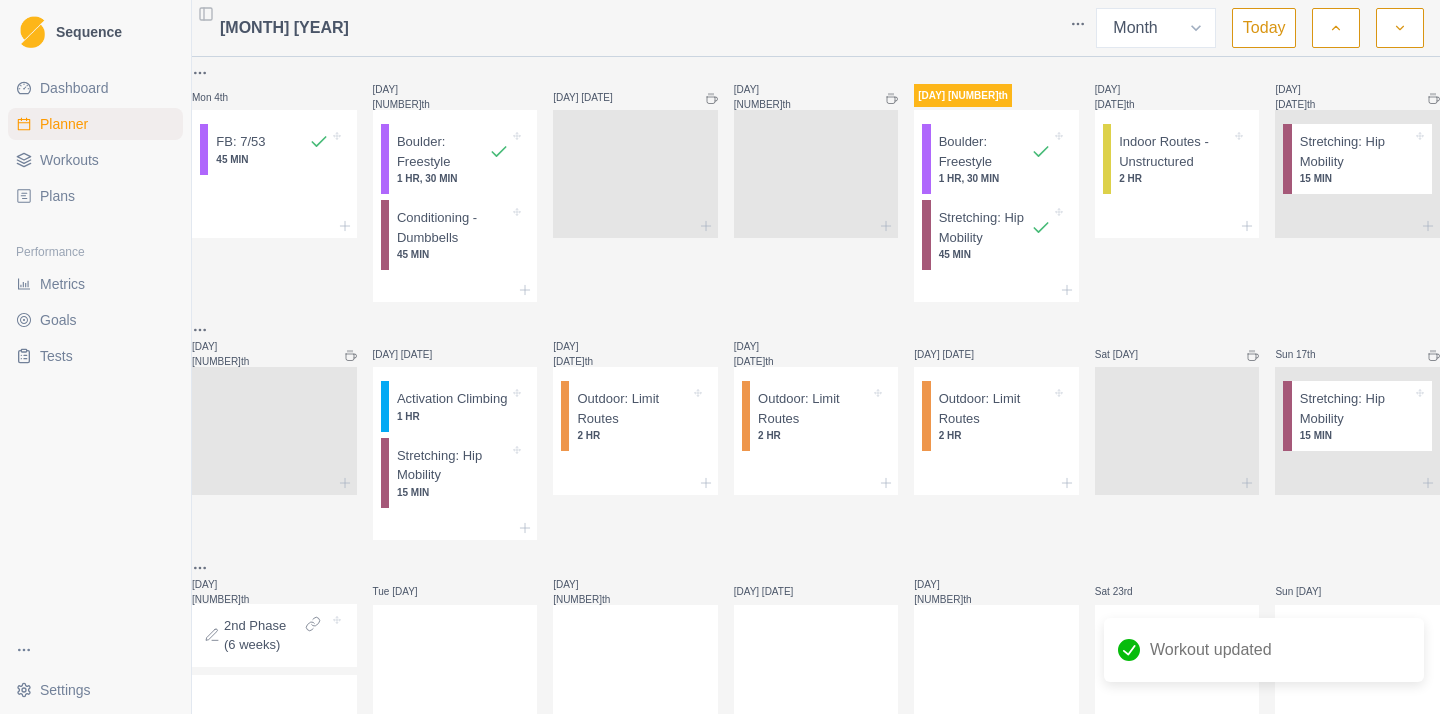 scroll, scrollTop: 266, scrollLeft: 0, axis: vertical 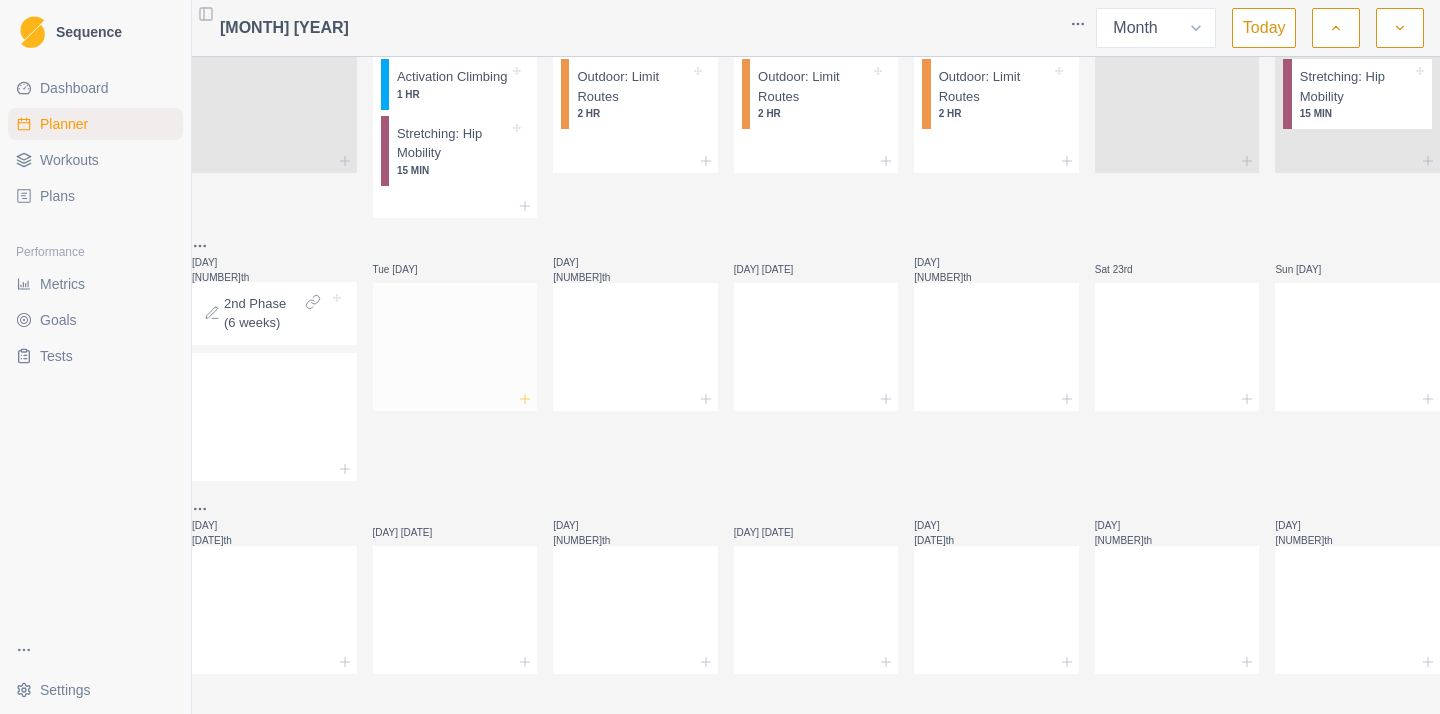 click 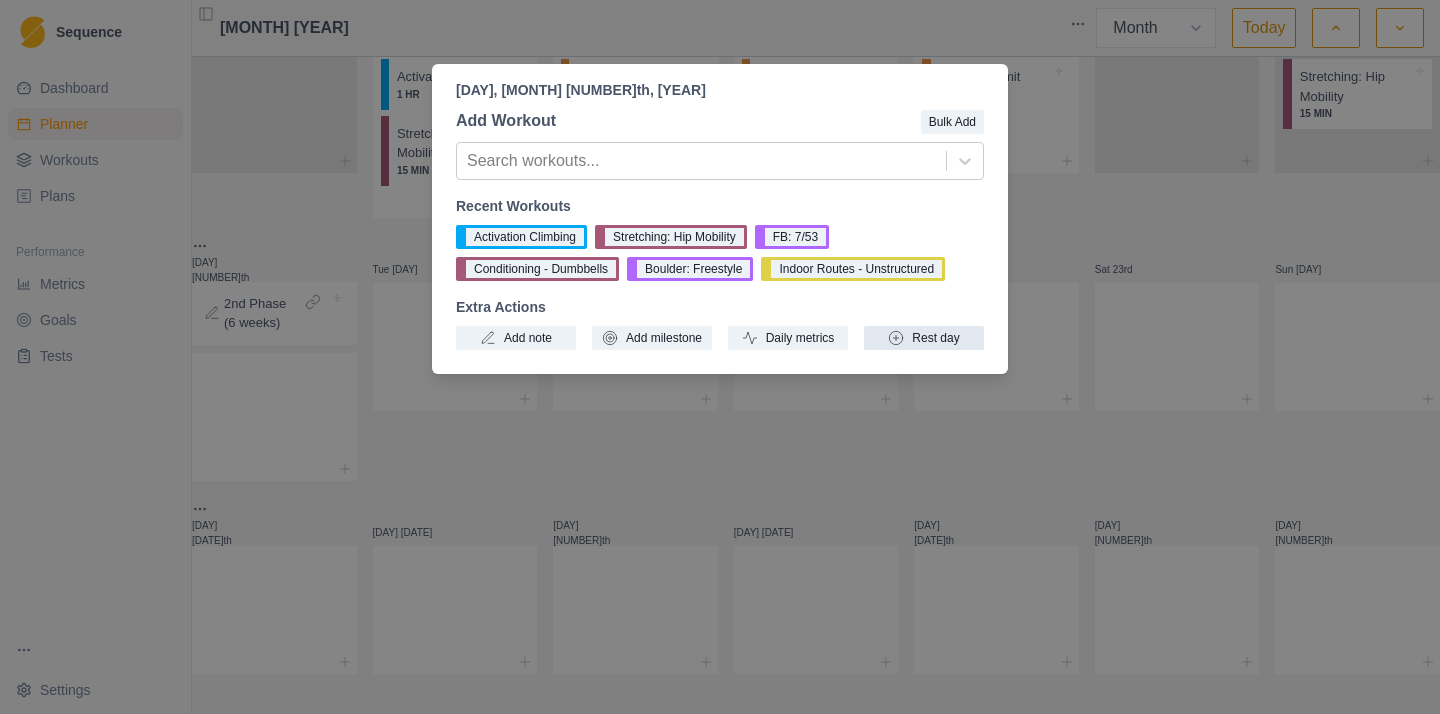 click on "Rest day" at bounding box center [924, 338] 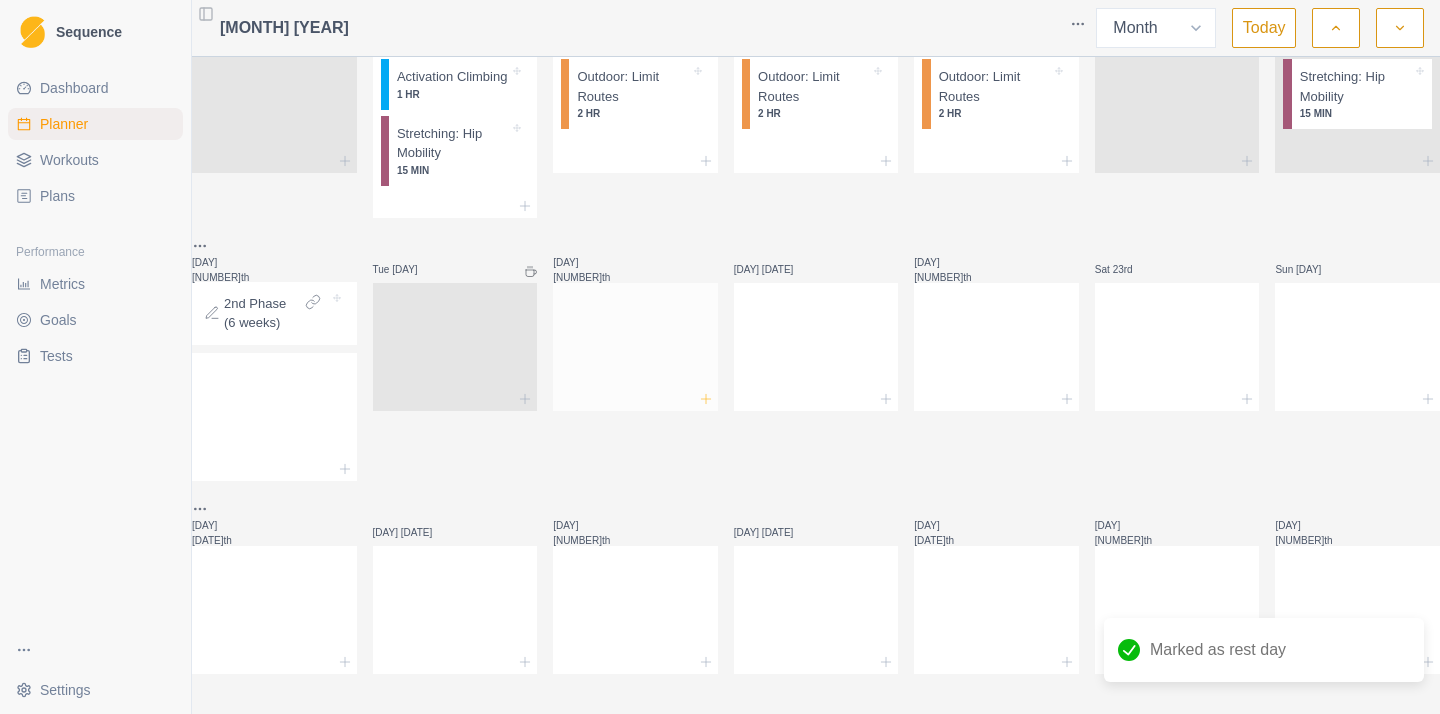 click 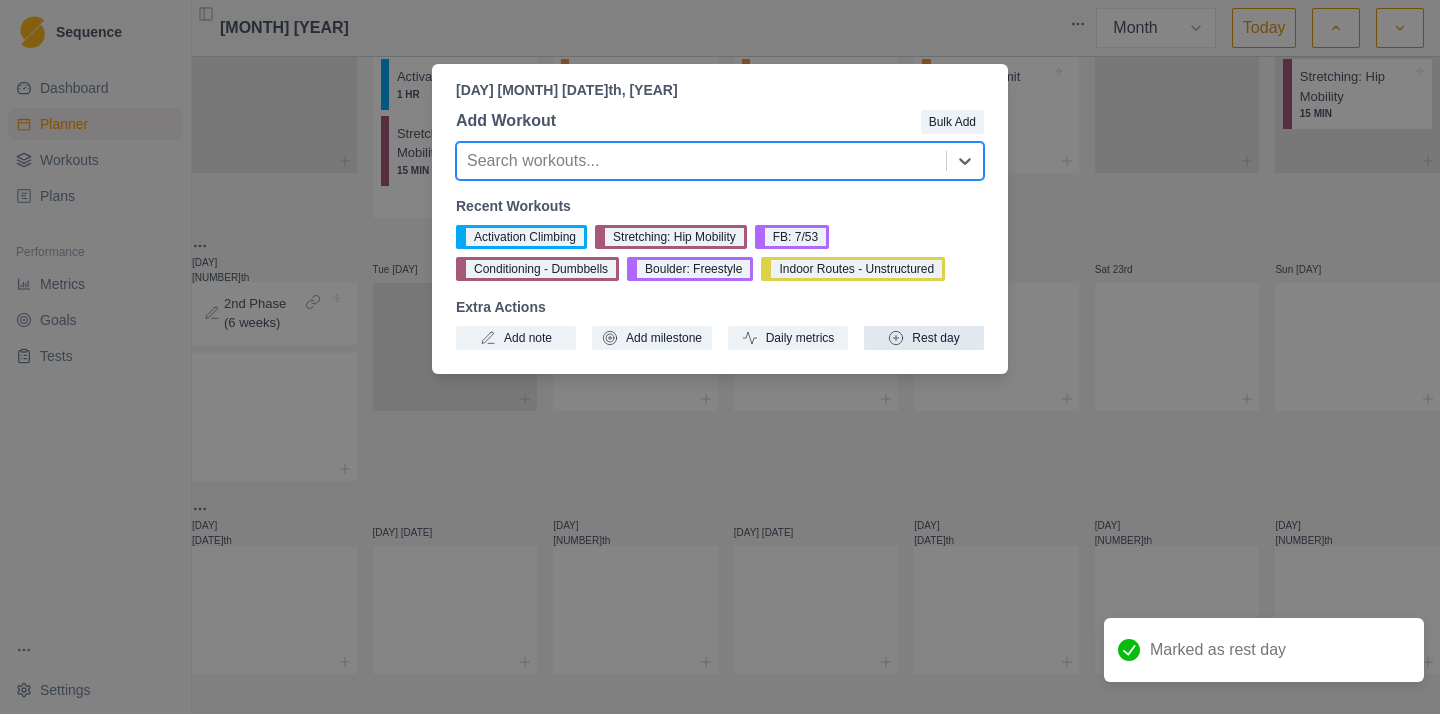 click on "Rest day" at bounding box center (924, 338) 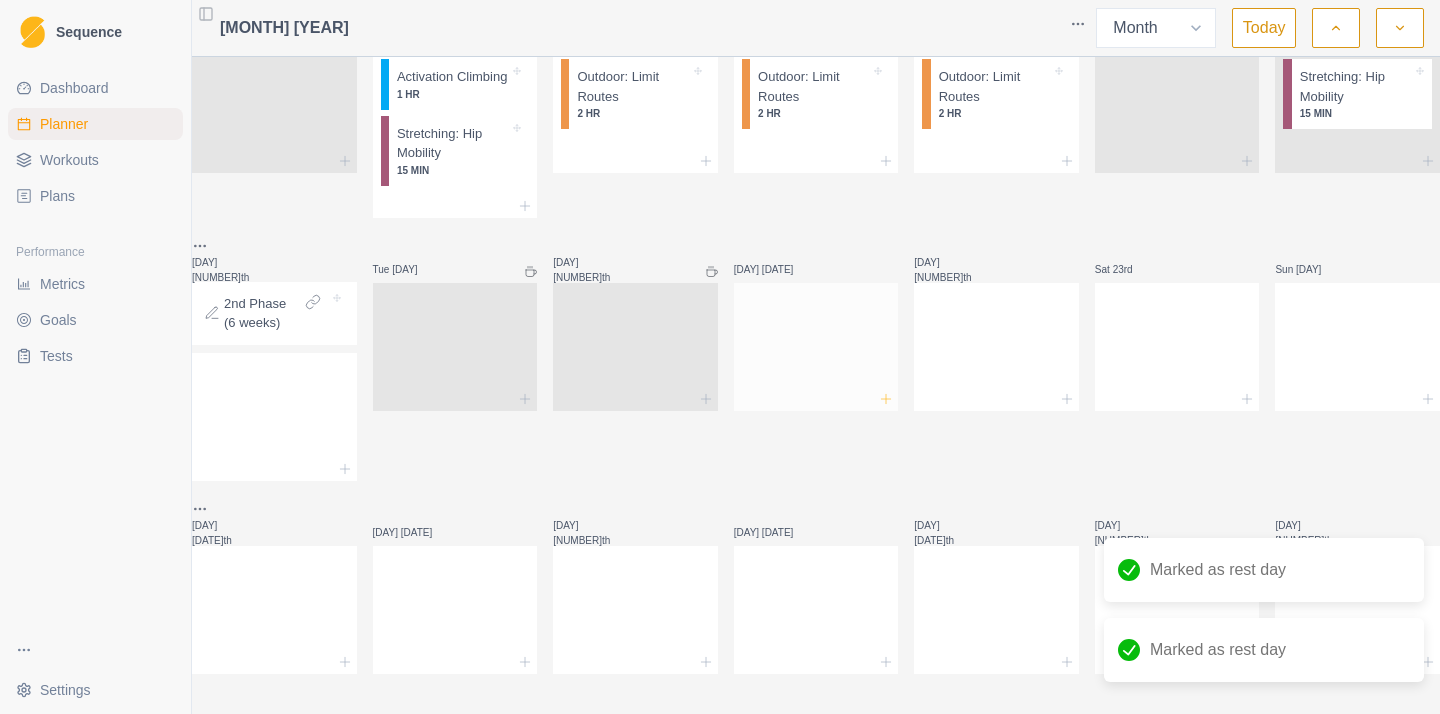 click 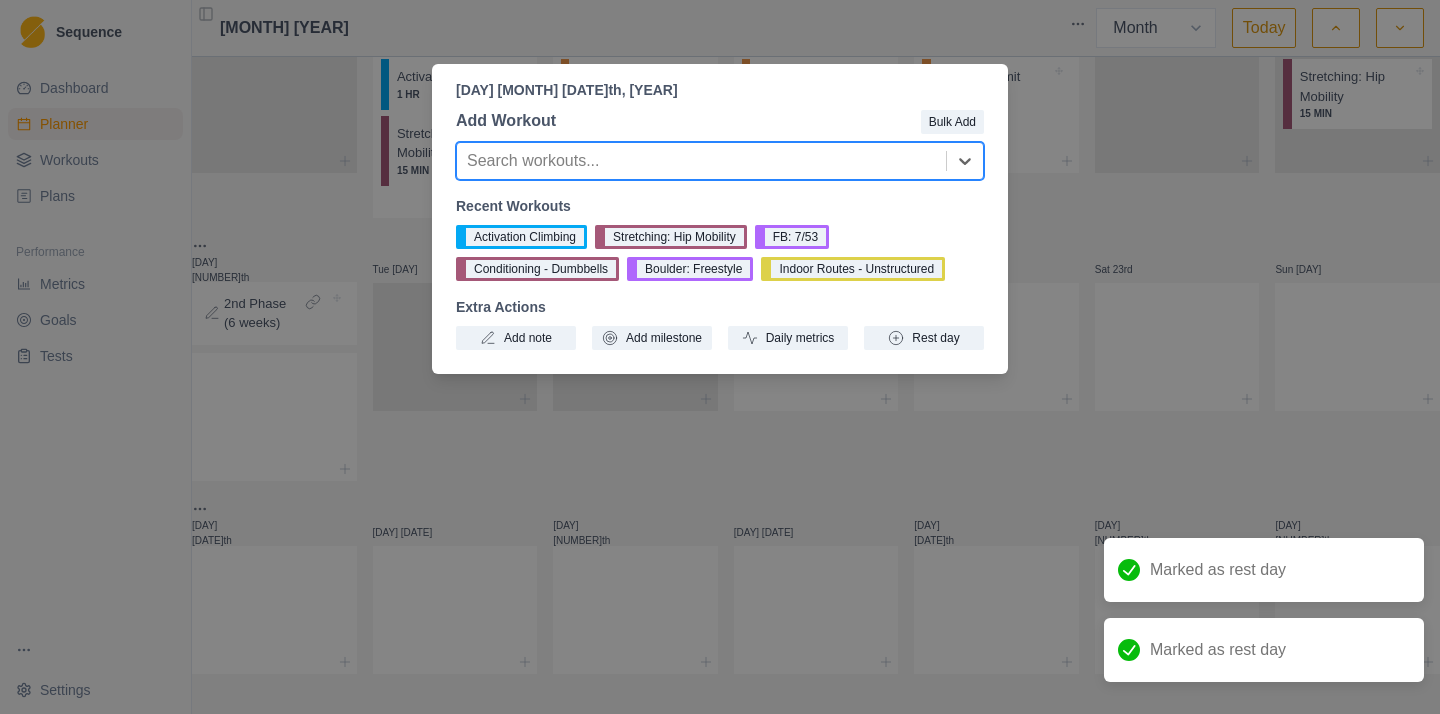click on "Add Workout Bulk Add option , selected. Select is focused ,type to refine list, press Down to open the menu,  Search workouts... Recent Workouts Activation Climbing Stretching: Hip Mobility FB: [NUMBER]/[NUMBER] Conditioning - Dumbbells Boulder: Freestyle Indoor Routes - Unstructured  Extra Actions Add note Add milestone Daily metrics Rest day" at bounding box center (720, 229) 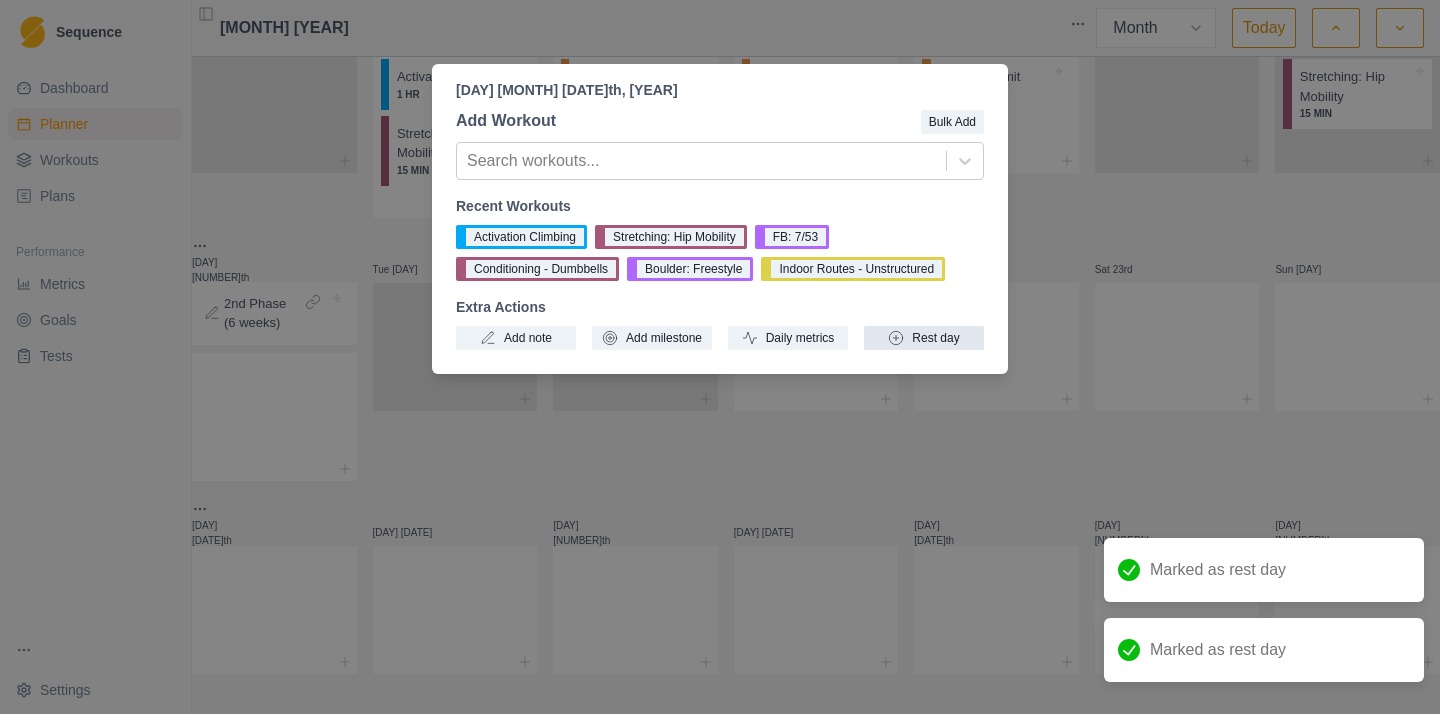 click on "Rest day" at bounding box center [924, 338] 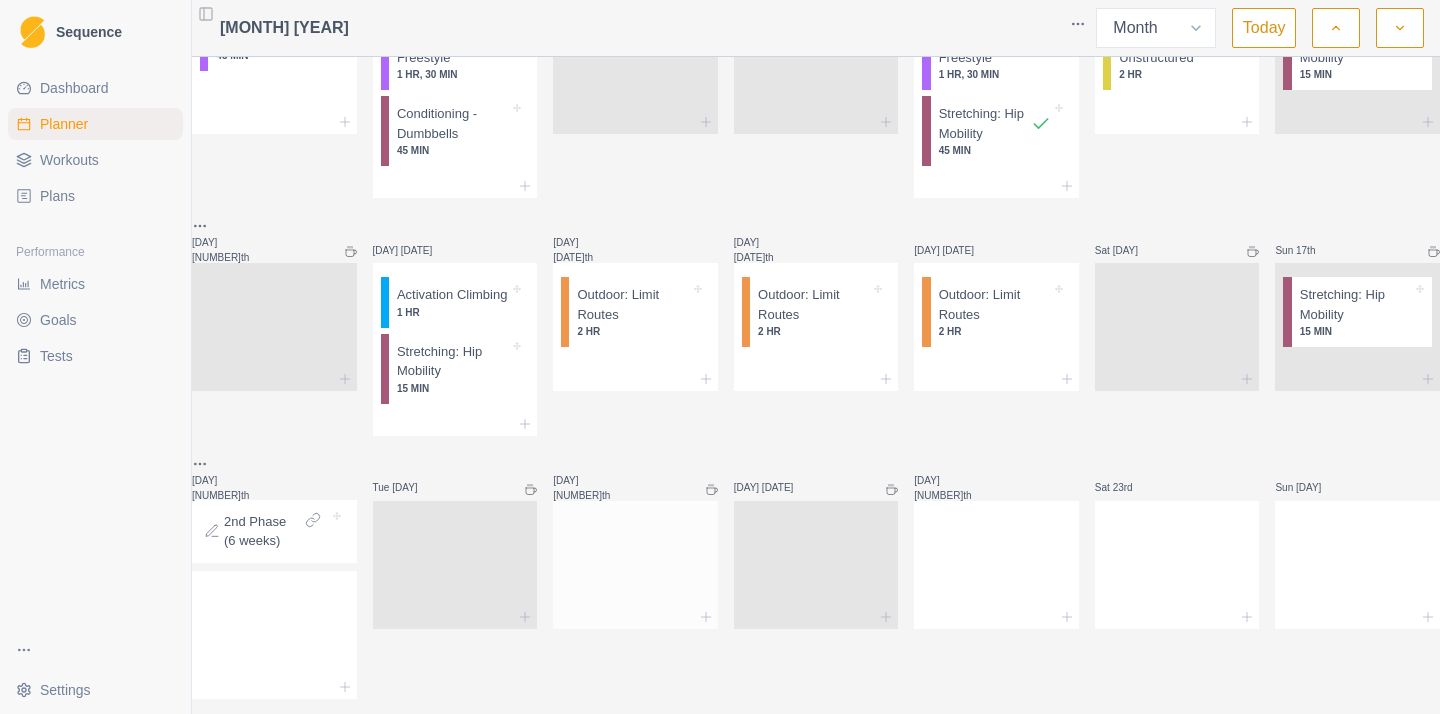 scroll, scrollTop: 360, scrollLeft: 0, axis: vertical 